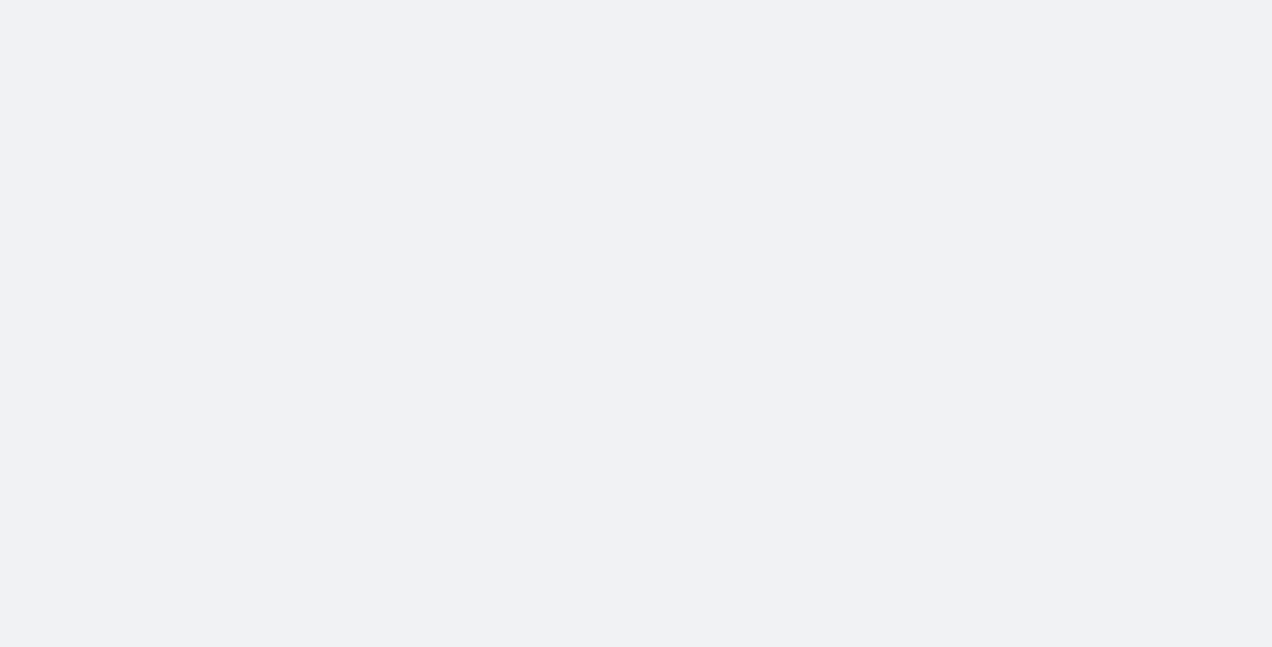 scroll, scrollTop: 0, scrollLeft: 0, axis: both 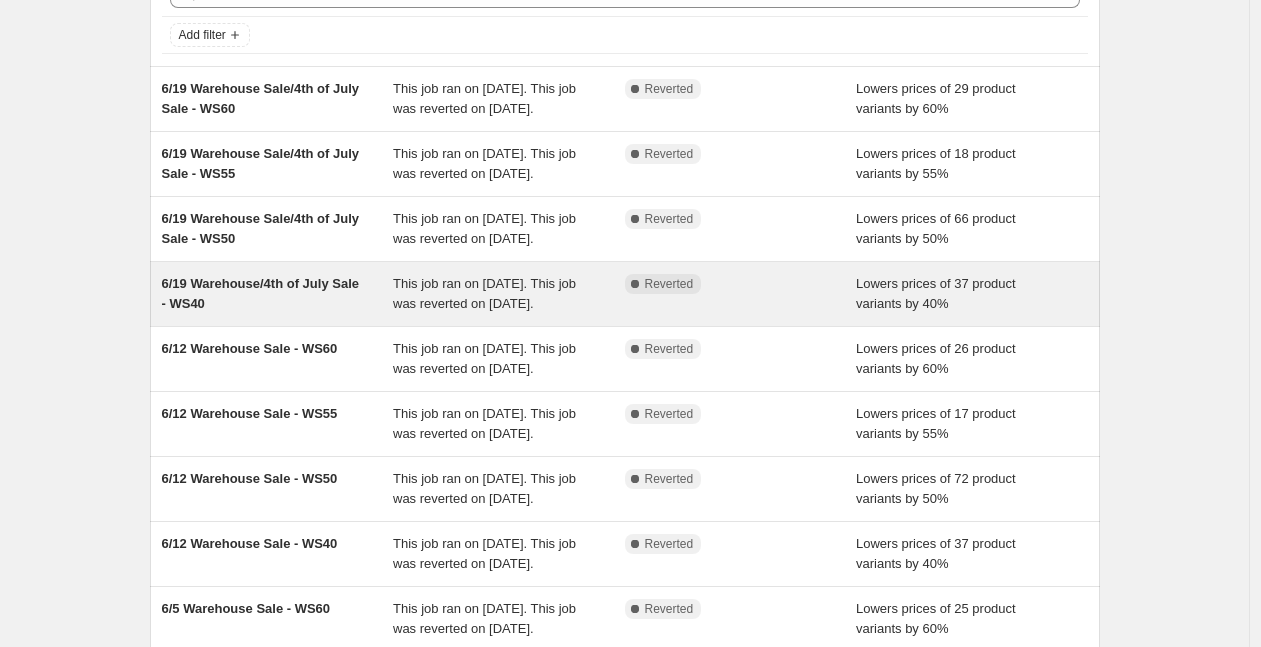 click on "This job ran on [DATE]. This job was reverted on [DATE]." at bounding box center [484, 293] 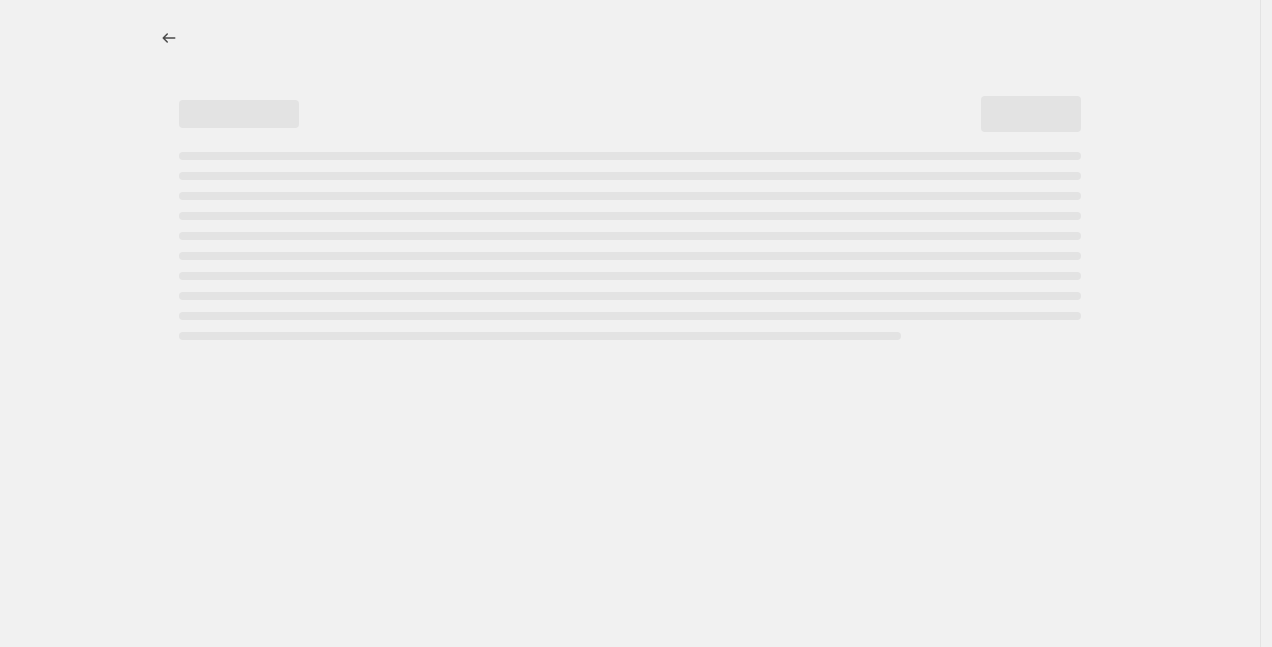 select on "percentage" 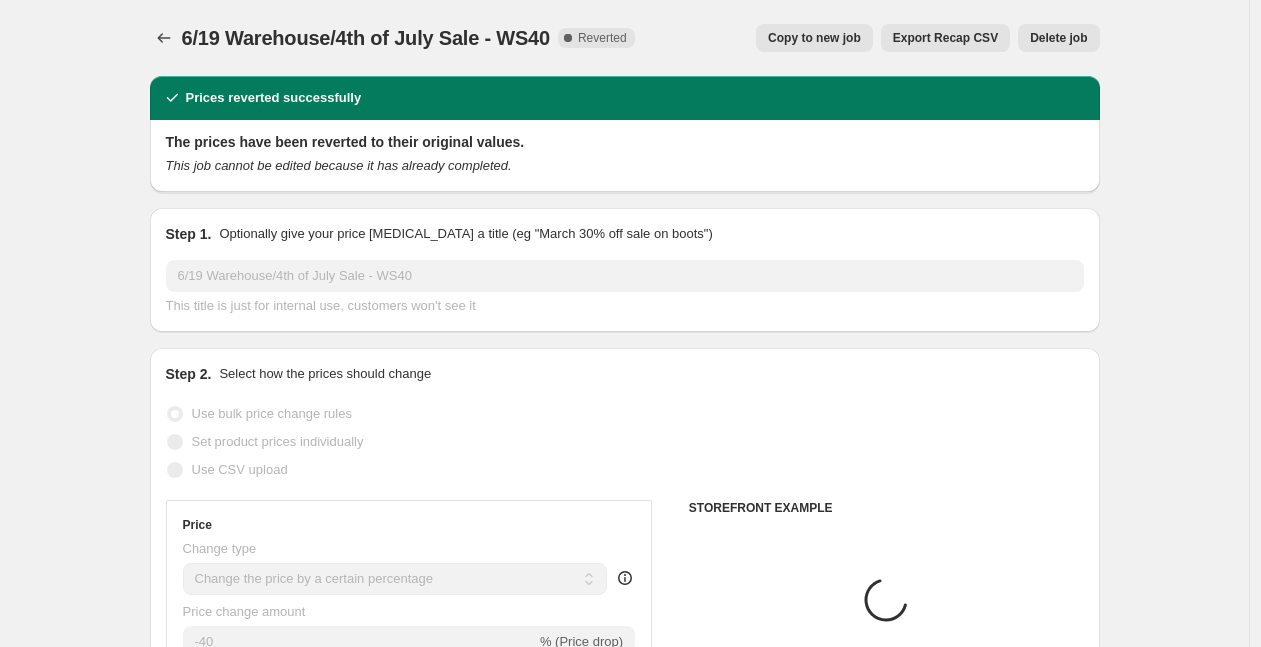 select on "tag" 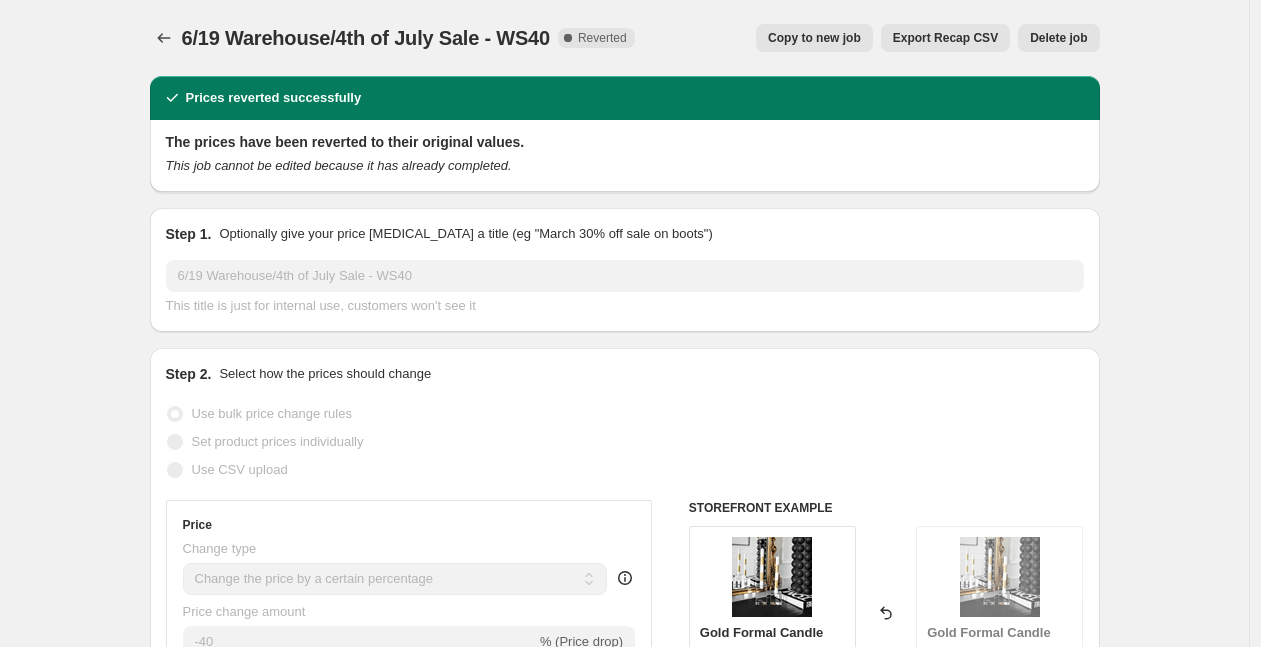 click on "Copy to new job" at bounding box center (814, 38) 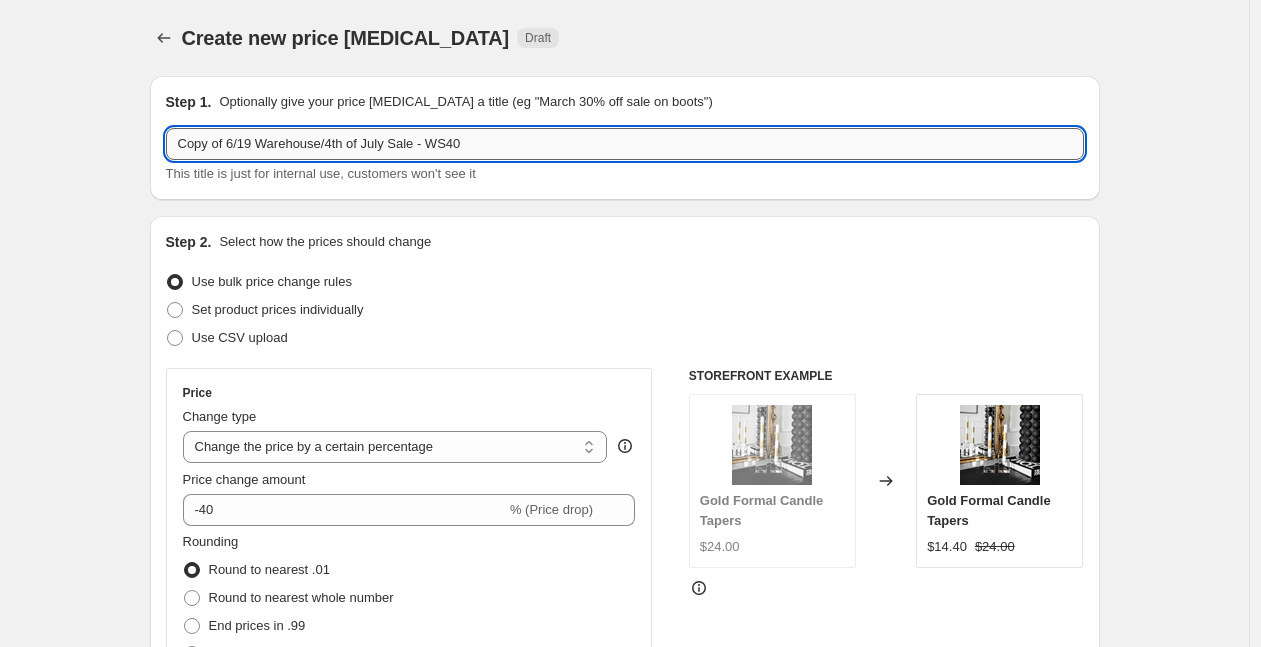 drag, startPoint x: 430, startPoint y: 143, endPoint x: 333, endPoint y: 141, distance: 97.020615 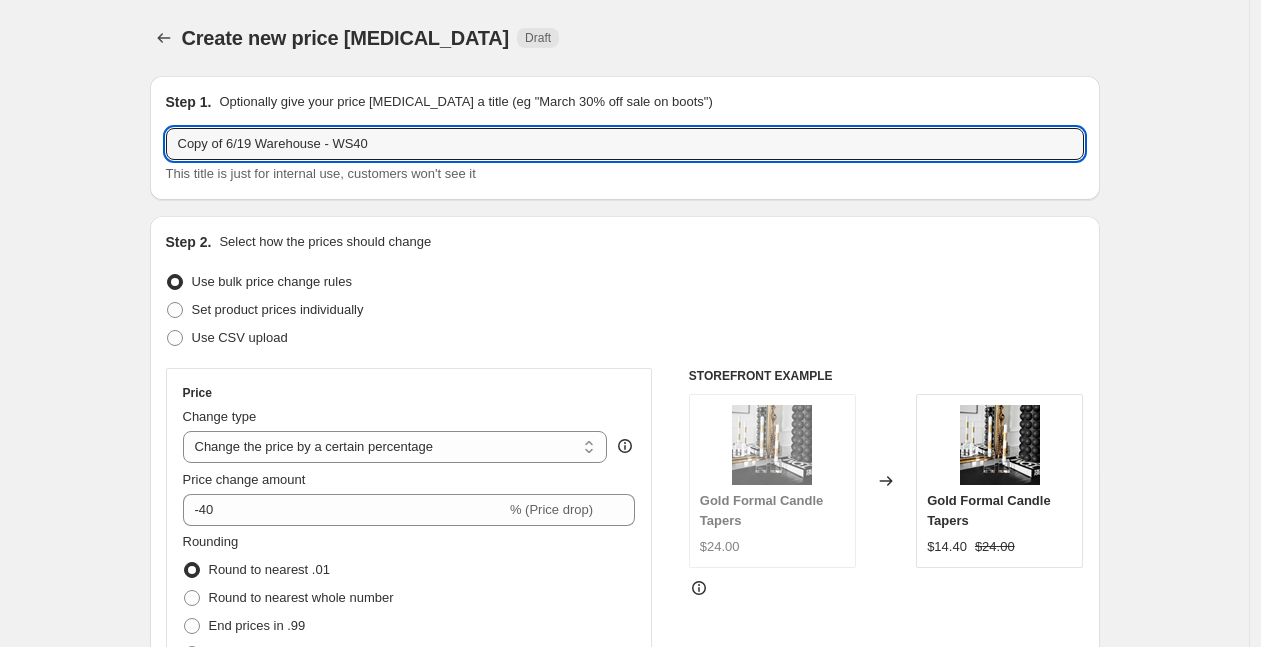 drag, startPoint x: 237, startPoint y: 143, endPoint x: 153, endPoint y: 143, distance: 84 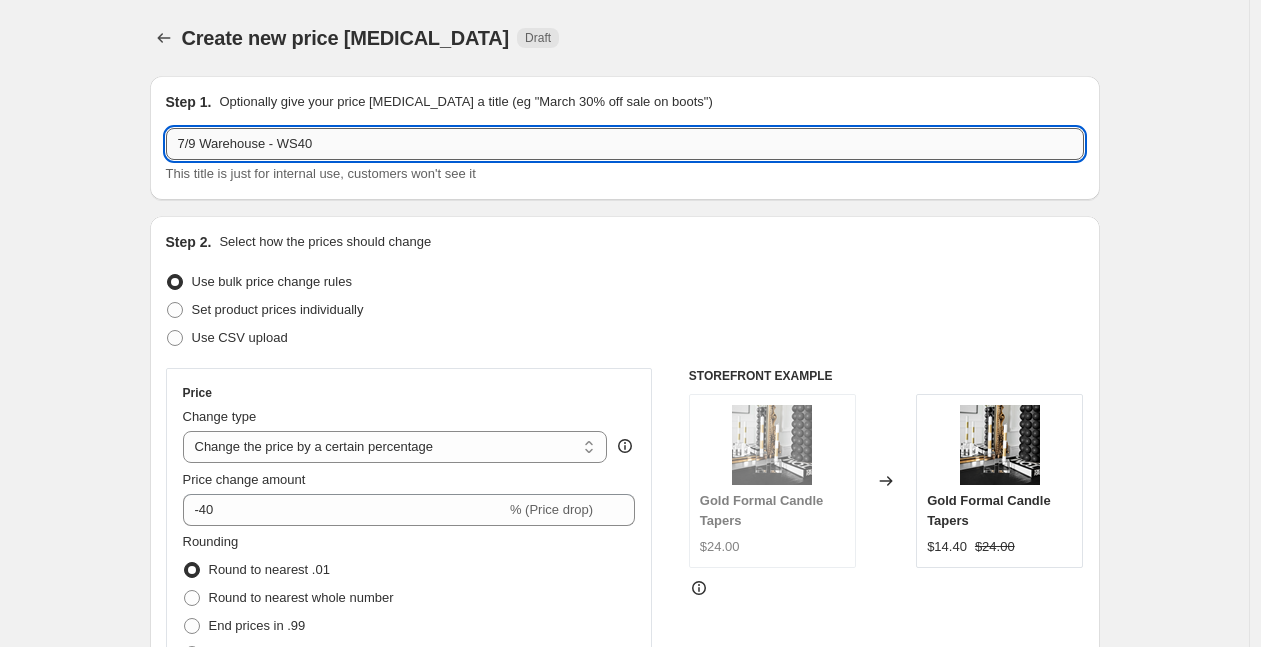 click on "7/9 Warehouse - WS40" at bounding box center [625, 144] 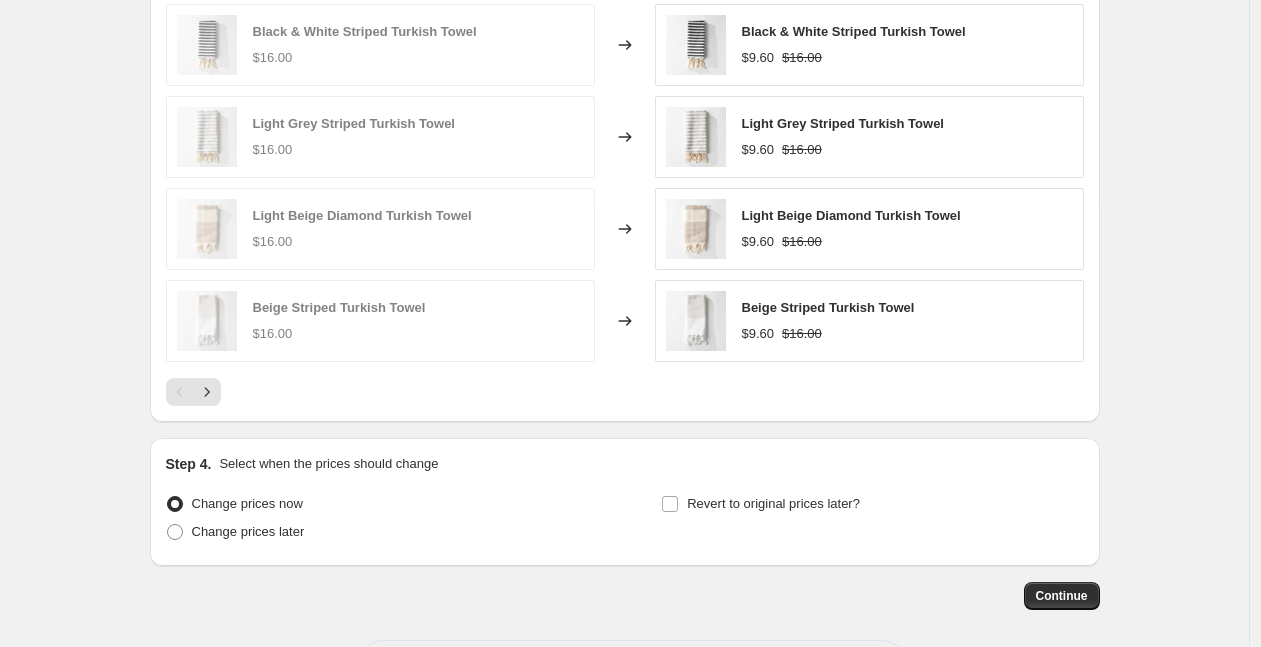 scroll, scrollTop: 1577, scrollLeft: 0, axis: vertical 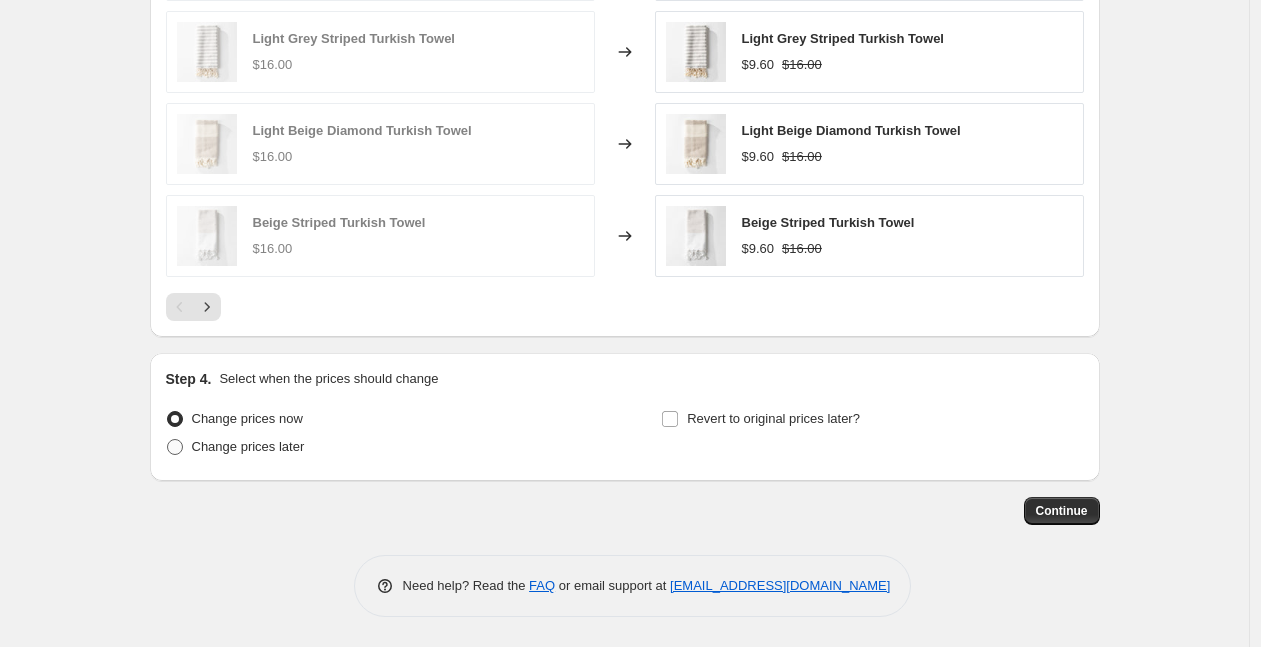 type on "7/9 Warehouse - WS40" 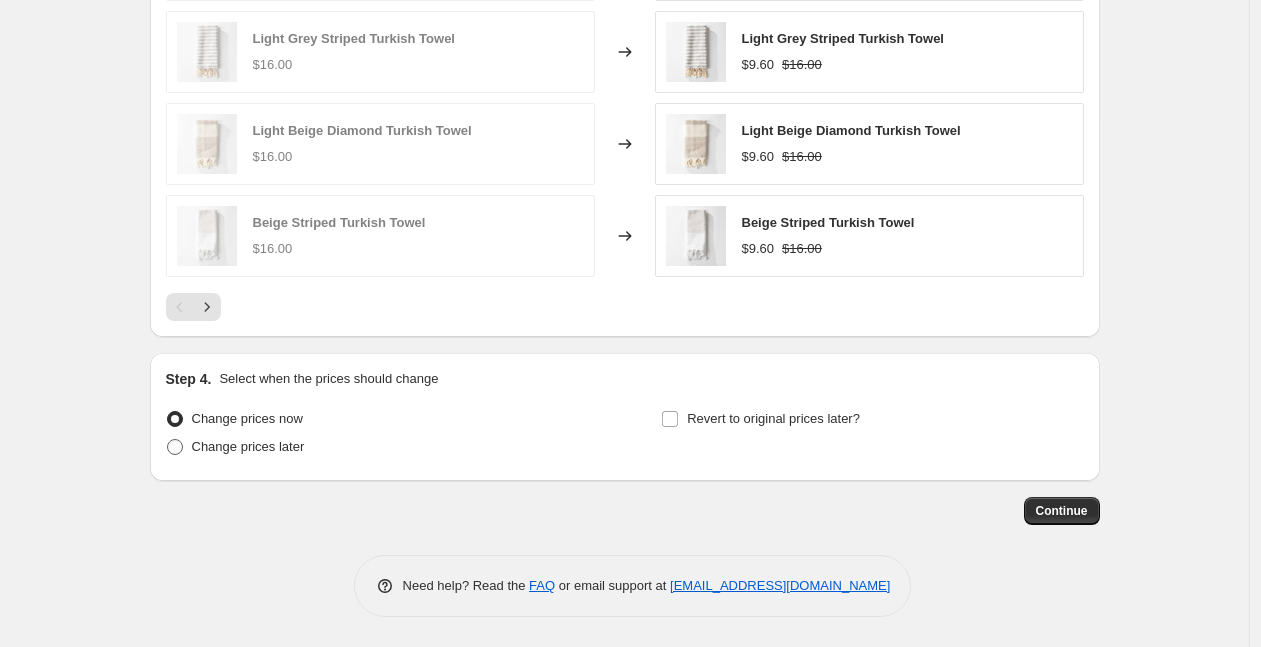 radio on "true" 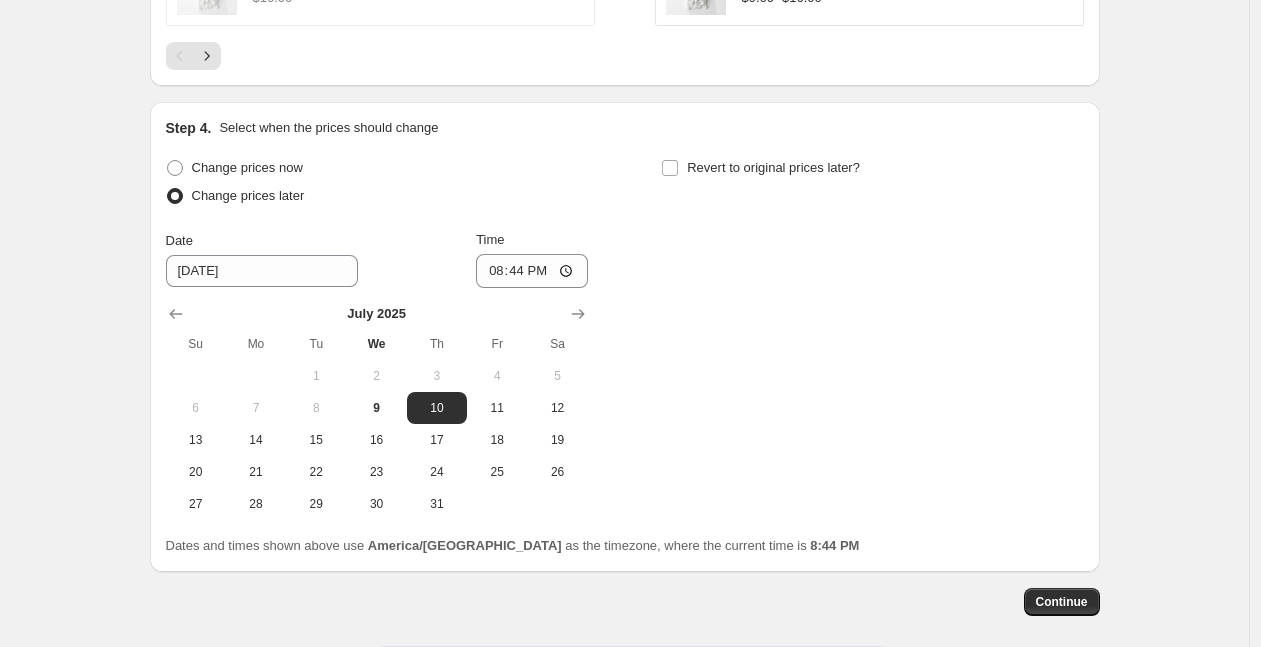 scroll, scrollTop: 1844, scrollLeft: 0, axis: vertical 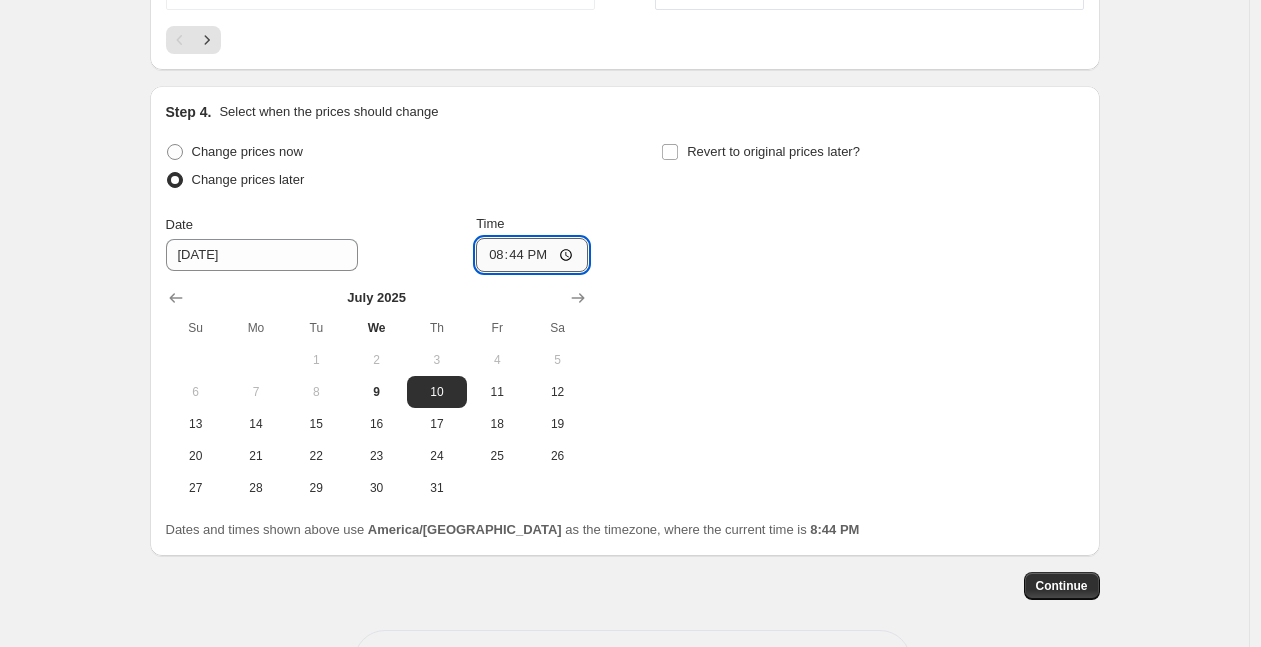 click on "20:44" at bounding box center (532, 255) 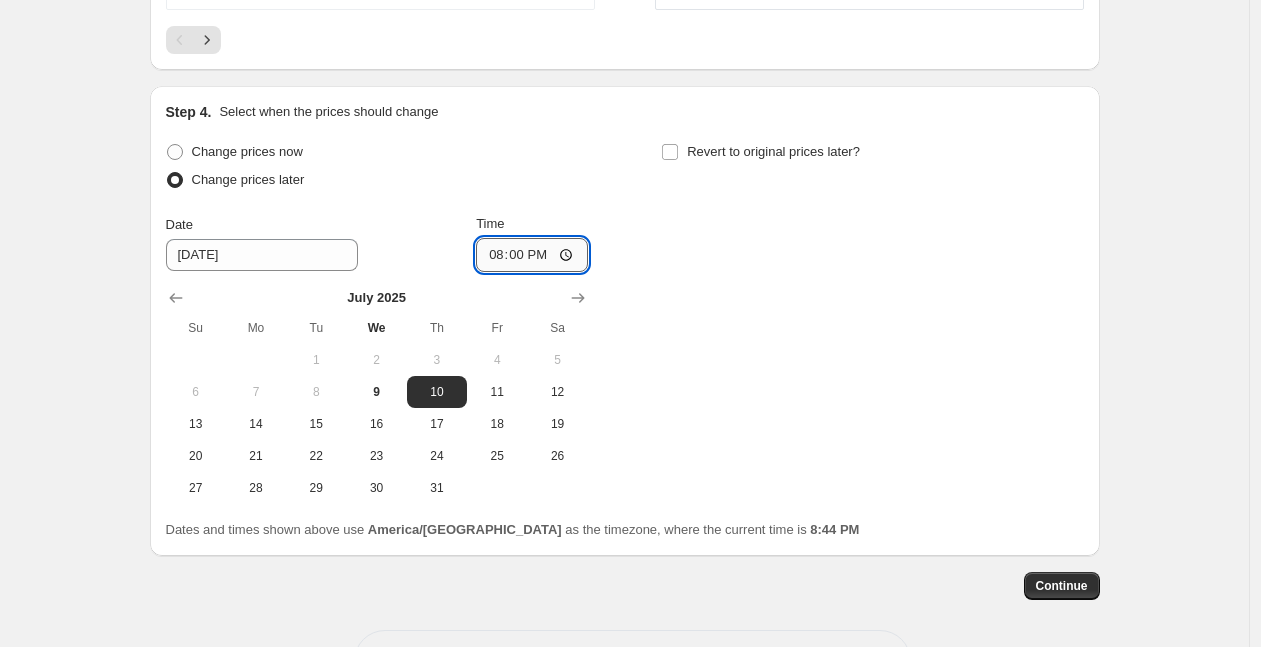 type on "08:00" 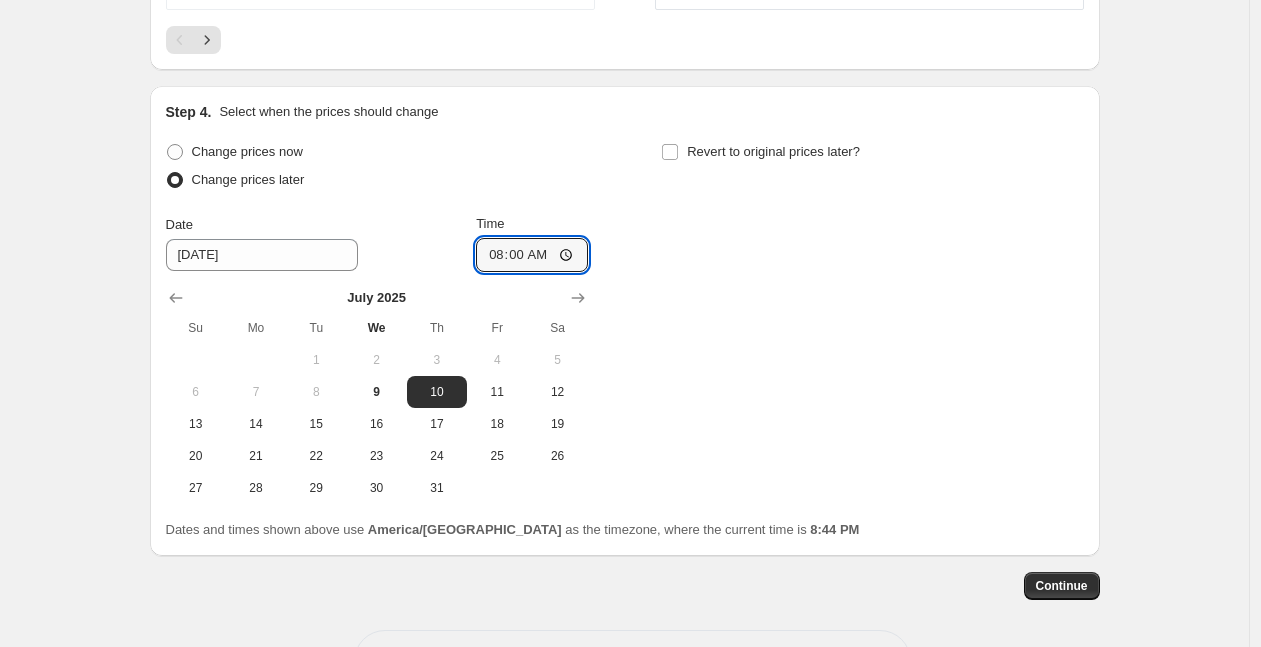 click on "Change prices now Change prices later Date [DATE] Time 08:00 [DATE] Su Mo Tu We Th Fr Sa 1 2 3 4 5 6 7 8 9 10 11 12 13 14 15 16 17 18 19 20 21 22 23 24 25 26 27 28 29 30 31 Revert to original prices later?" at bounding box center [625, 321] 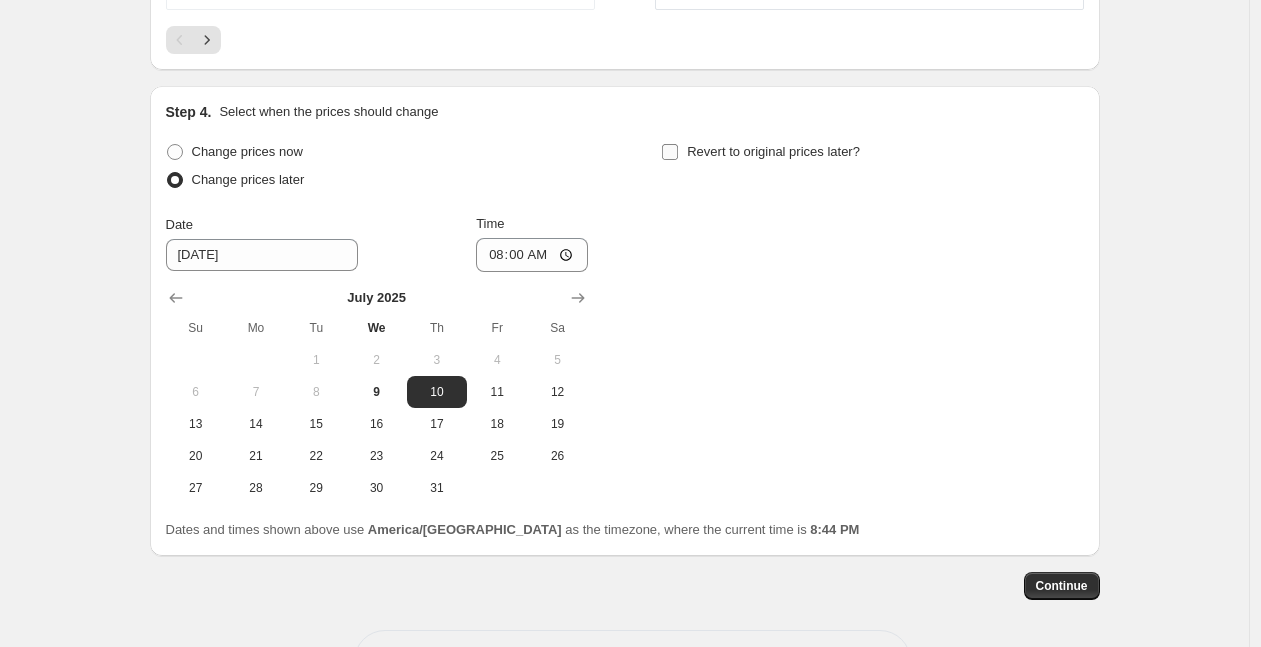 click on "Revert to original prices later?" at bounding box center (773, 151) 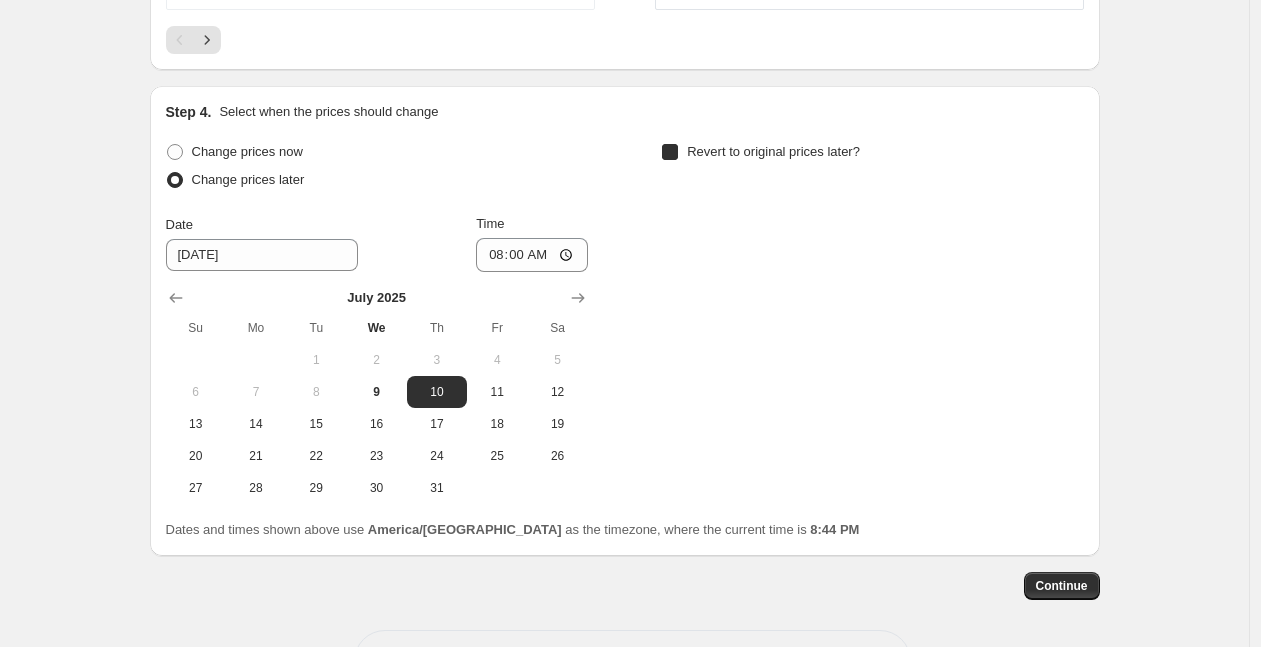 checkbox on "true" 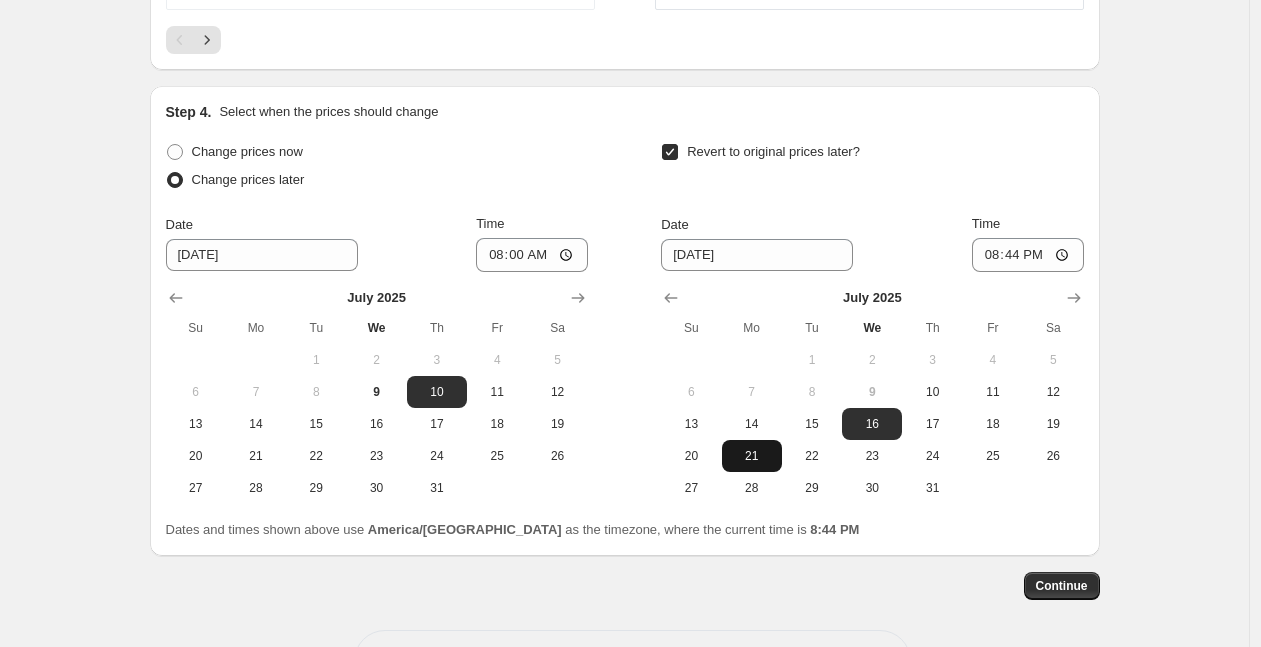 click on "21" at bounding box center [752, 456] 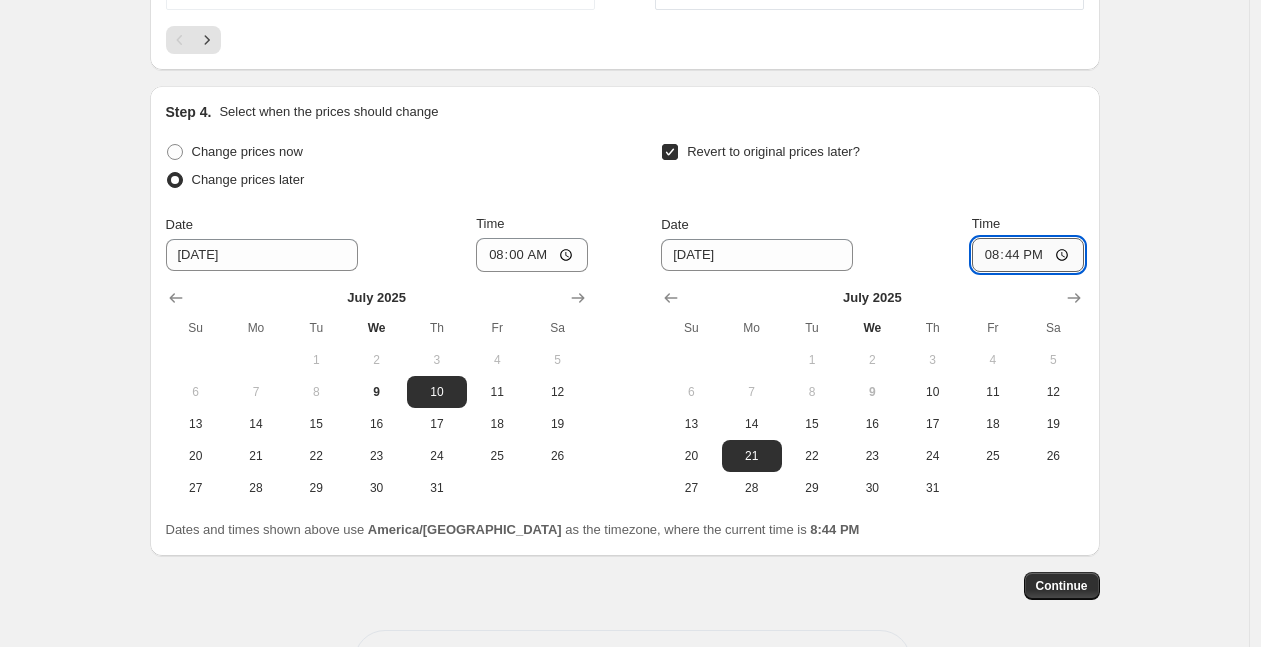 click on "20:44" at bounding box center [1028, 255] 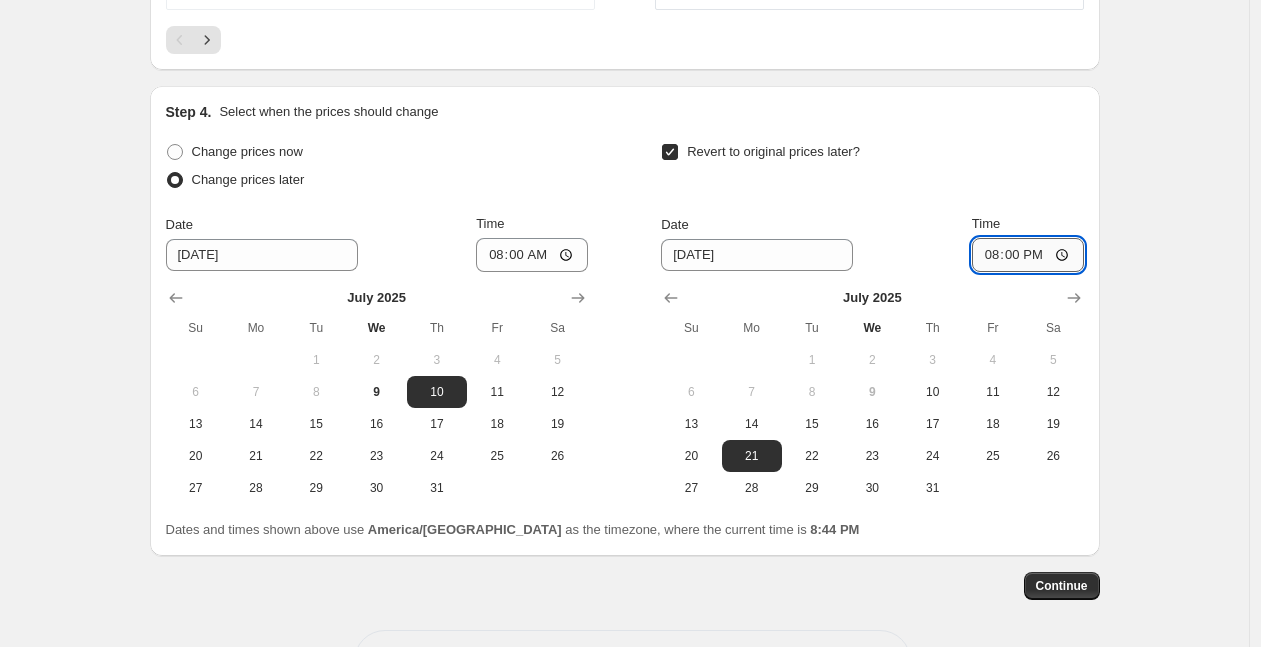 type on "08:00" 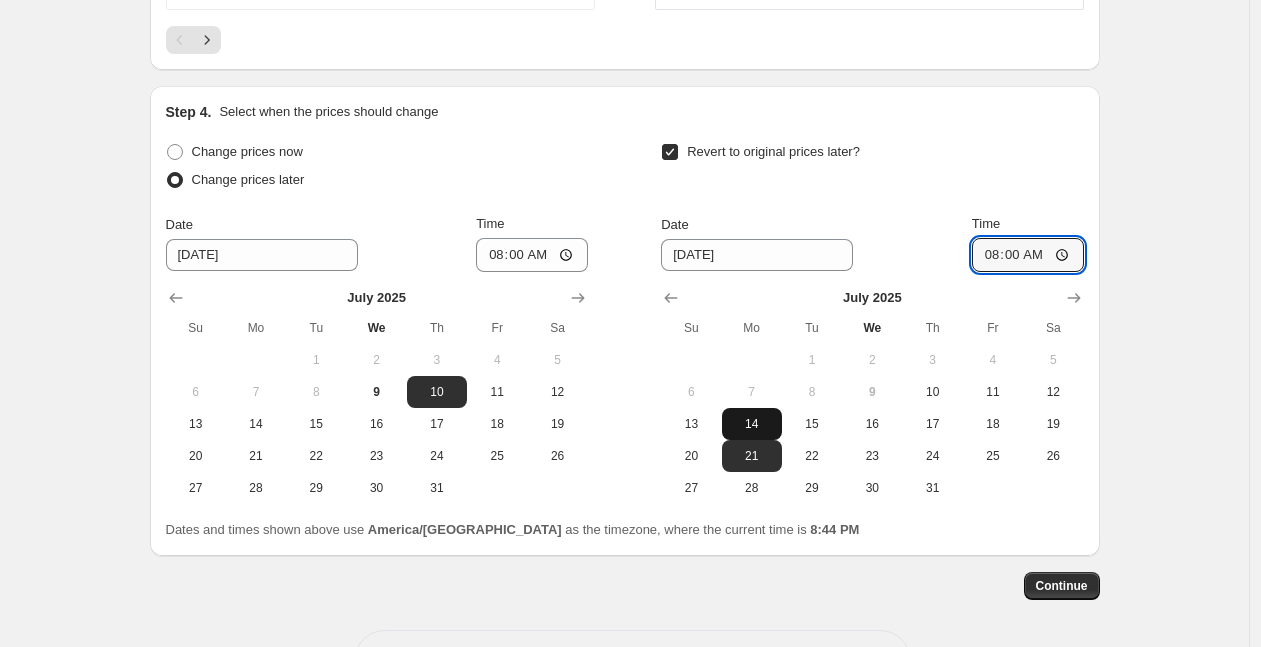 click on "14" at bounding box center [752, 424] 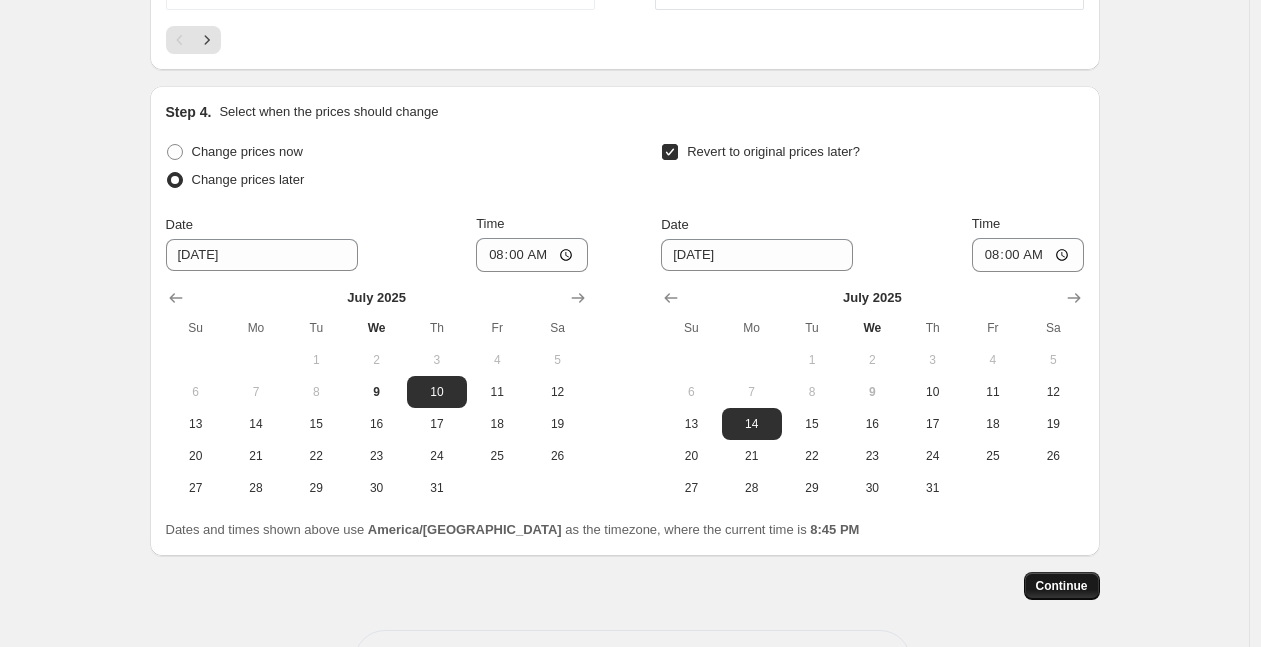 click on "Continue" at bounding box center (1062, 586) 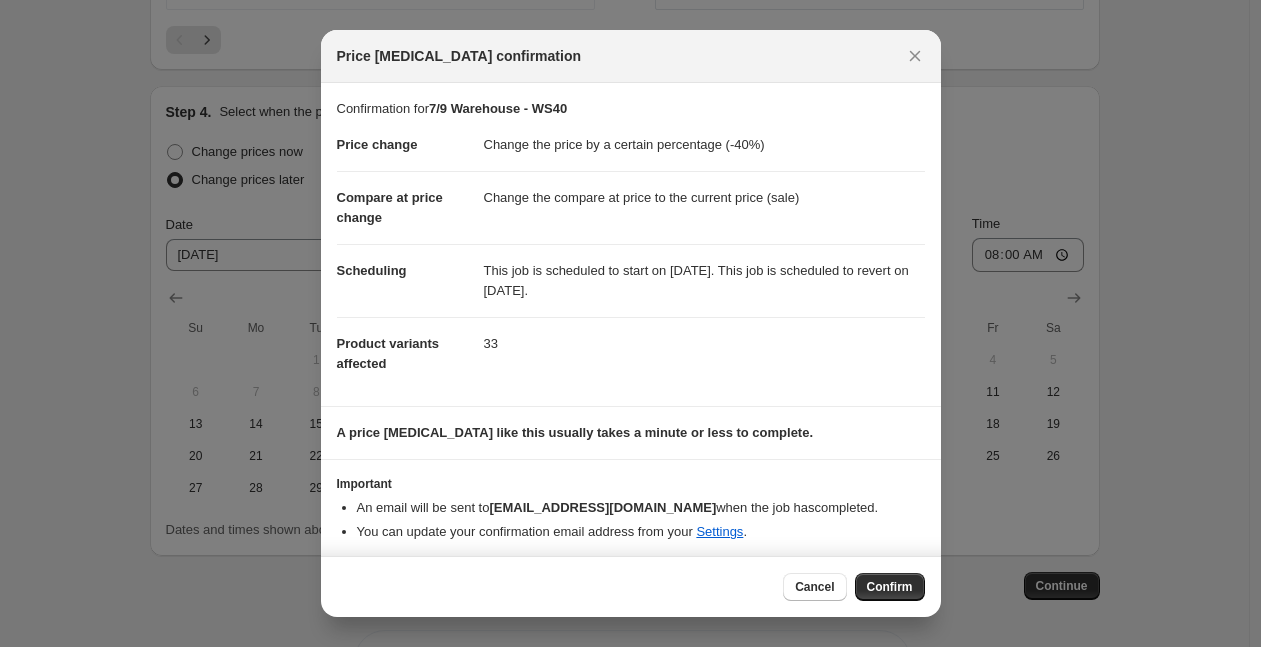 scroll, scrollTop: 6, scrollLeft: 0, axis: vertical 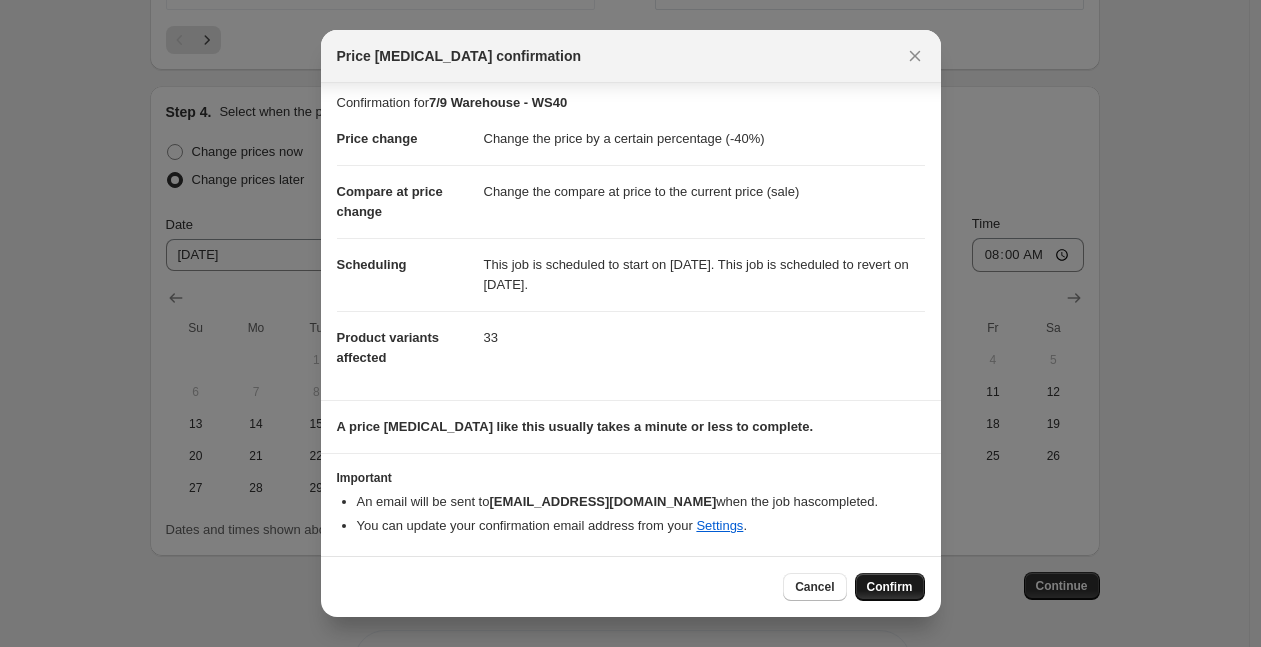 click on "Confirm" at bounding box center [890, 587] 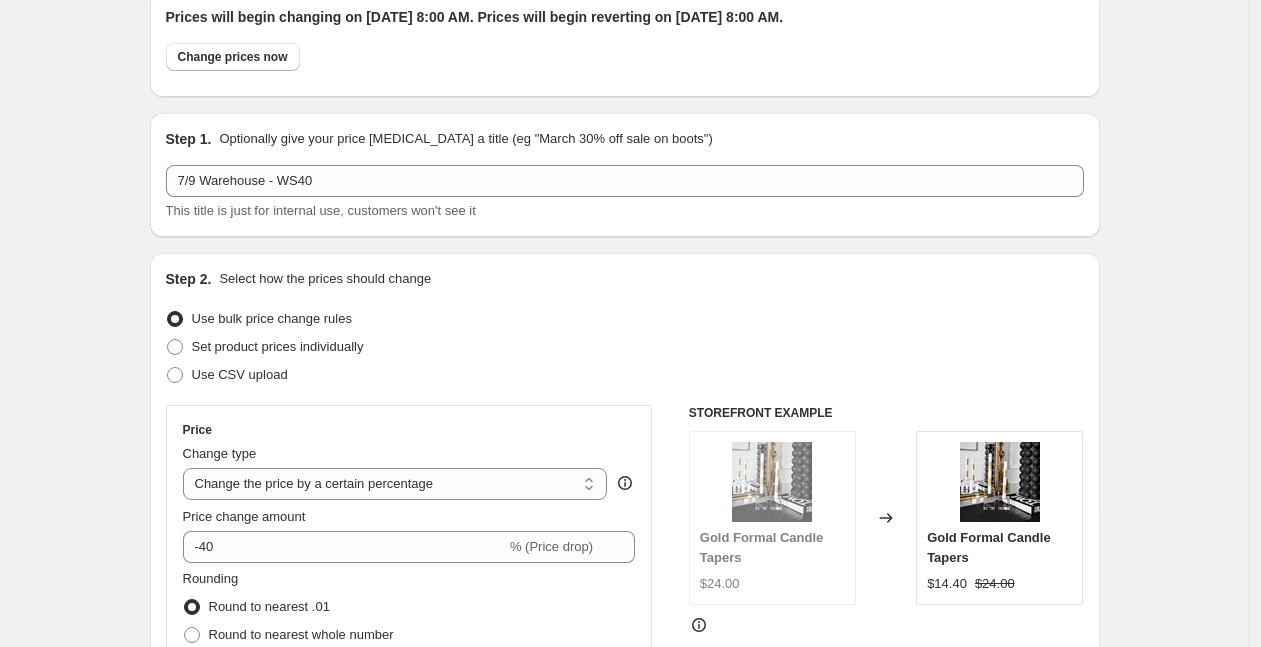 scroll, scrollTop: 0, scrollLeft: 0, axis: both 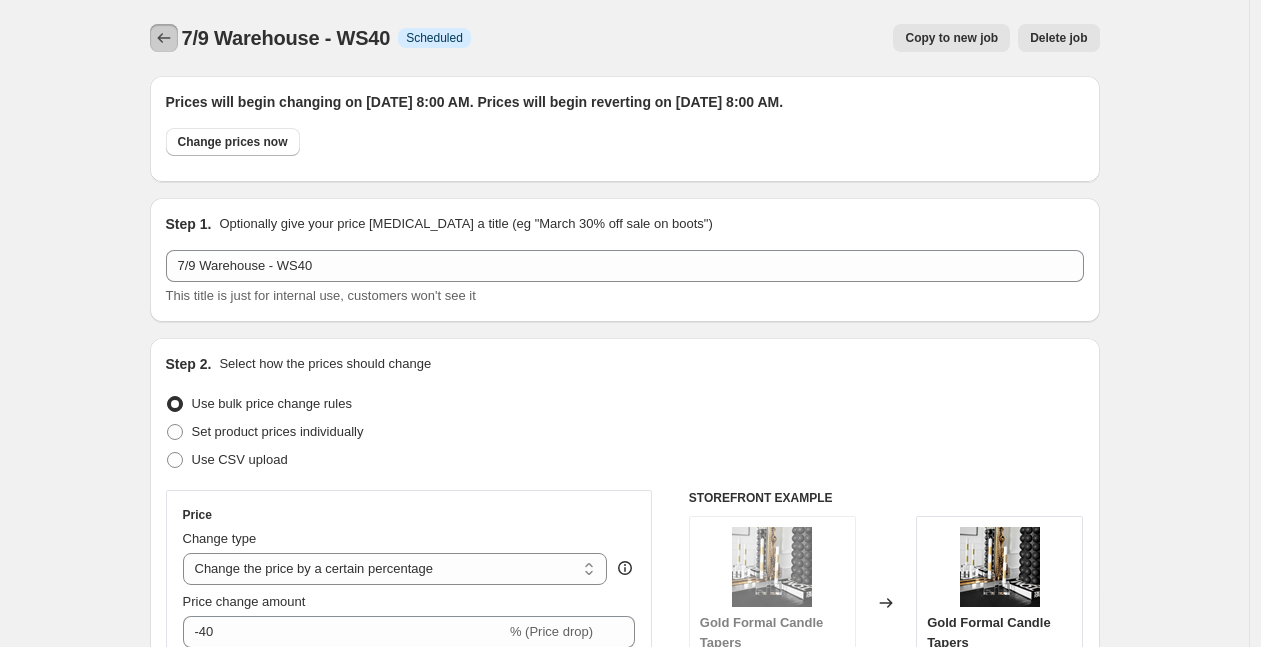 click 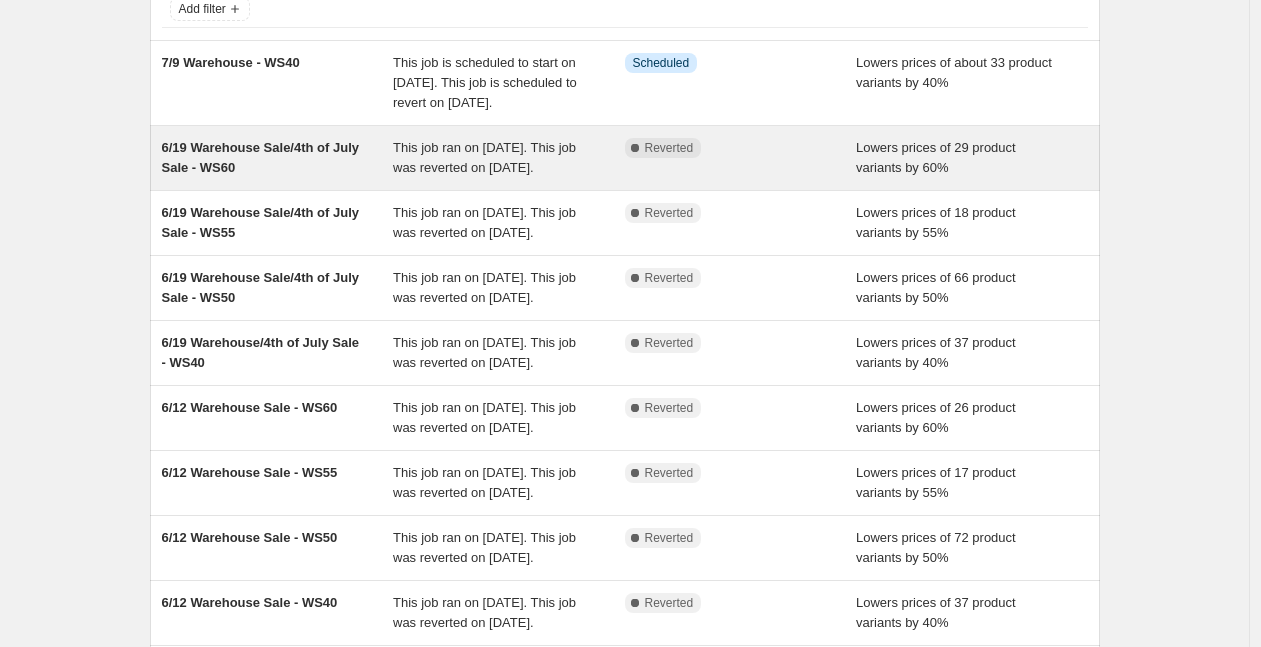 scroll, scrollTop: 159, scrollLeft: 0, axis: vertical 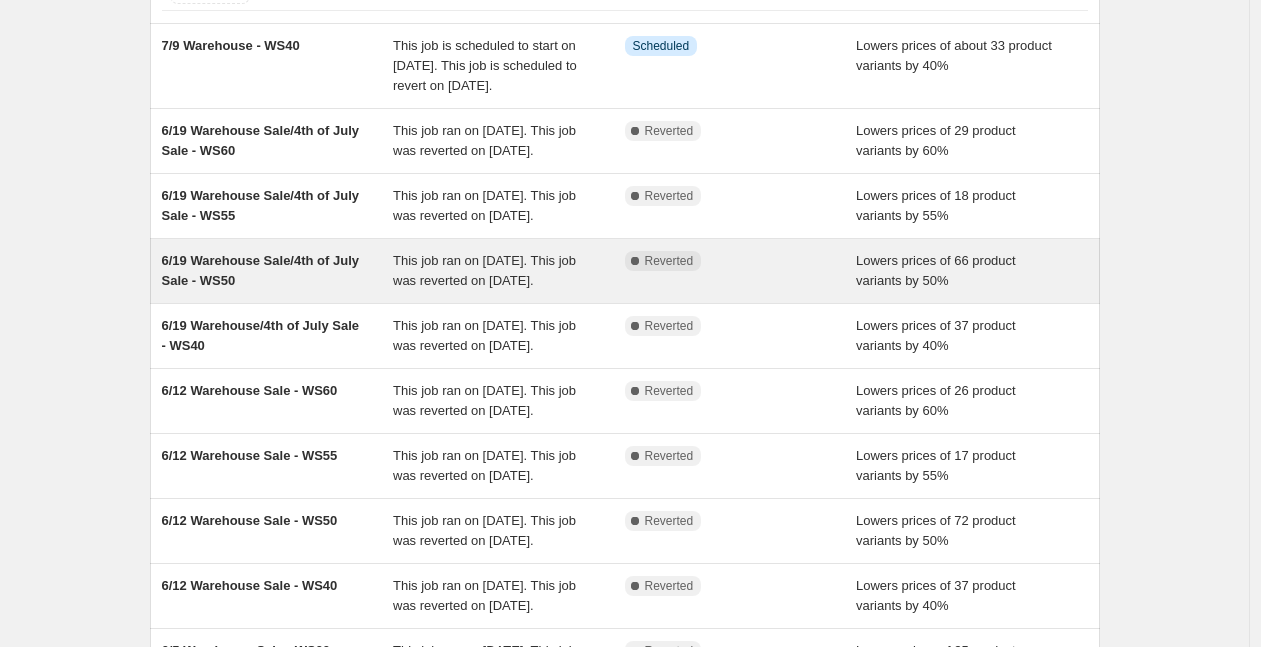 click on "6/19 Warehouse Sale/4th of July Sale - WS50" at bounding box center [278, 271] 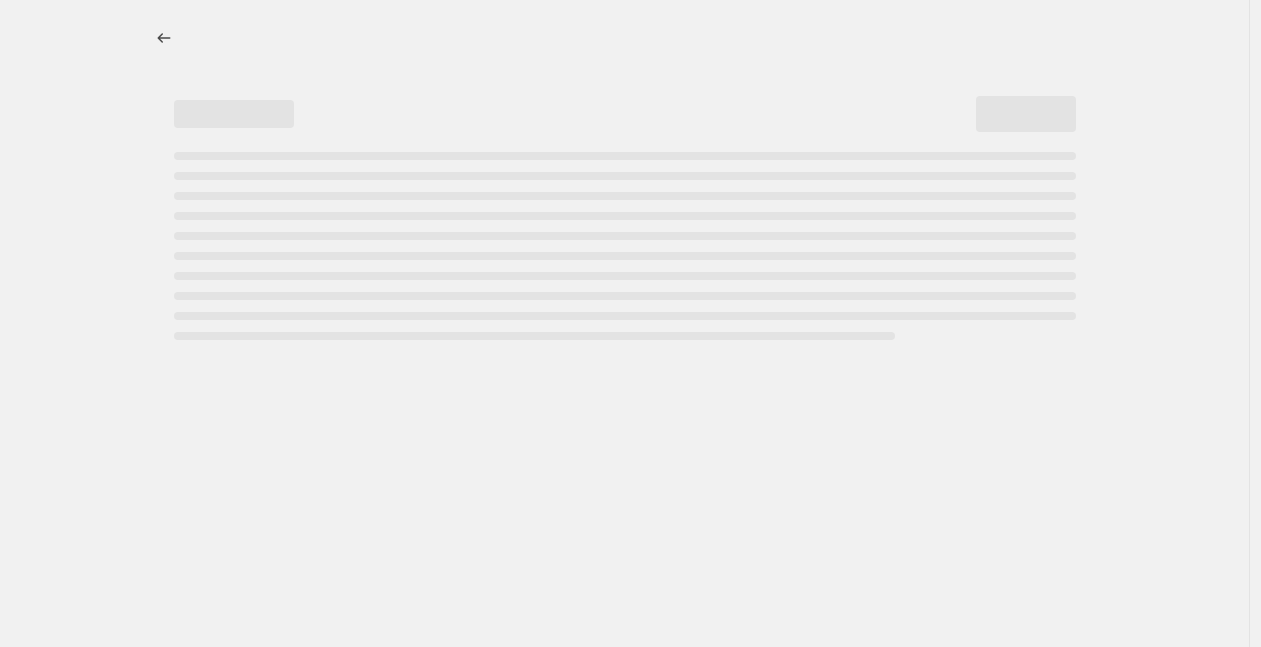 scroll, scrollTop: 0, scrollLeft: 0, axis: both 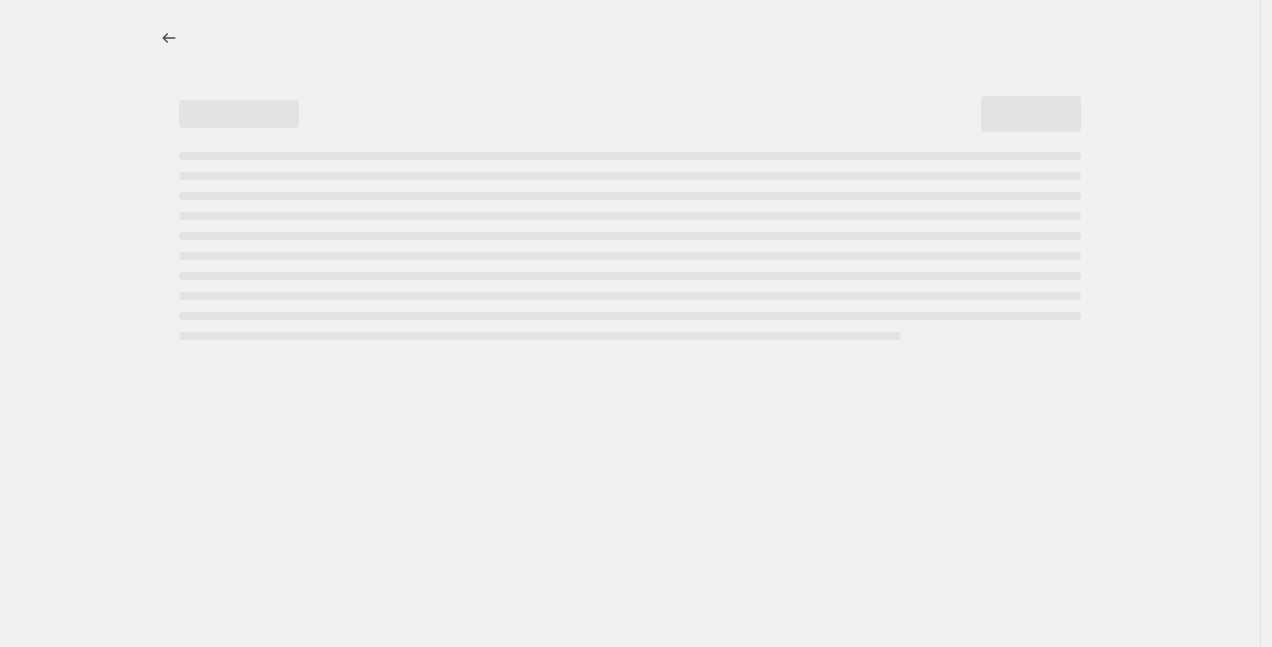 select on "percentage" 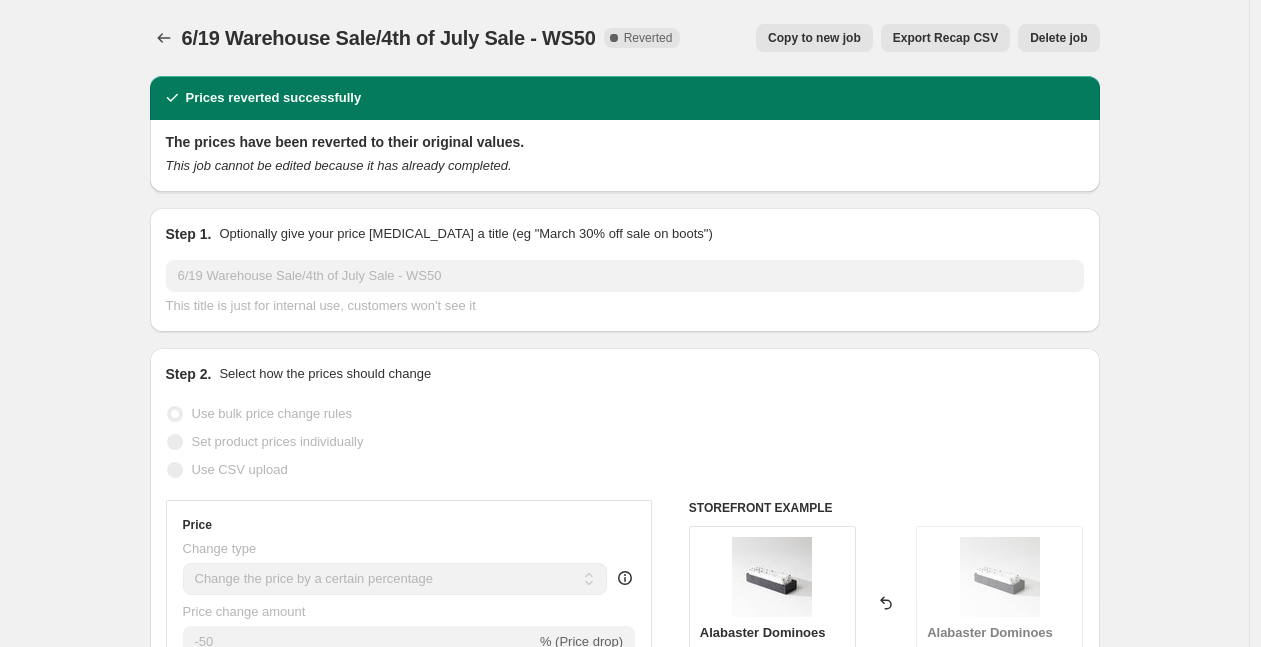 click on "Copy to new job" at bounding box center [814, 38] 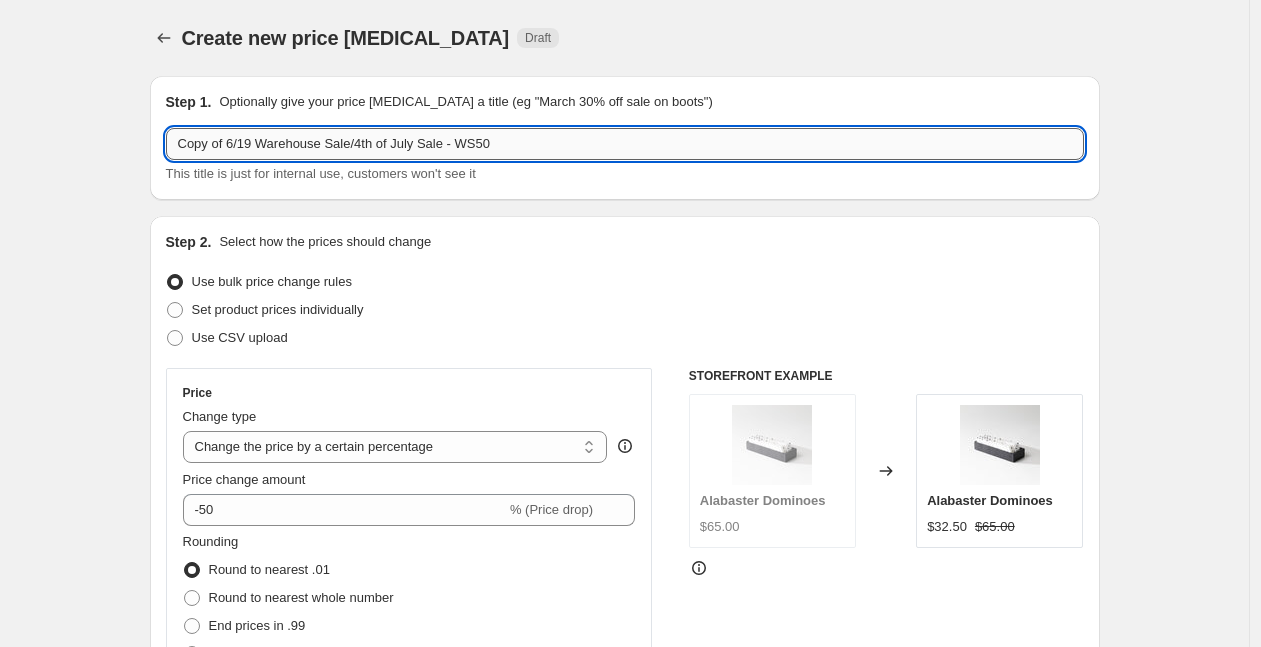 drag, startPoint x: 461, startPoint y: 149, endPoint x: 360, endPoint y: 141, distance: 101.31634 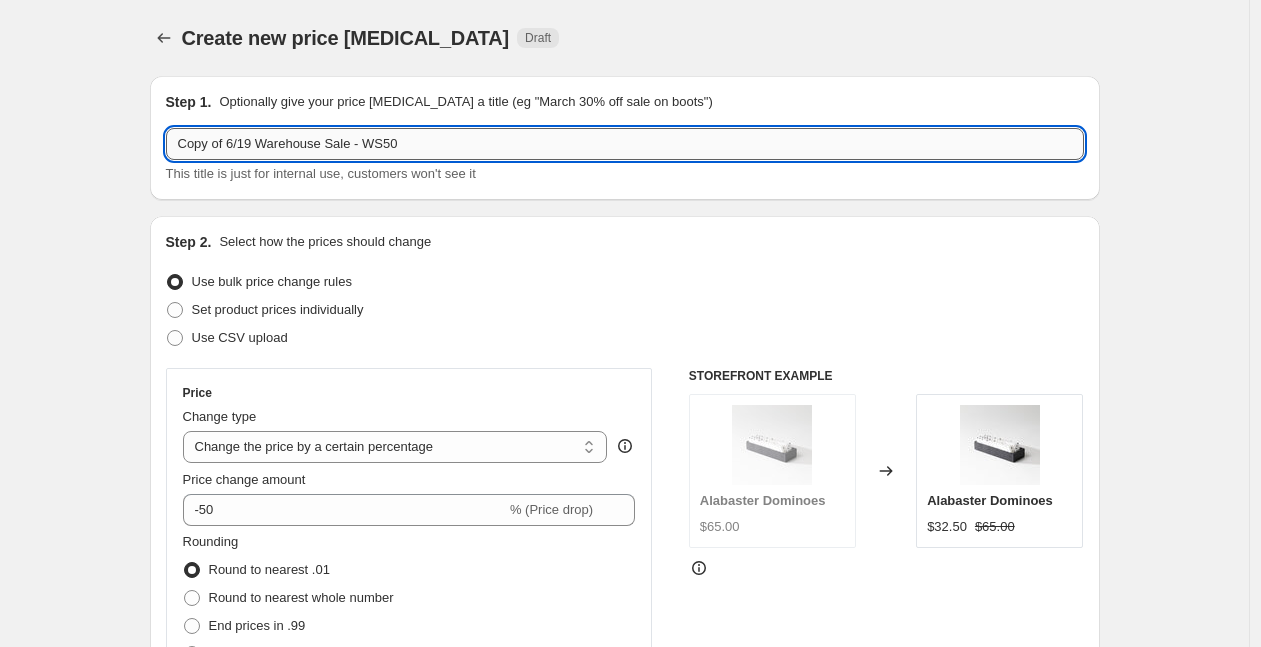 drag, startPoint x: 255, startPoint y: 138, endPoint x: 209, endPoint y: 137, distance: 46.010868 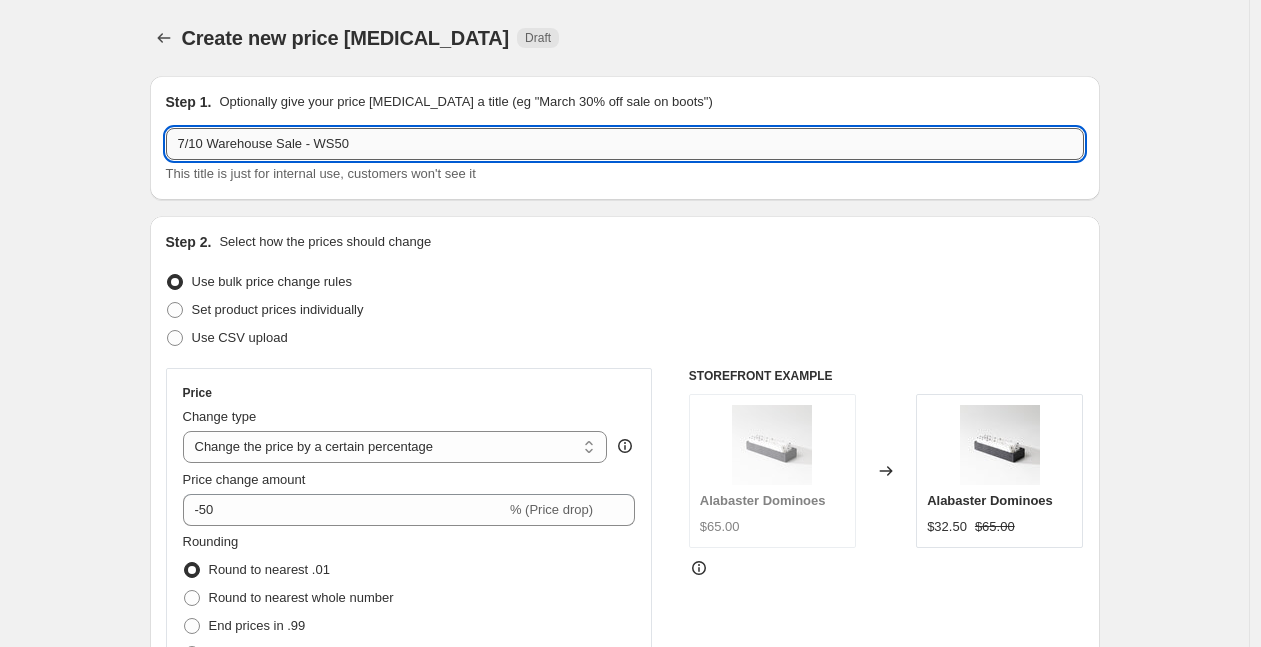 click on "7/10 Warehouse Sale - WS50" at bounding box center [625, 144] 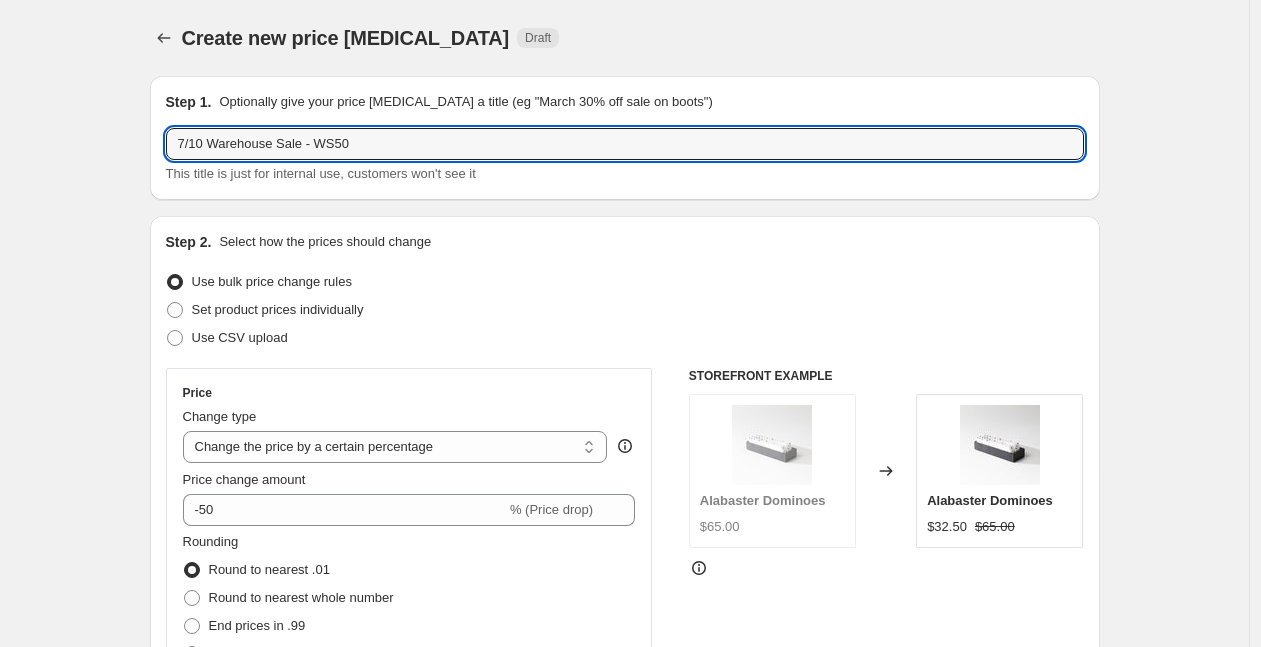 type on "7/10 Warehouse Sale - WS50" 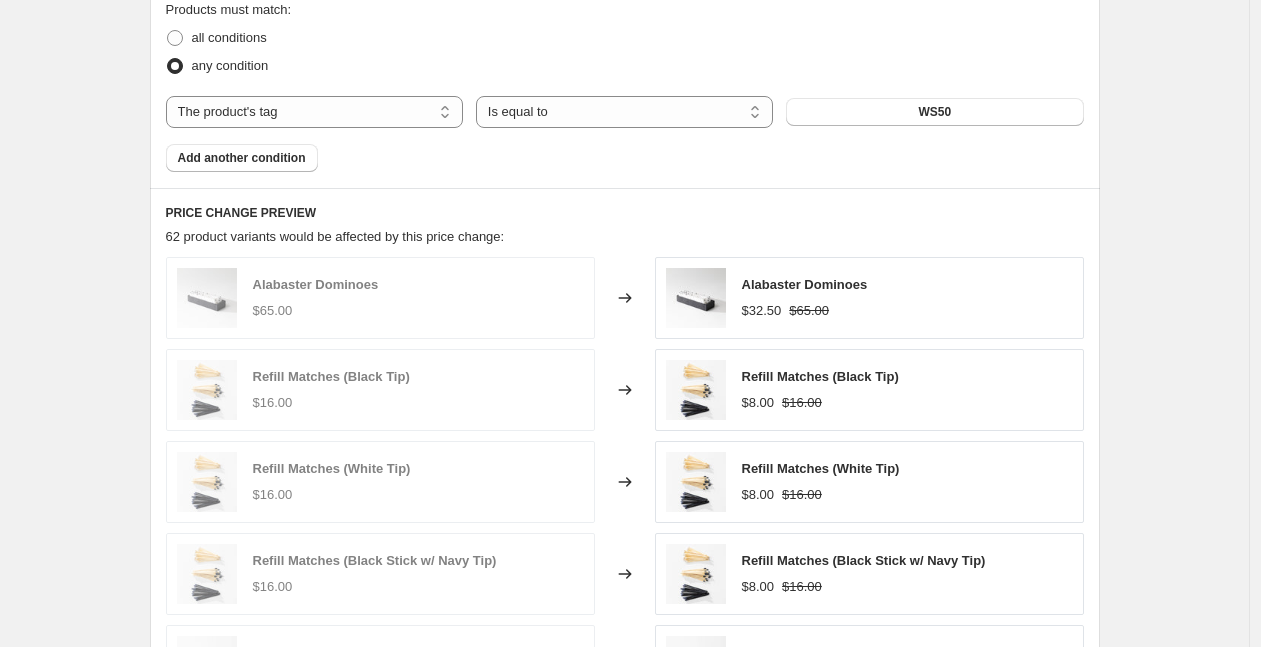 scroll, scrollTop: 1577, scrollLeft: 0, axis: vertical 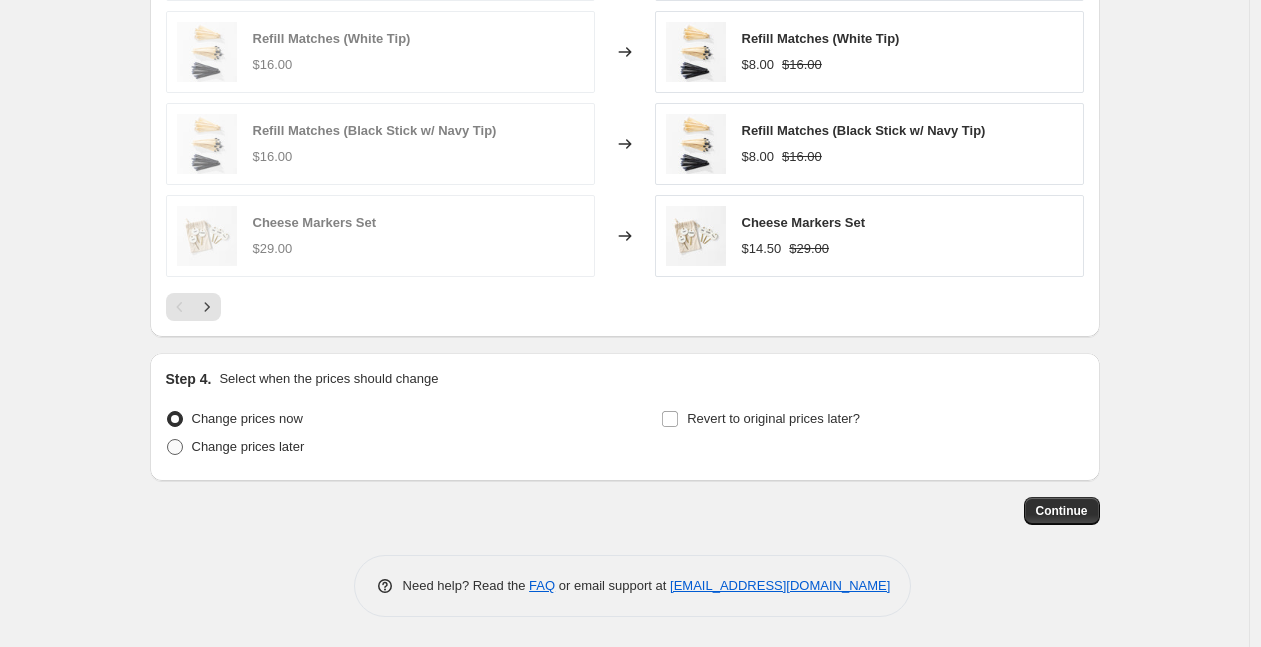 click on "Change prices later" at bounding box center [248, 446] 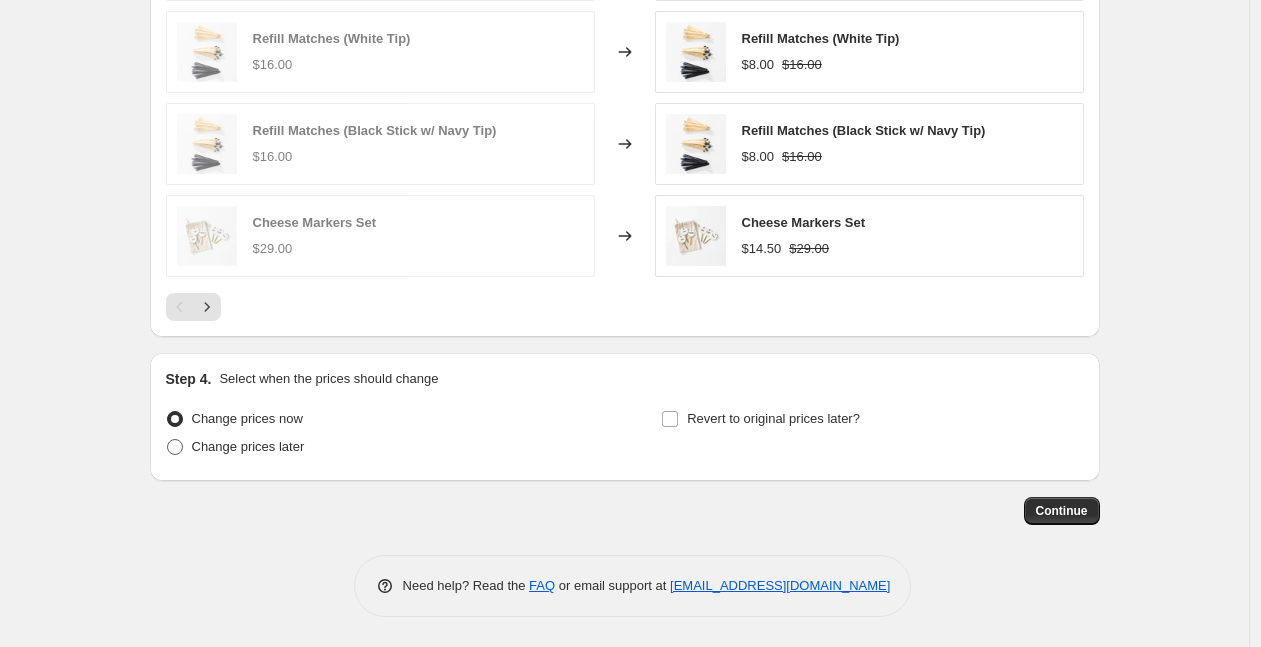 radio on "true" 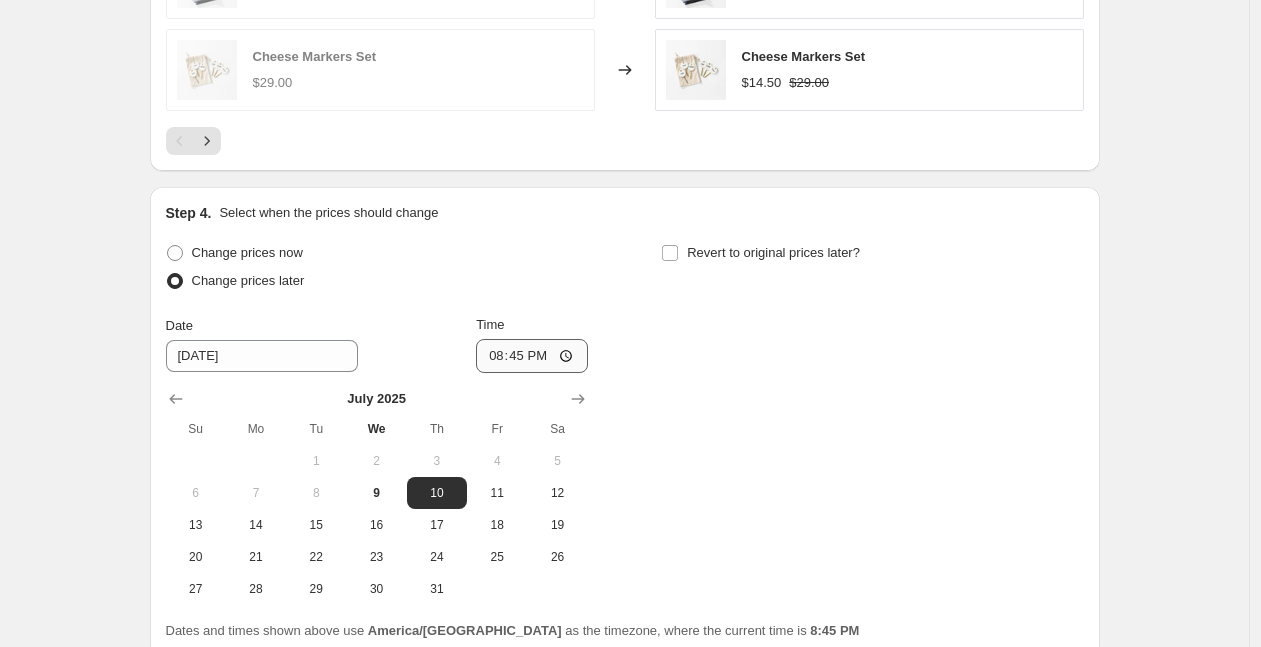scroll, scrollTop: 1754, scrollLeft: 0, axis: vertical 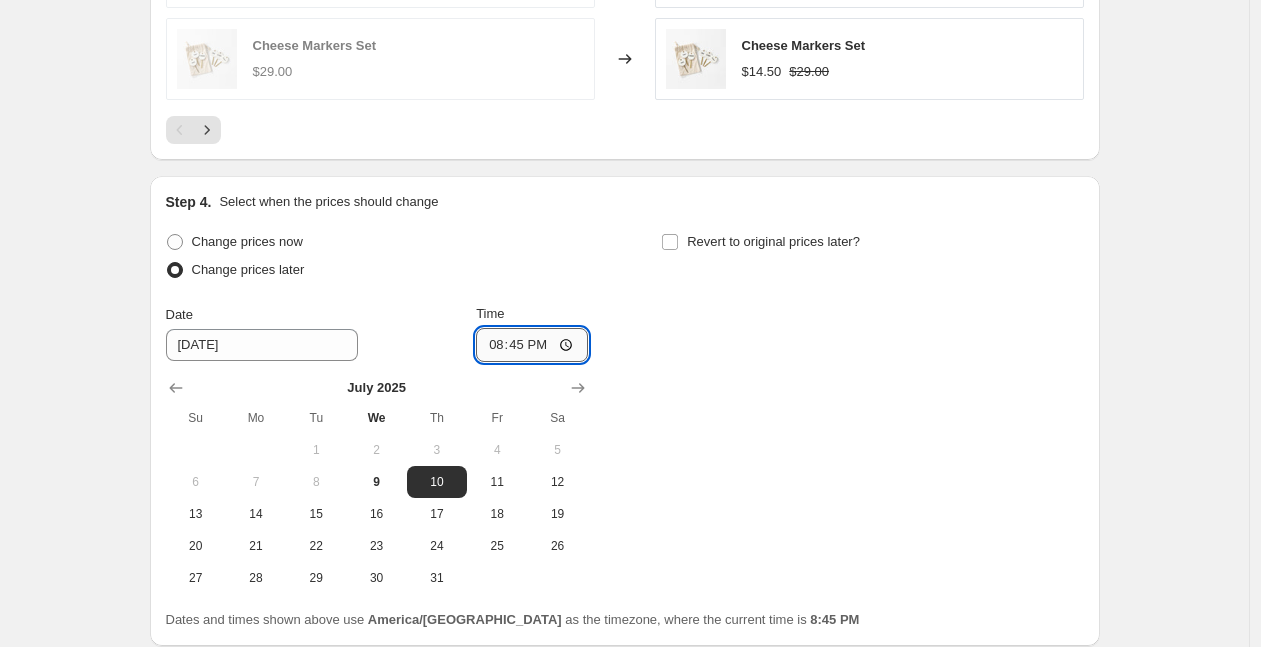 click on "20:45" at bounding box center [532, 345] 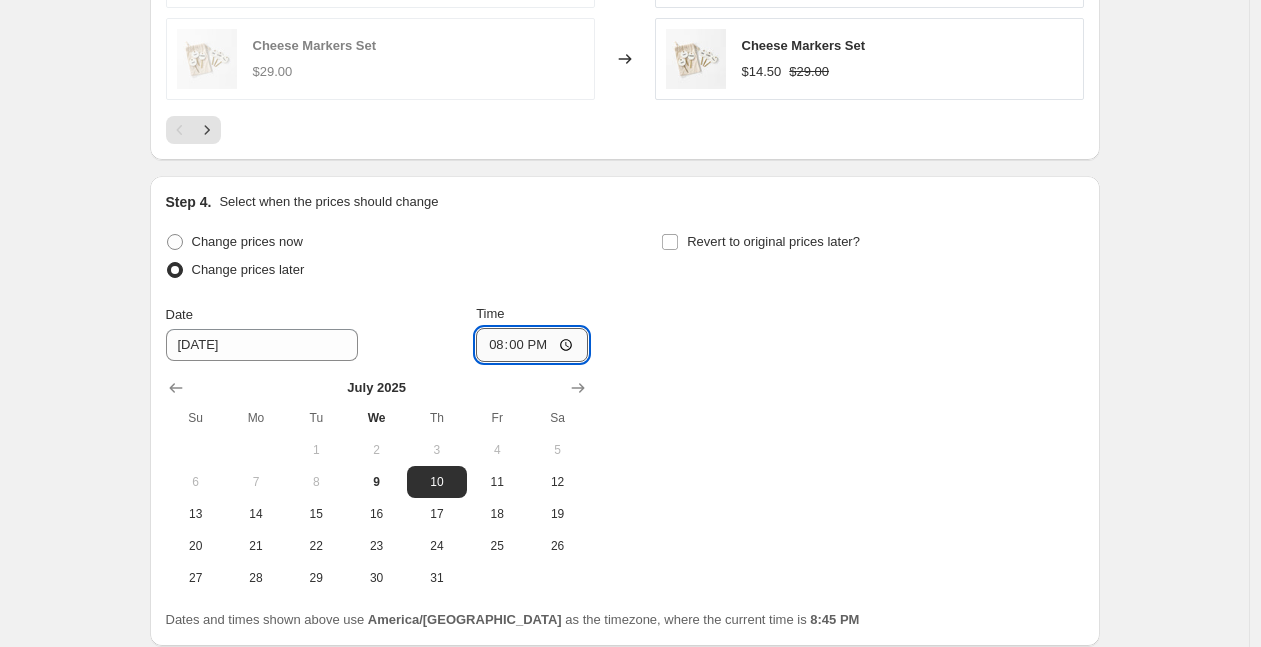 type on "08:00" 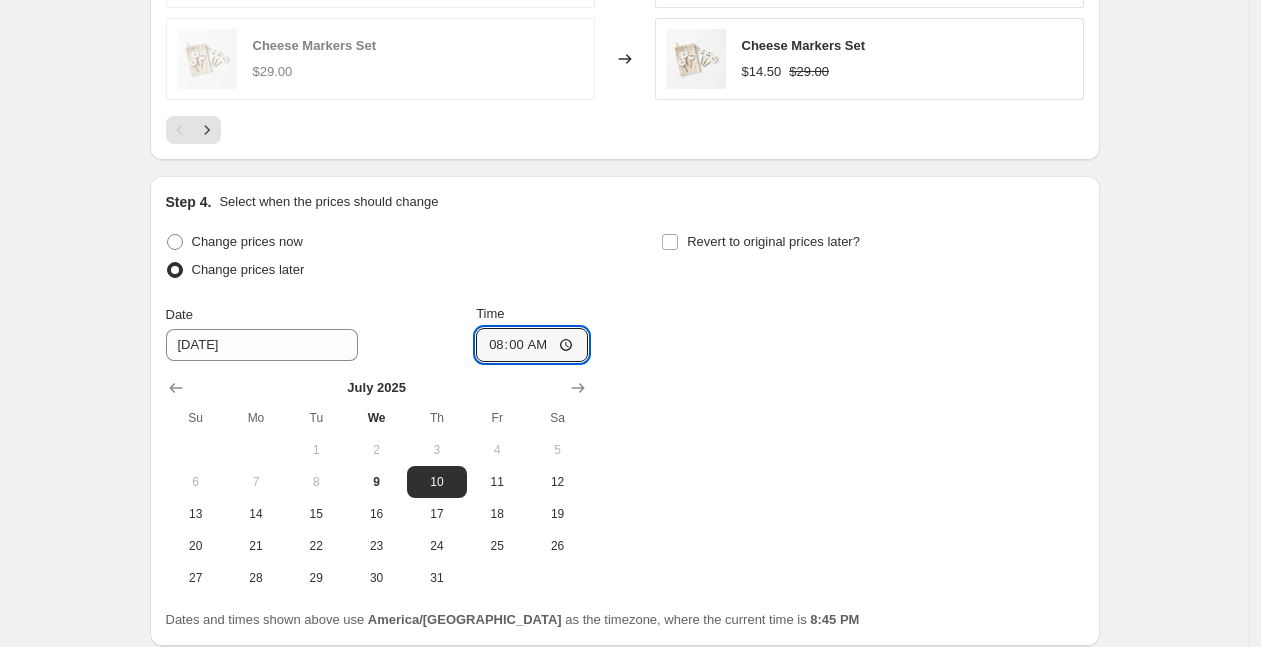 click on "Revert to original prices later?" at bounding box center [872, 258] 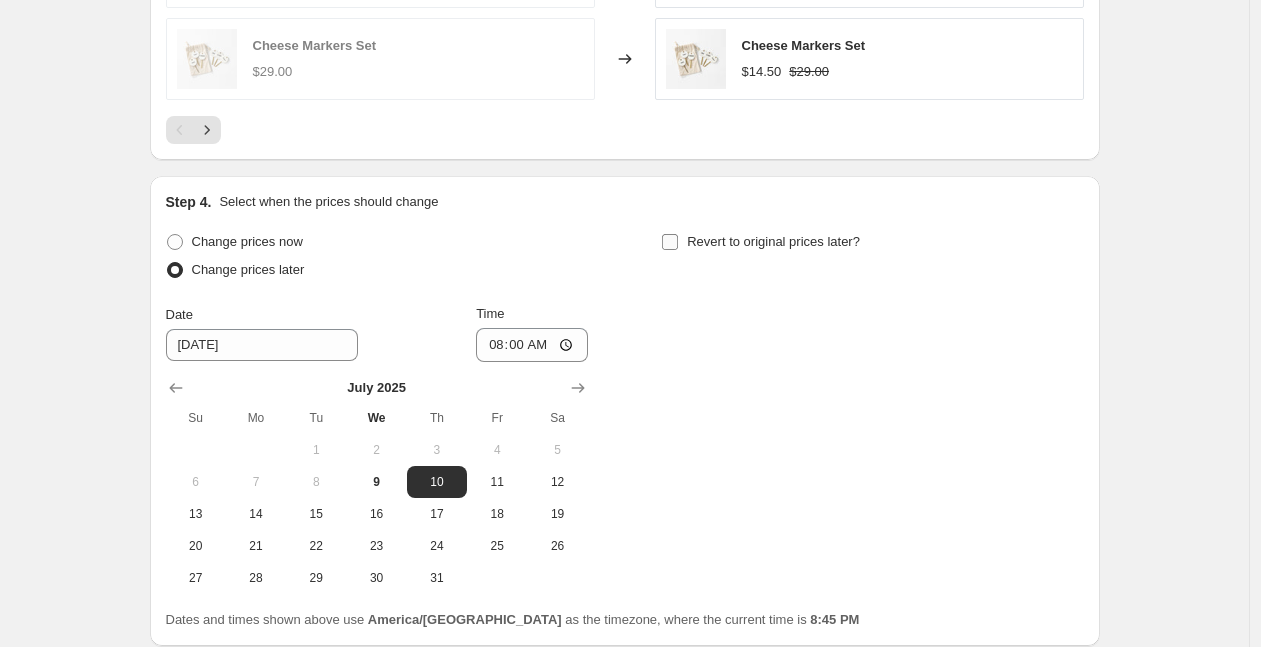 click on "Revert to original prices later?" at bounding box center [773, 242] 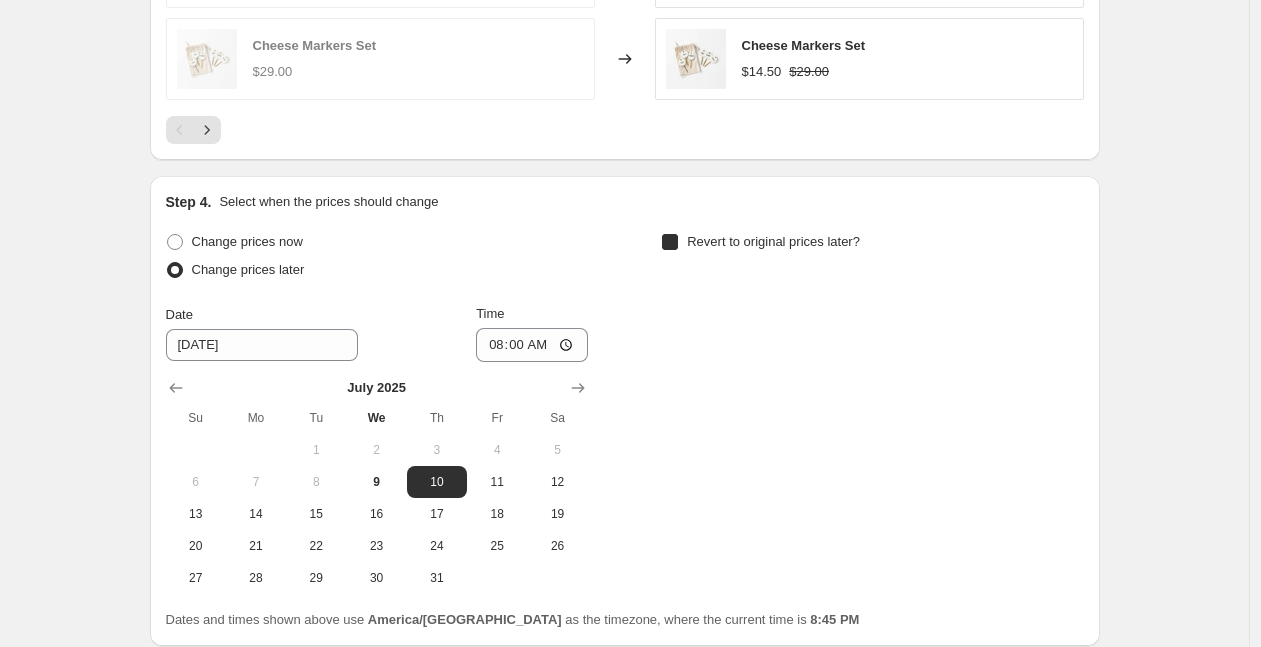 checkbox on "true" 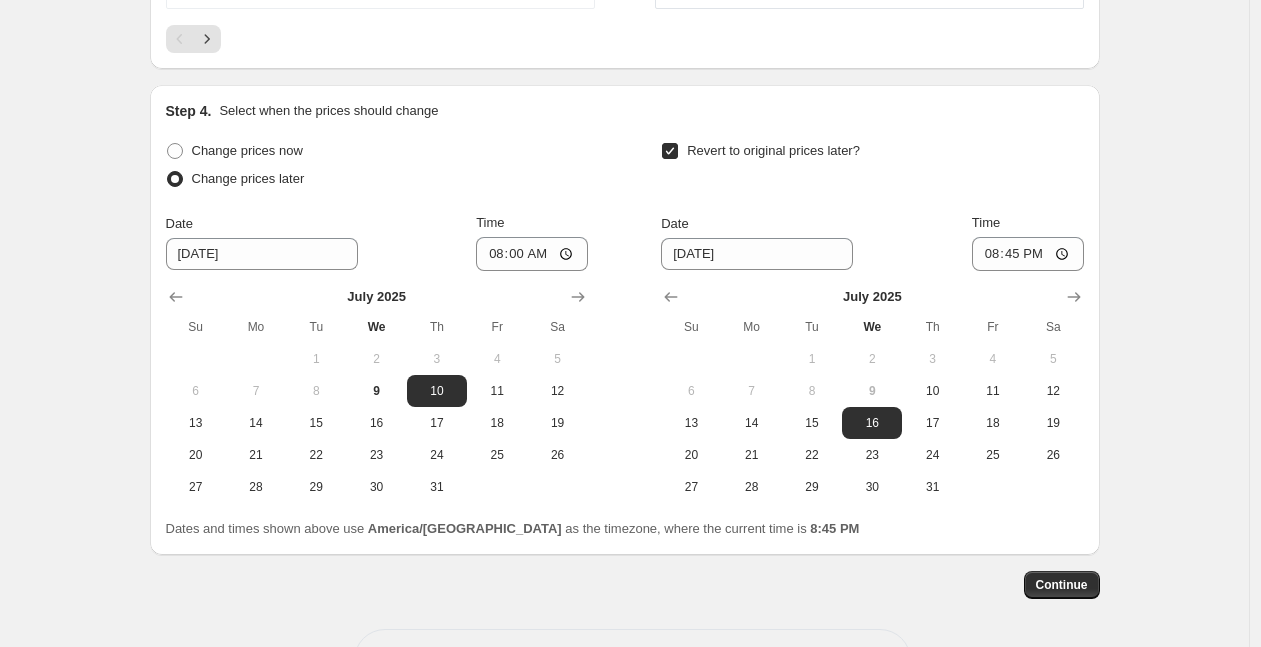 scroll, scrollTop: 1849, scrollLeft: 0, axis: vertical 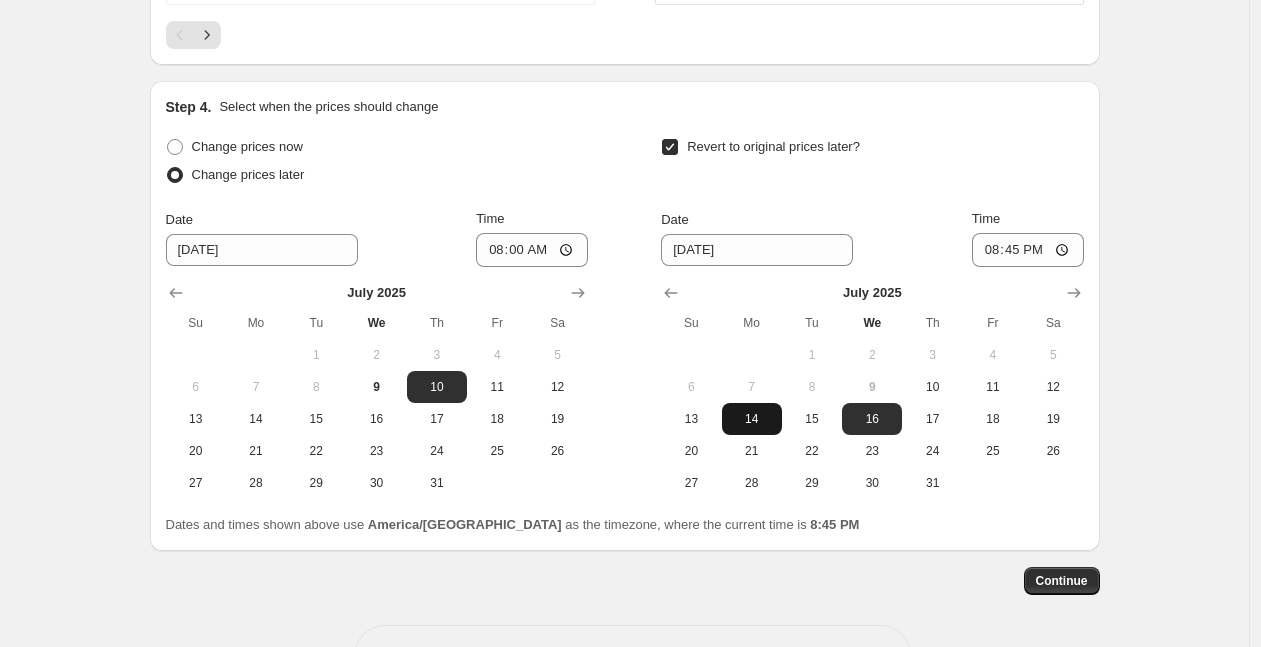 click on "14" at bounding box center (752, 419) 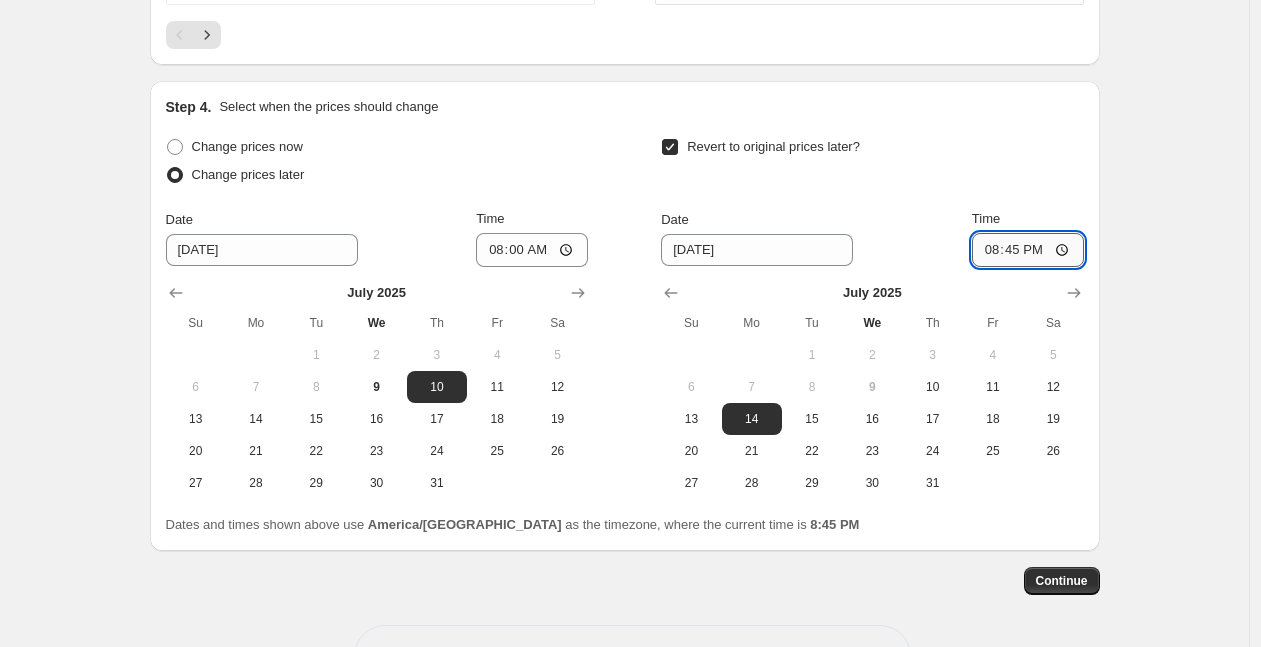 click on "20:45" at bounding box center (1028, 250) 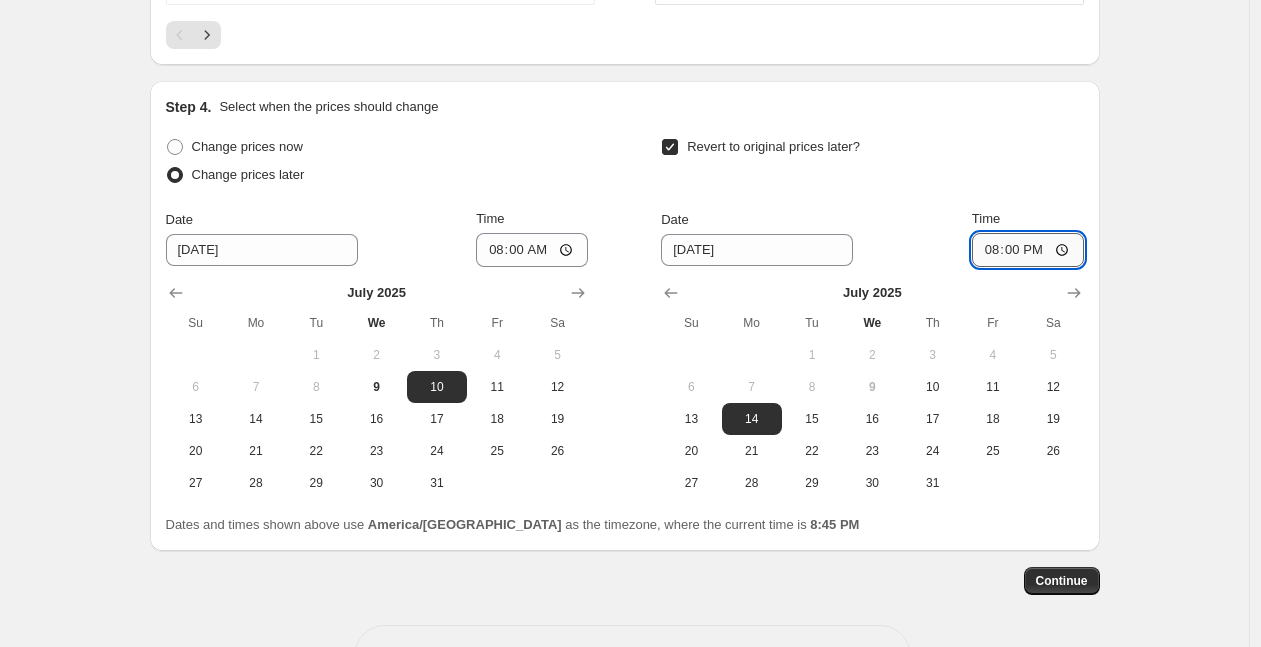 type on "08:00" 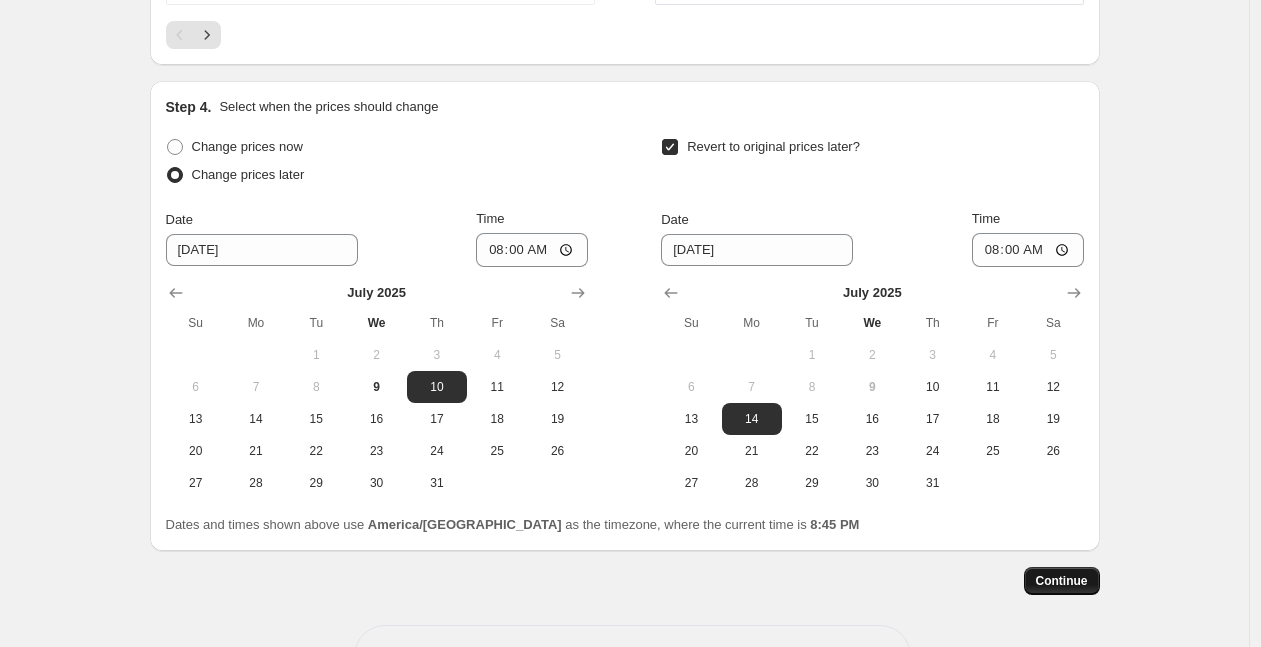 click on "Continue" at bounding box center (1062, 581) 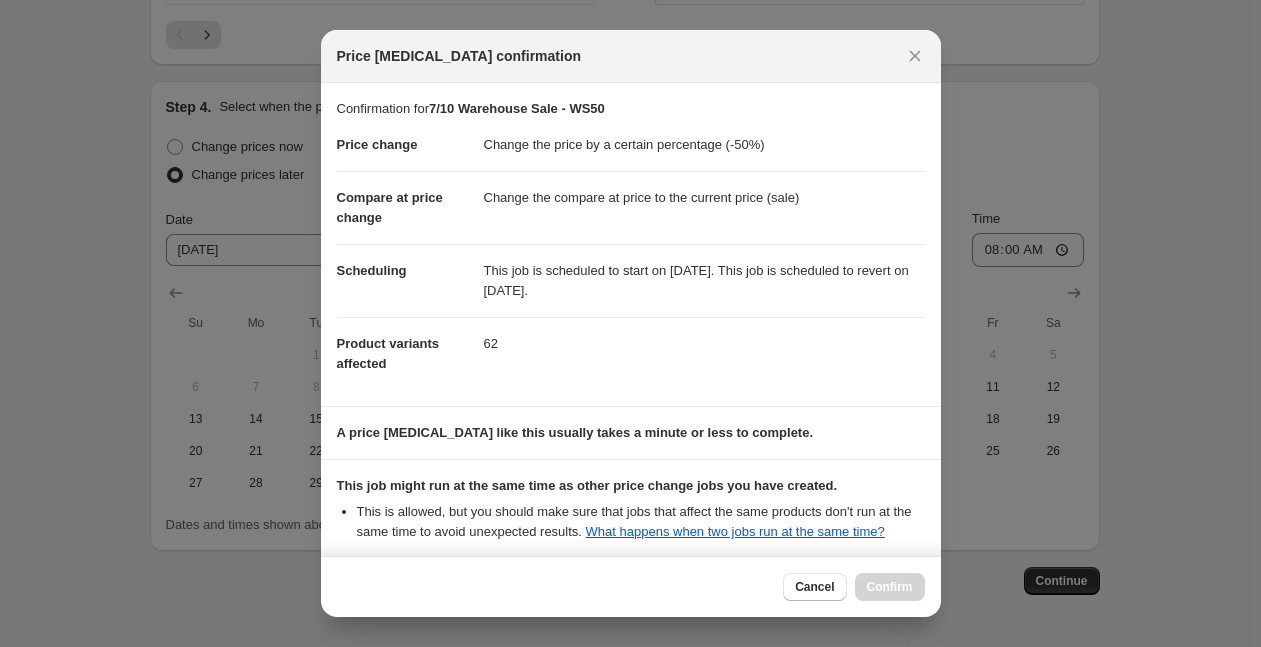 scroll, scrollTop: 211, scrollLeft: 0, axis: vertical 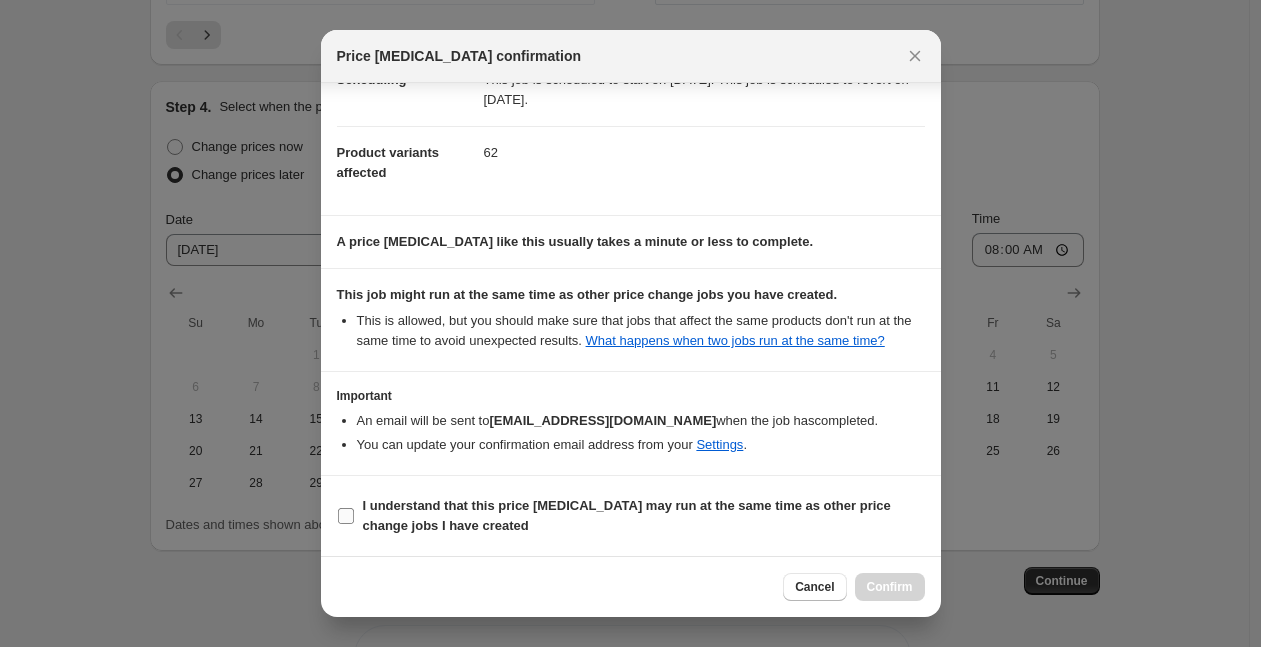 click on "I understand that this price [MEDICAL_DATA] may run at the same time as other price change jobs I have created" at bounding box center [627, 515] 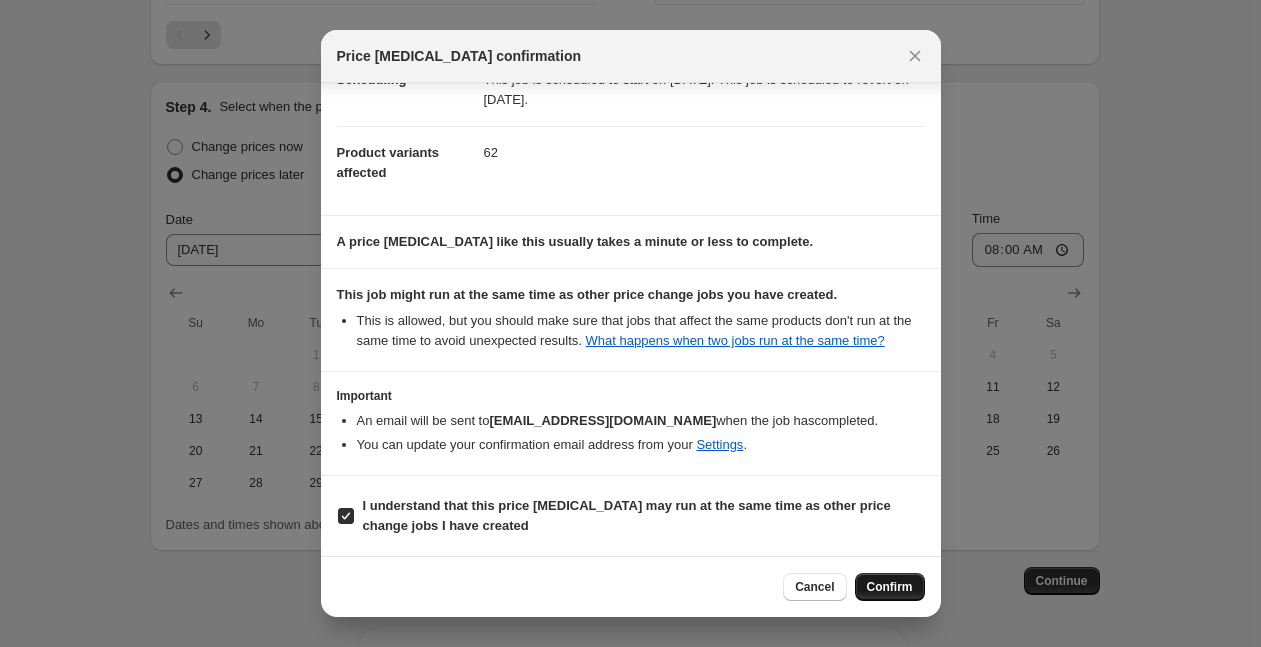 click on "Confirm" at bounding box center [890, 587] 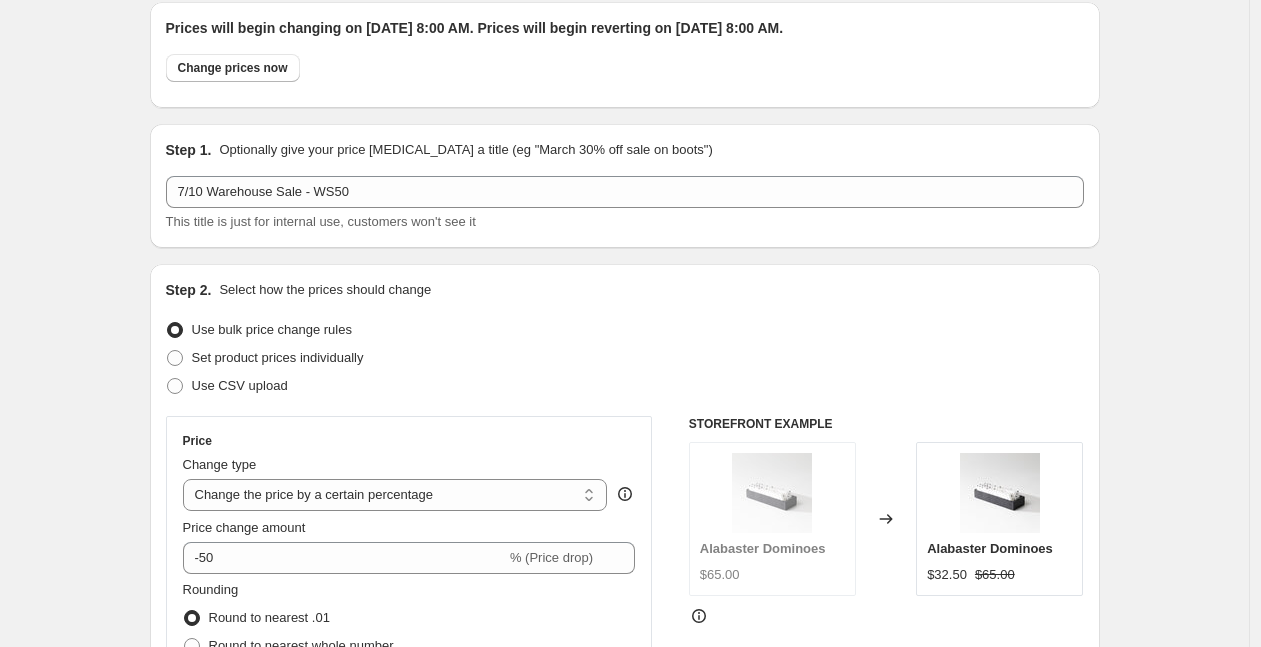 scroll, scrollTop: 0, scrollLeft: 0, axis: both 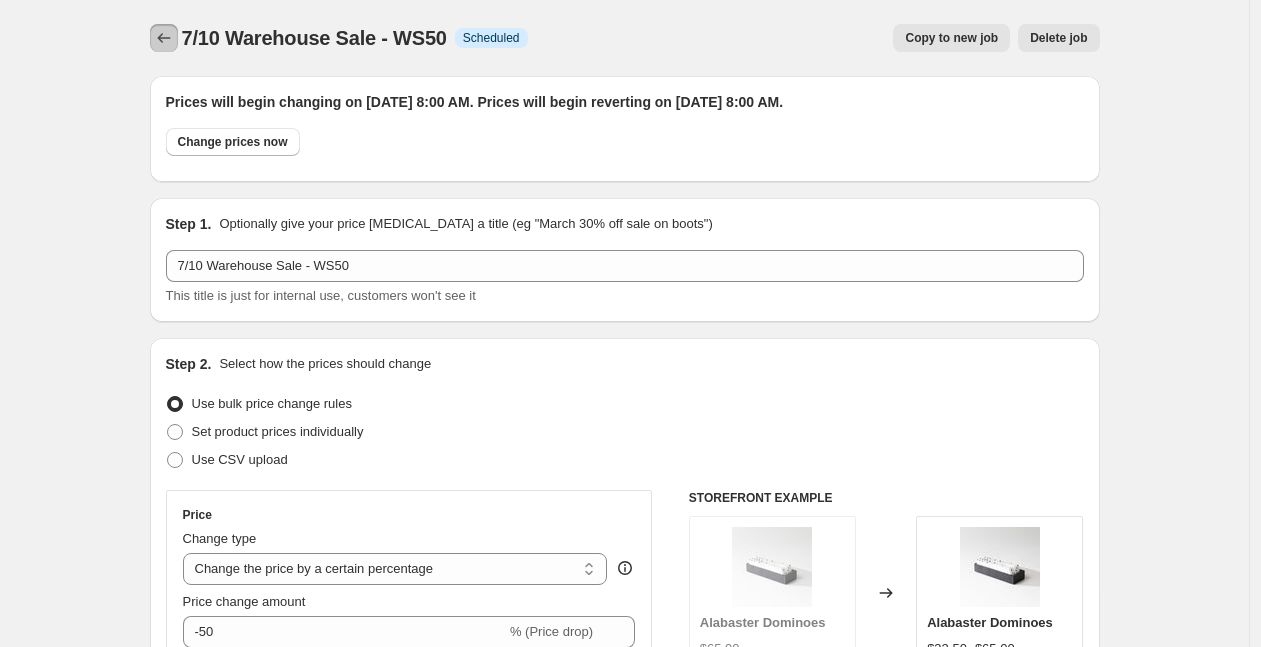 click 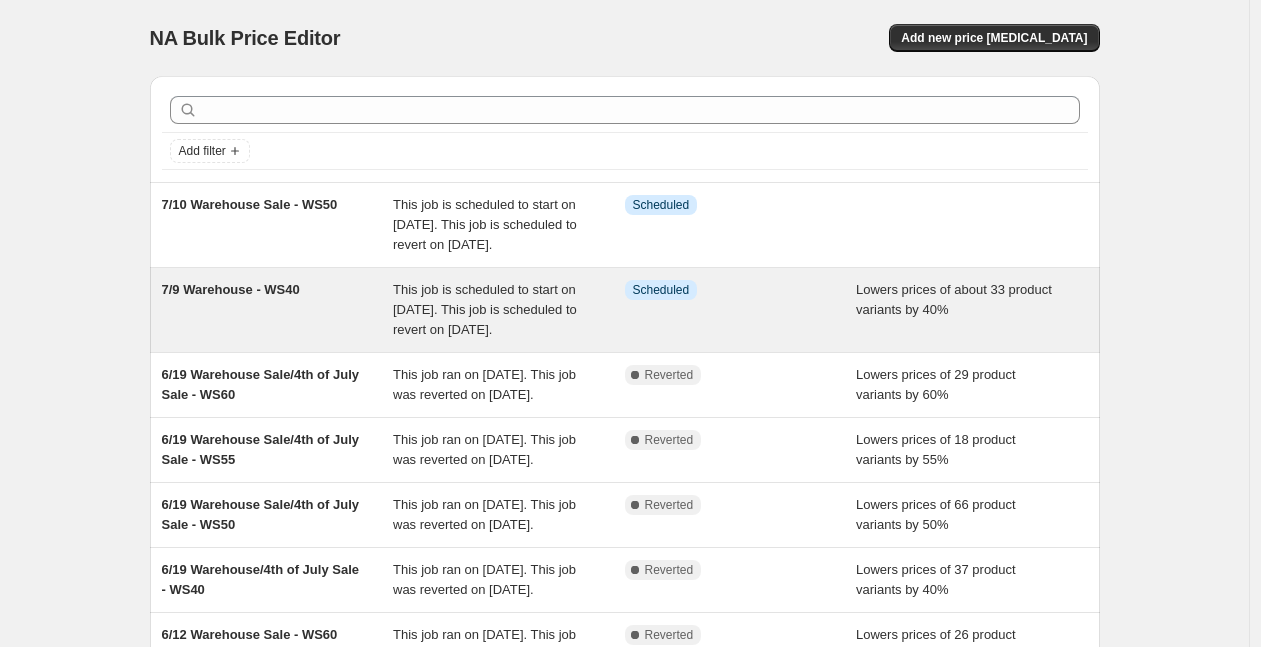 click on "7/9 Warehouse - WS40 This job is scheduled to start on [DATE]. This job is scheduled to revert on [DATE]. Info Scheduled Lowers prices of about 33 product variants by 40%" at bounding box center (625, 310) 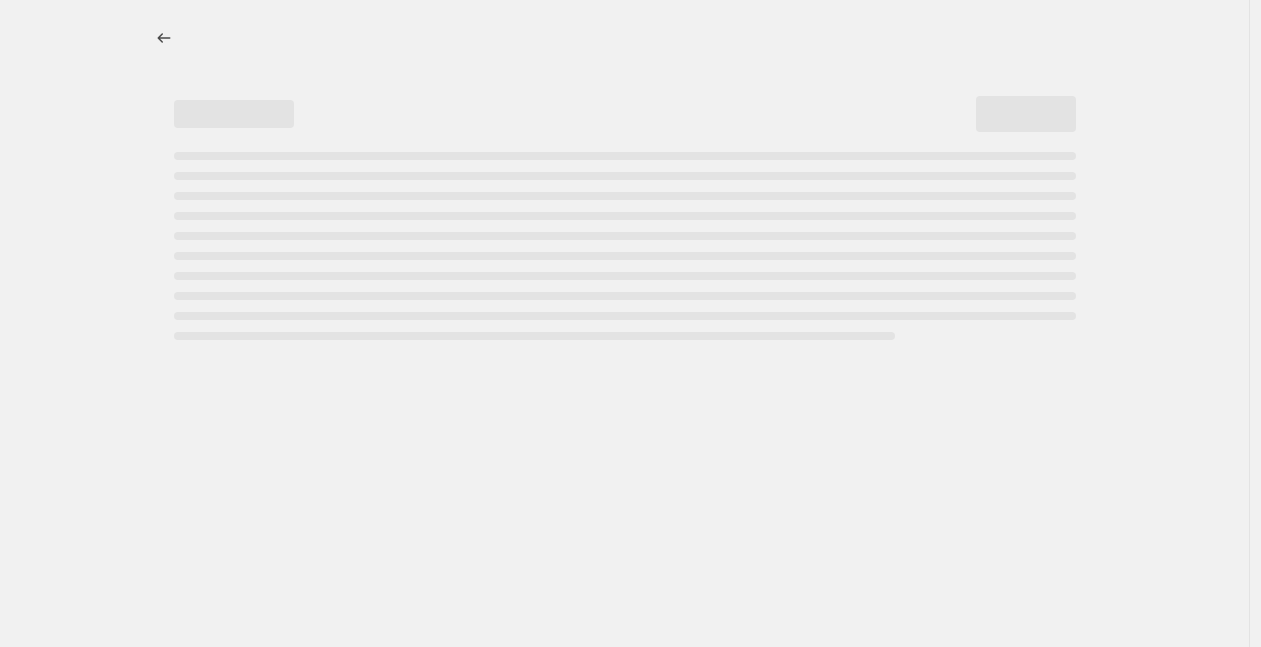 select on "percentage" 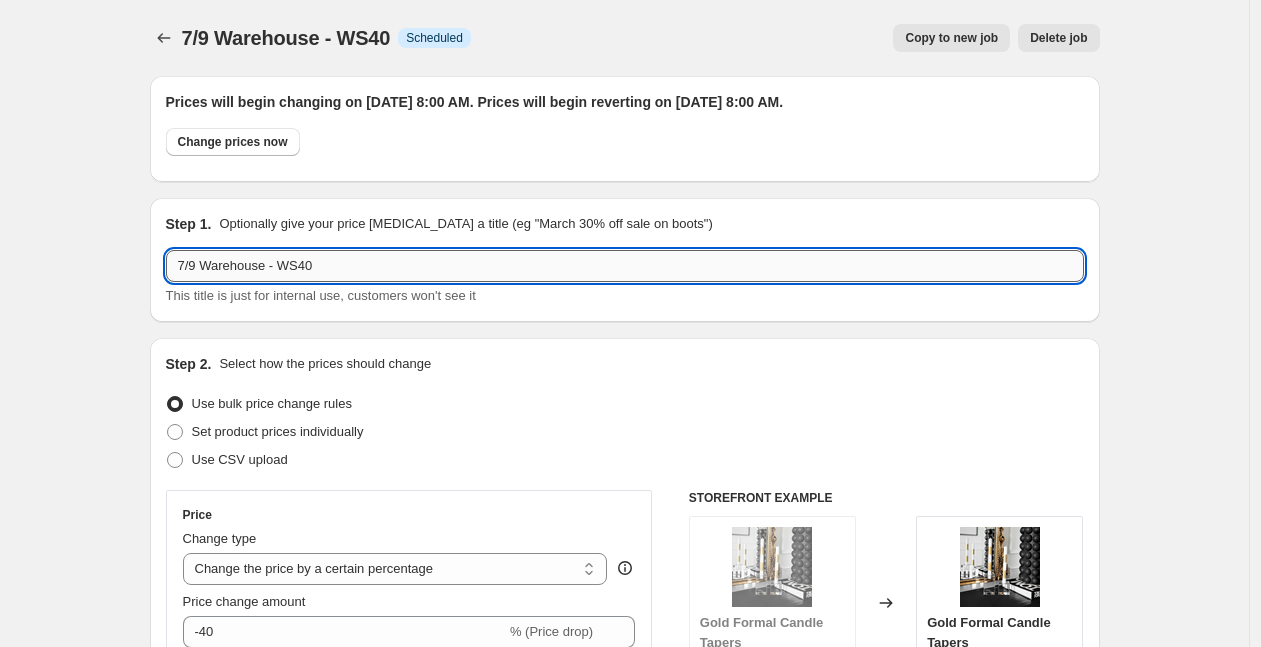click on "7/9 Warehouse - WS40" at bounding box center (625, 266) 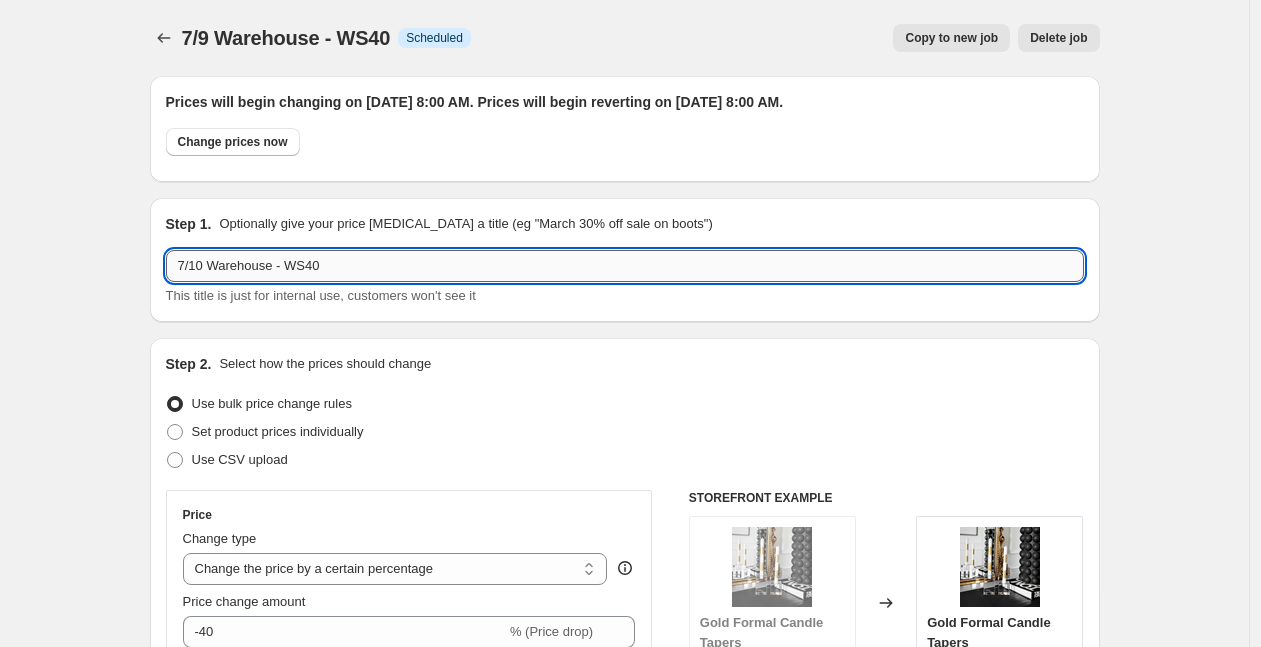 click on "7/10 Warehouse - WS40" at bounding box center [625, 266] 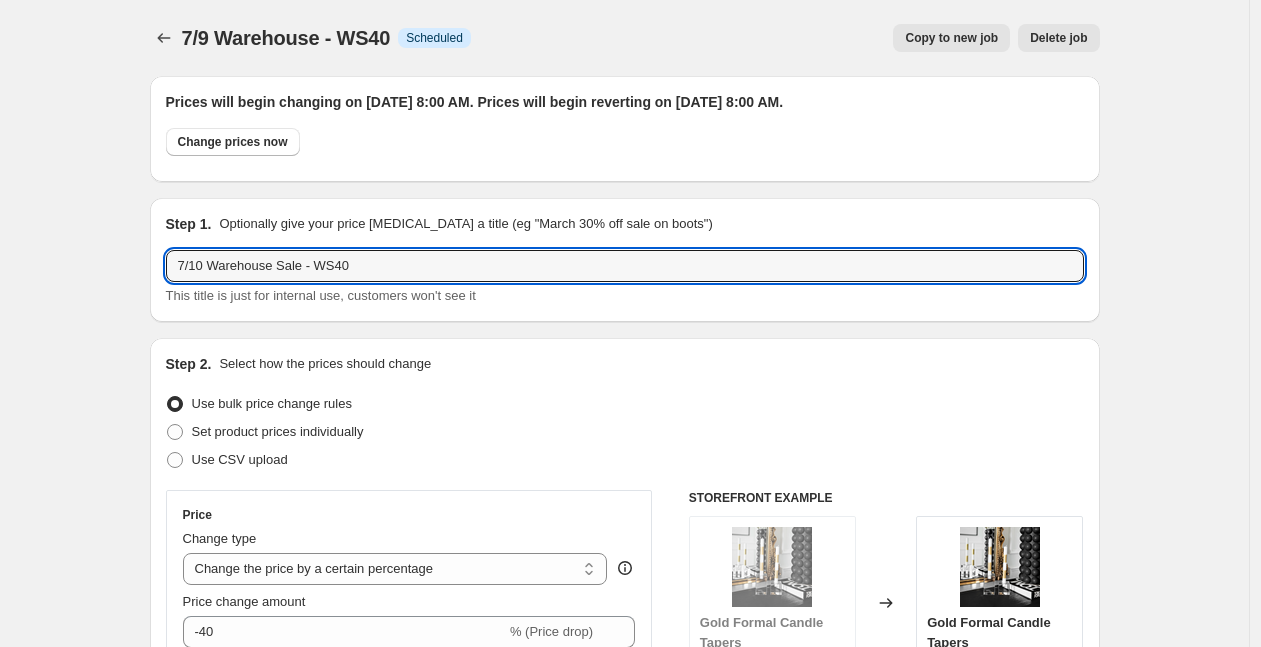 type on "7/10 Warehouse Sale - WS40" 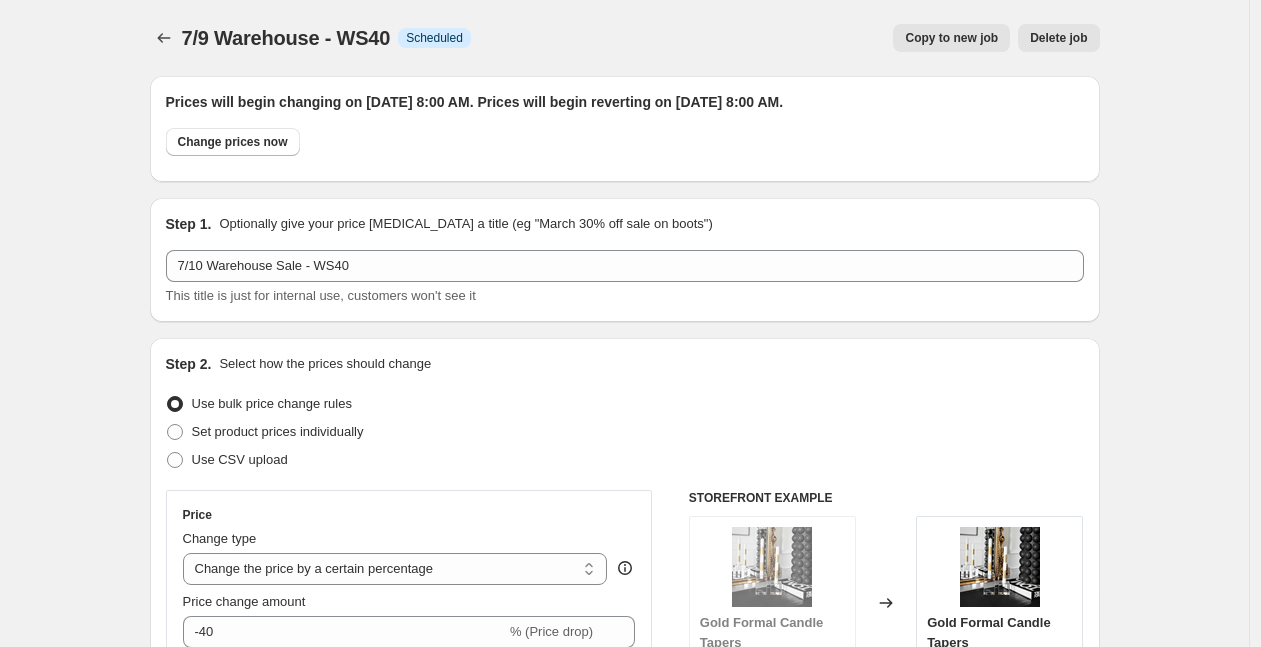 click on "7/9 Warehouse - WS40. This page is ready 7/9 Warehouse - WS40 Info Scheduled Copy to new job Delete job More actions Copy to new job Delete job Prices will begin changing on [DATE] 8:00 AM. Prices will begin reverting on [DATE] 8:00 AM. Change prices now Step 1. Optionally give your price [MEDICAL_DATA] a title (eg "March 30% off sale on boots") 7/10 Warehouse Sale - WS40 This title is just for internal use, customers won't see it Step 2. Select how the prices should change Use bulk price change rules Set product prices individually Use CSV upload Price Change type Change the price to a certain amount Change the price by a certain amount Change the price by a certain percentage Change the price to the current compare at price (price before sale) Change the price by a certain amount relative to the compare at price Change the price by a certain percentage relative to the compare at price Don't change the price Change the price by a certain percentage relative to the cost per item -40 Rounding" at bounding box center [624, 1344] 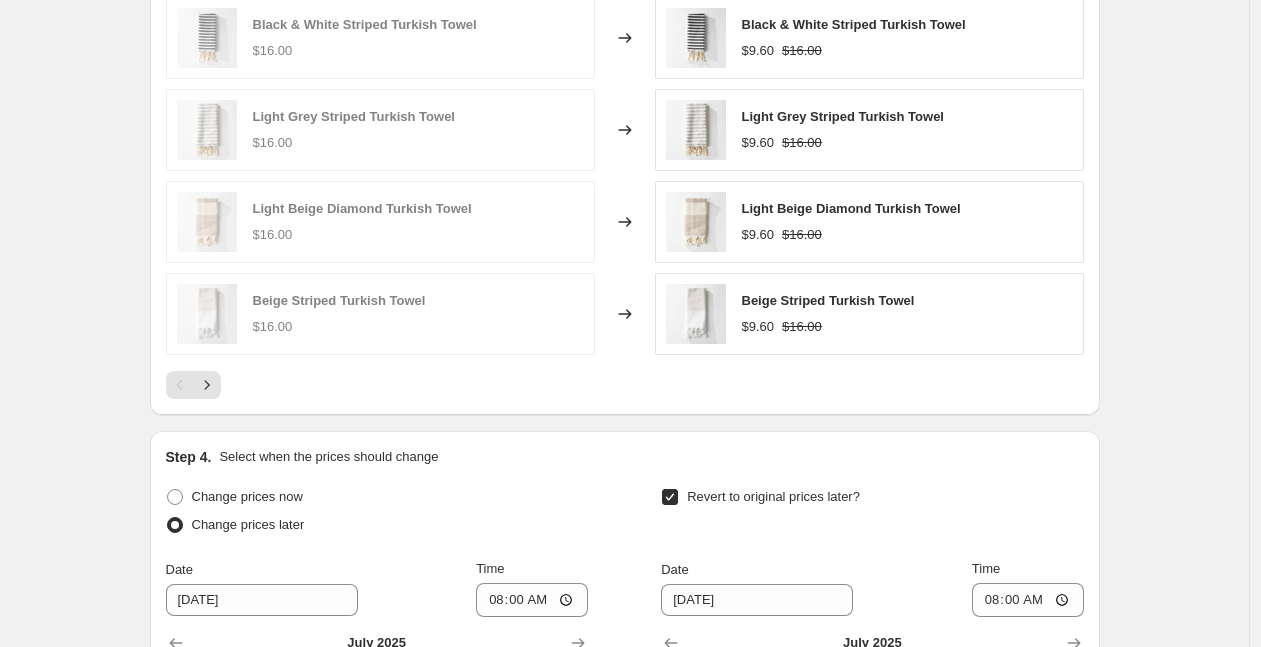 scroll, scrollTop: 2041, scrollLeft: 0, axis: vertical 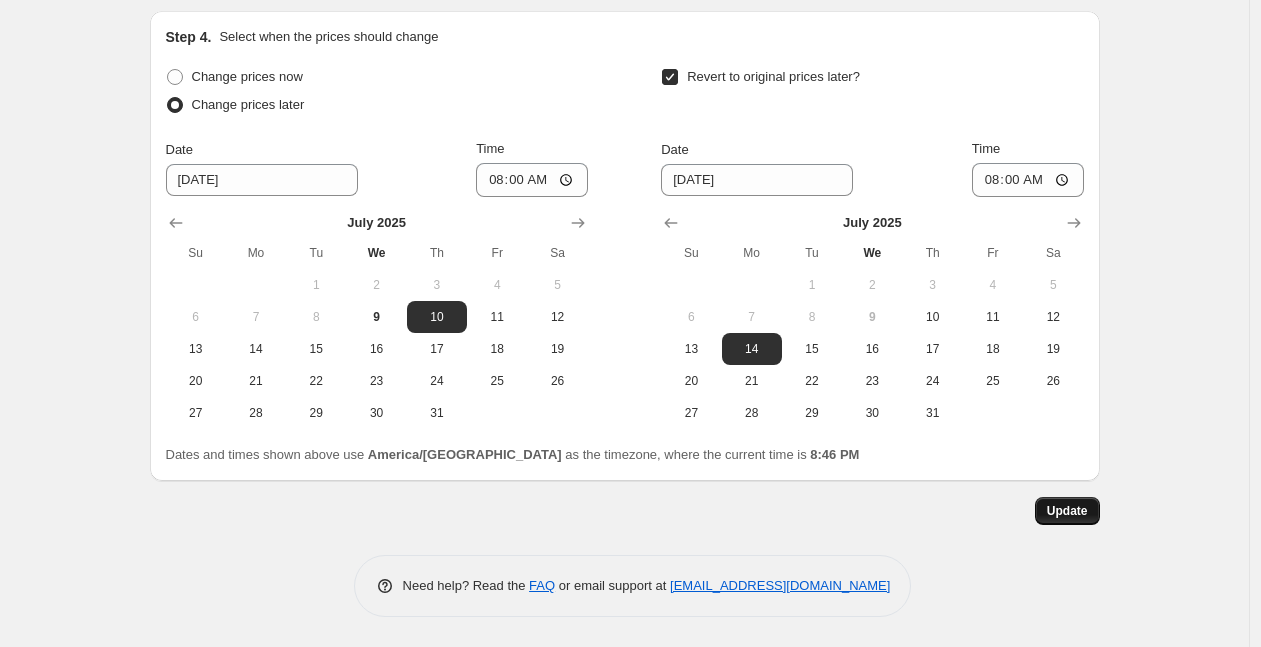 click on "Update" at bounding box center [1067, 511] 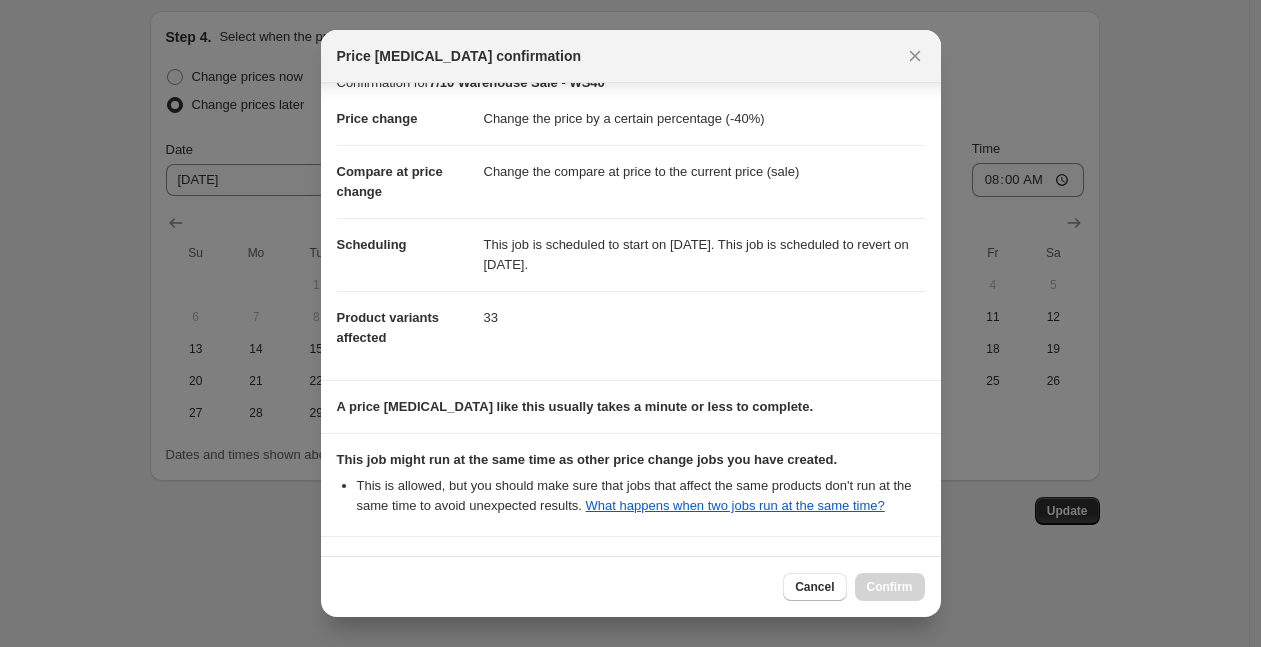scroll, scrollTop: 211, scrollLeft: 0, axis: vertical 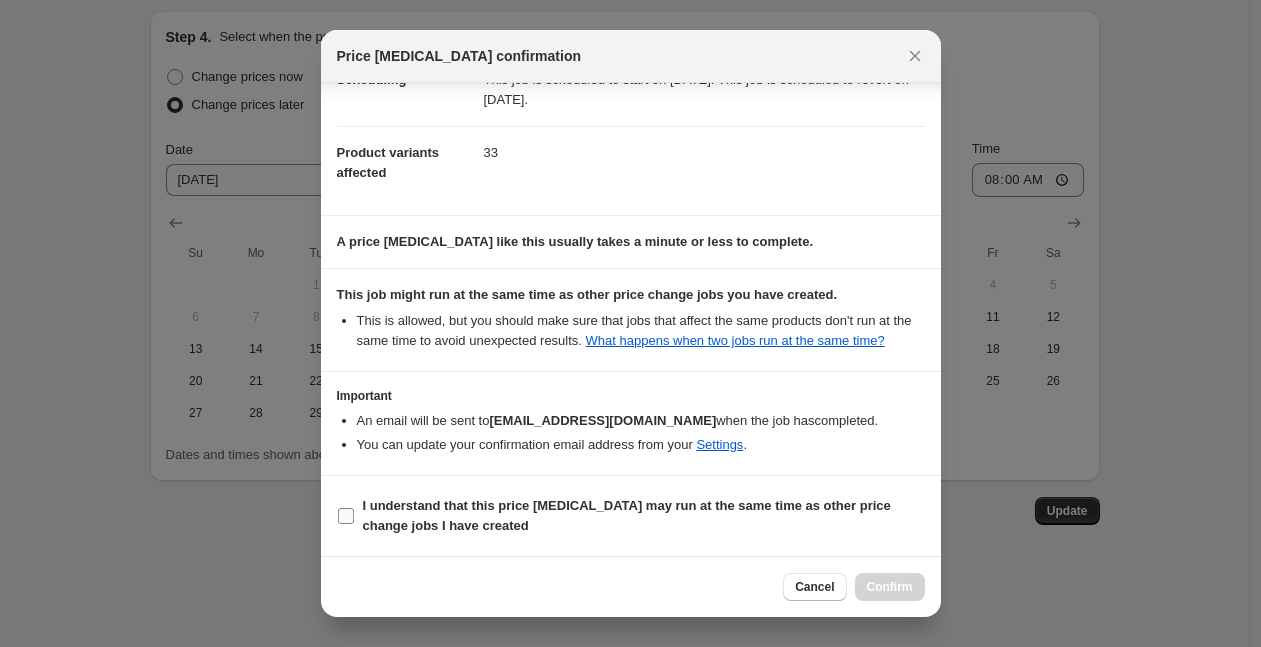 click on "I understand that this price [MEDICAL_DATA] may run at the same time as other price change jobs I have created" at bounding box center [627, 515] 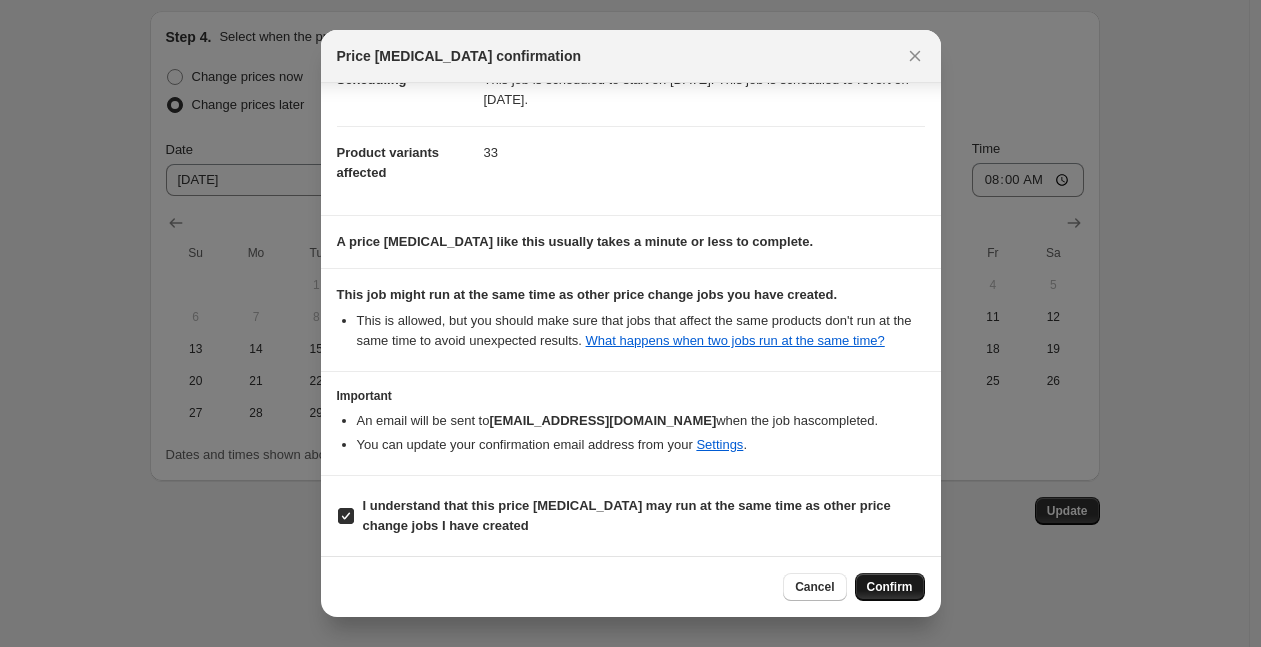 click on "Confirm" at bounding box center (890, 587) 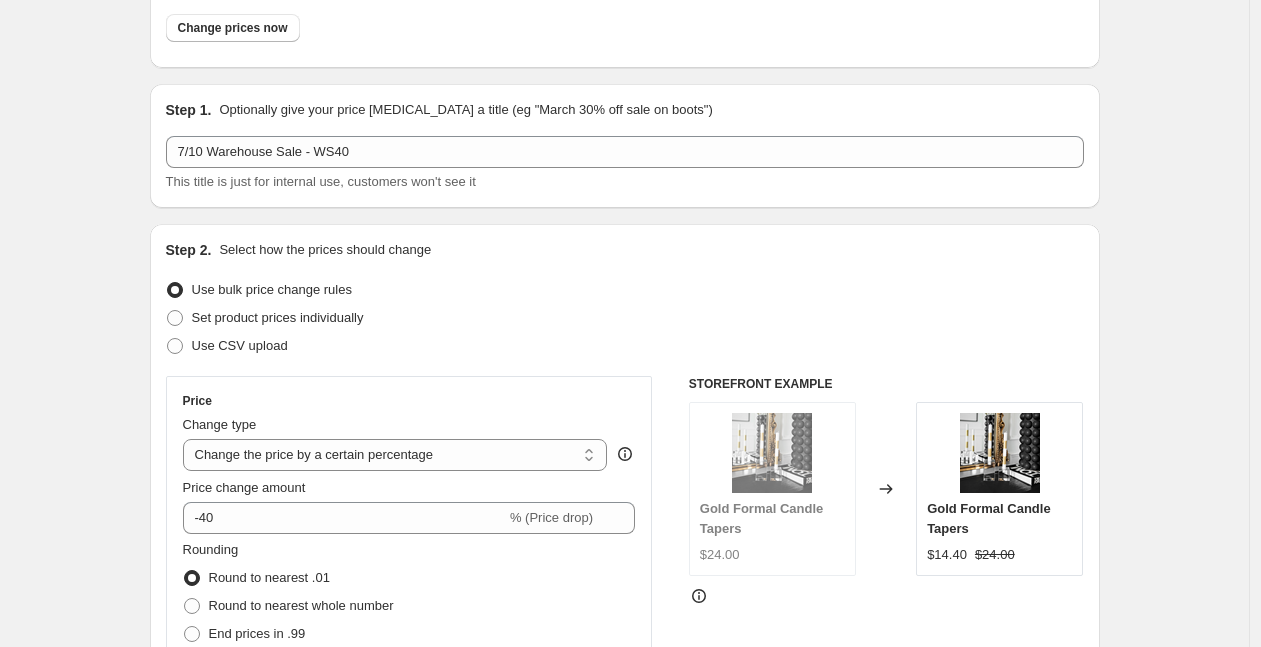 scroll, scrollTop: 0, scrollLeft: 0, axis: both 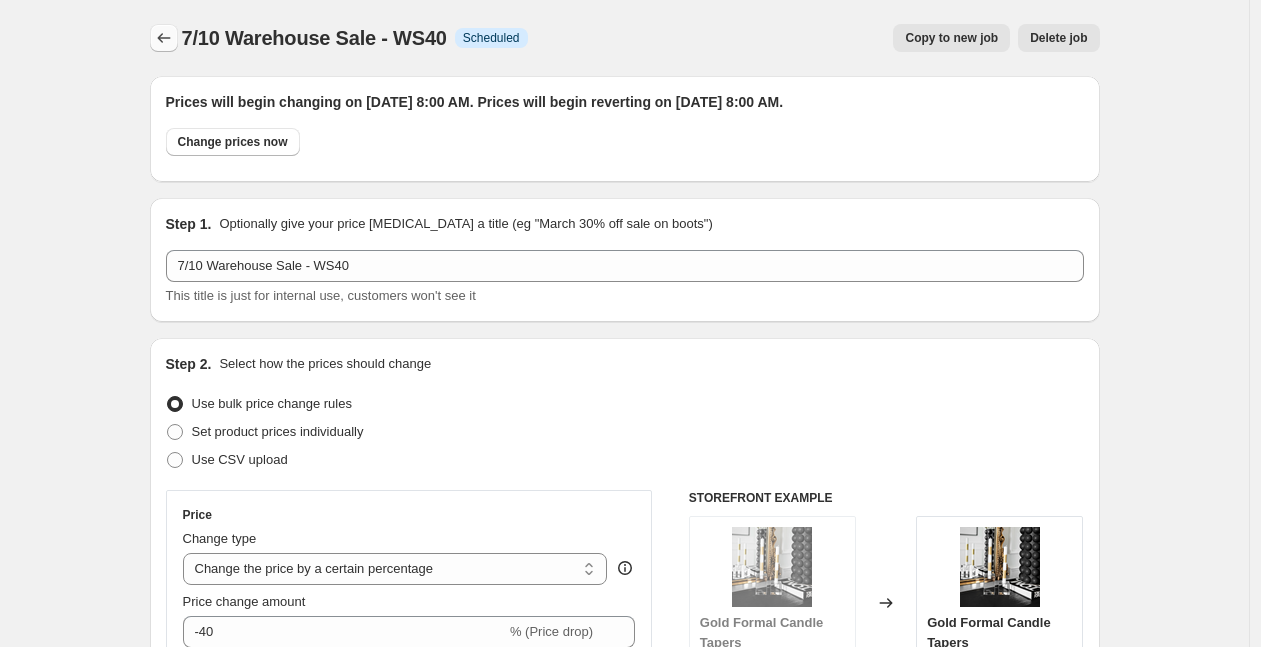 click 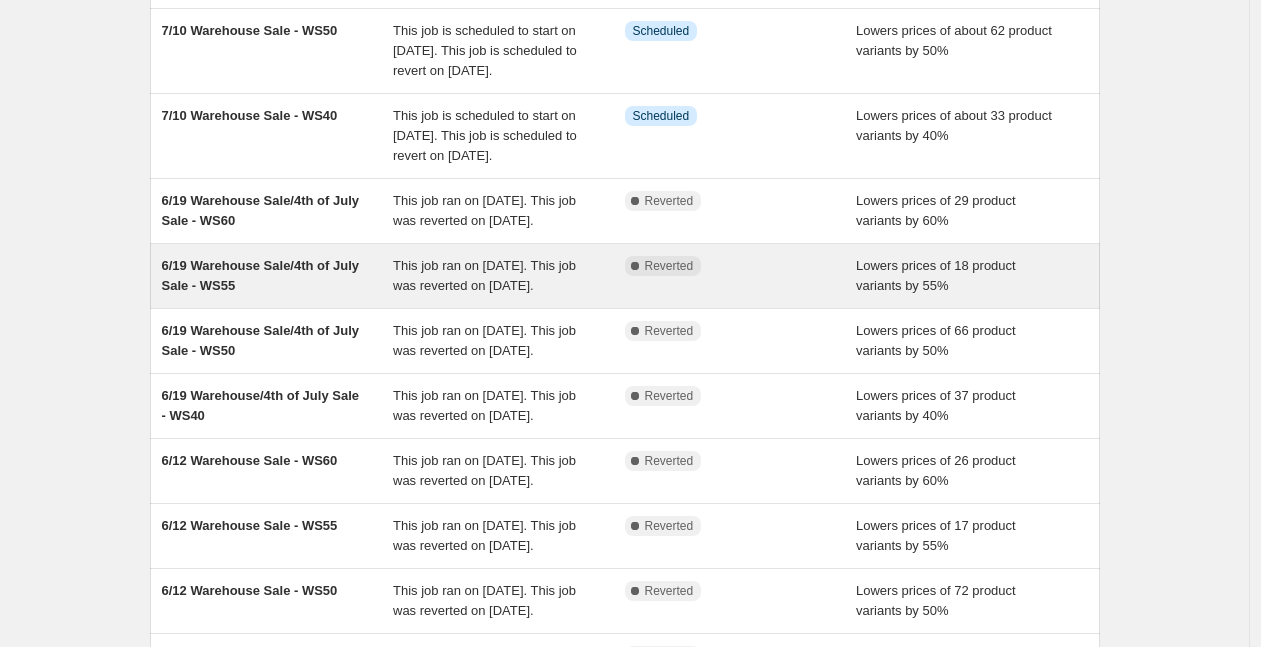 scroll, scrollTop: 176, scrollLeft: 0, axis: vertical 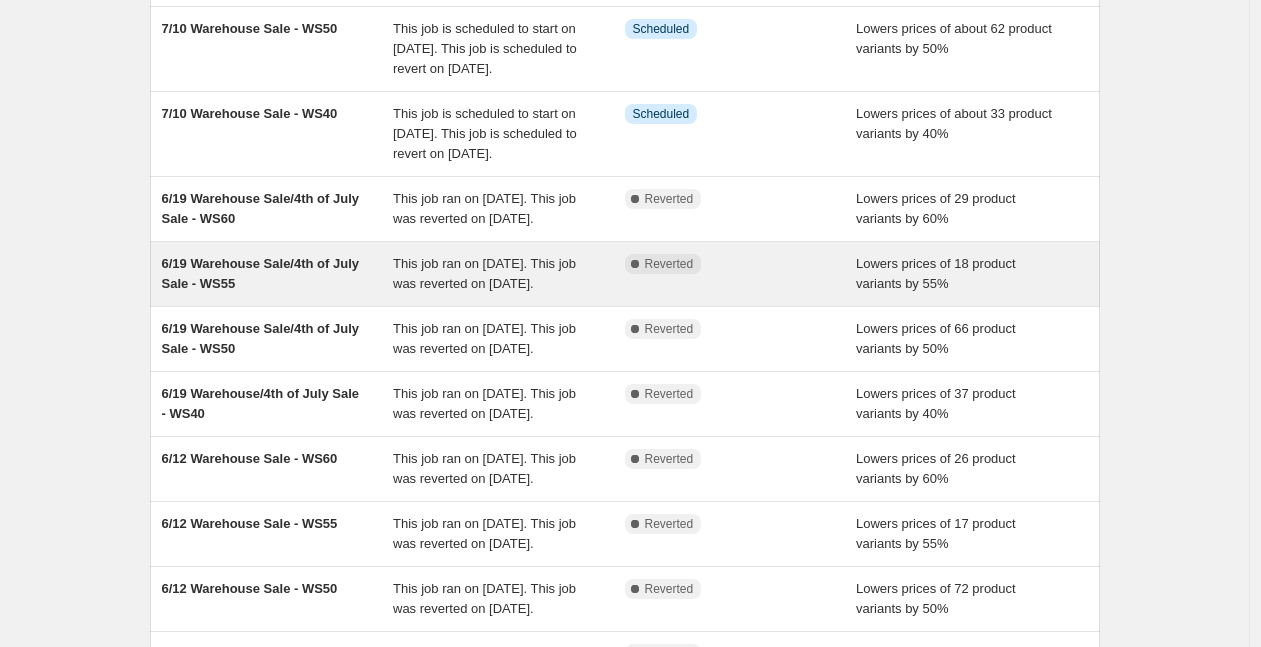click on "6/19 Warehouse Sale/4th of July Sale - WS55" at bounding box center (278, 274) 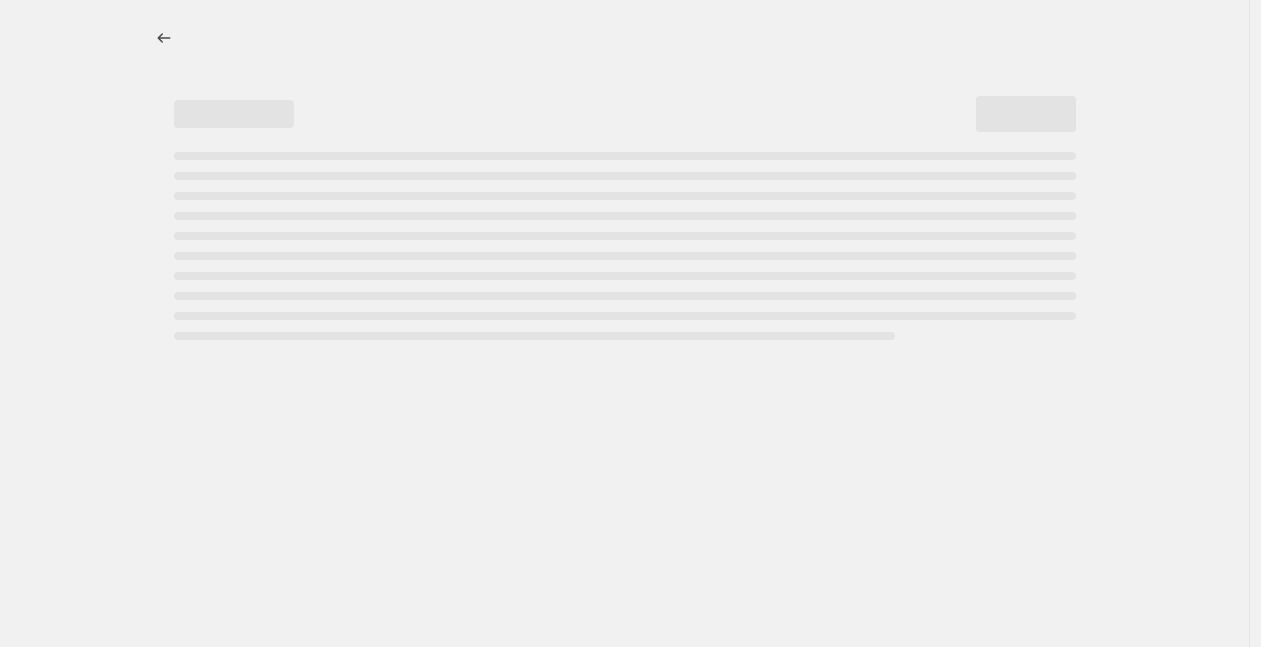 select on "percentage" 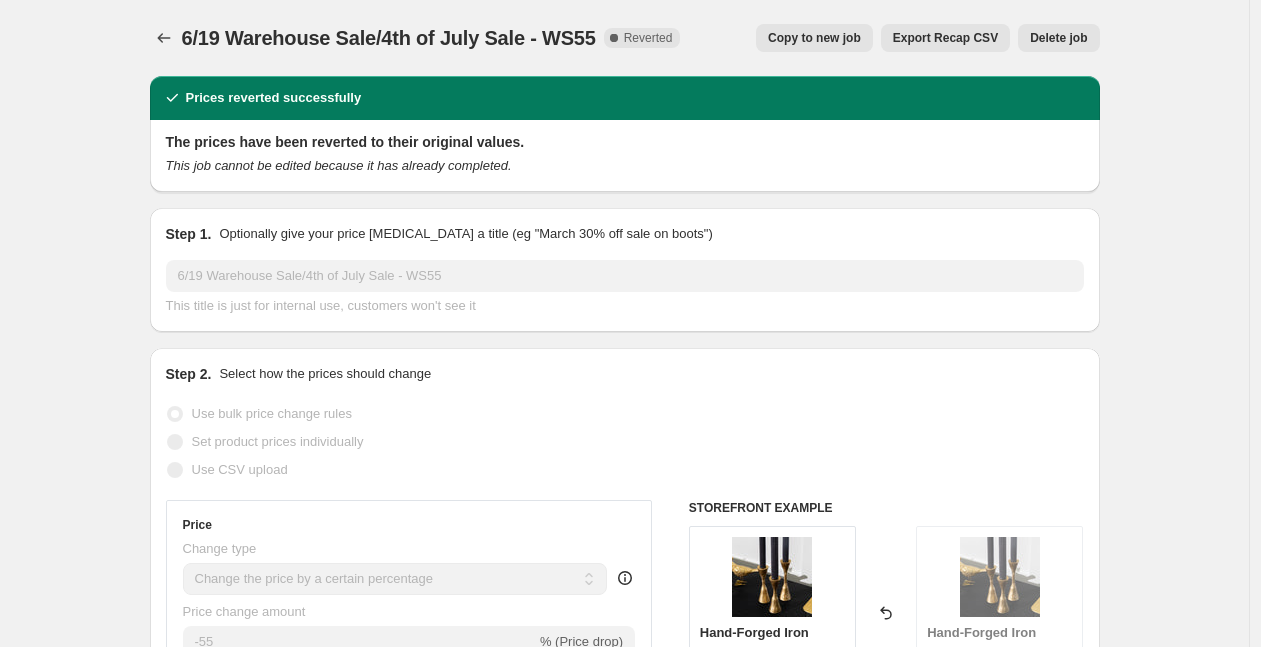 click on "Copy to new job" at bounding box center (814, 38) 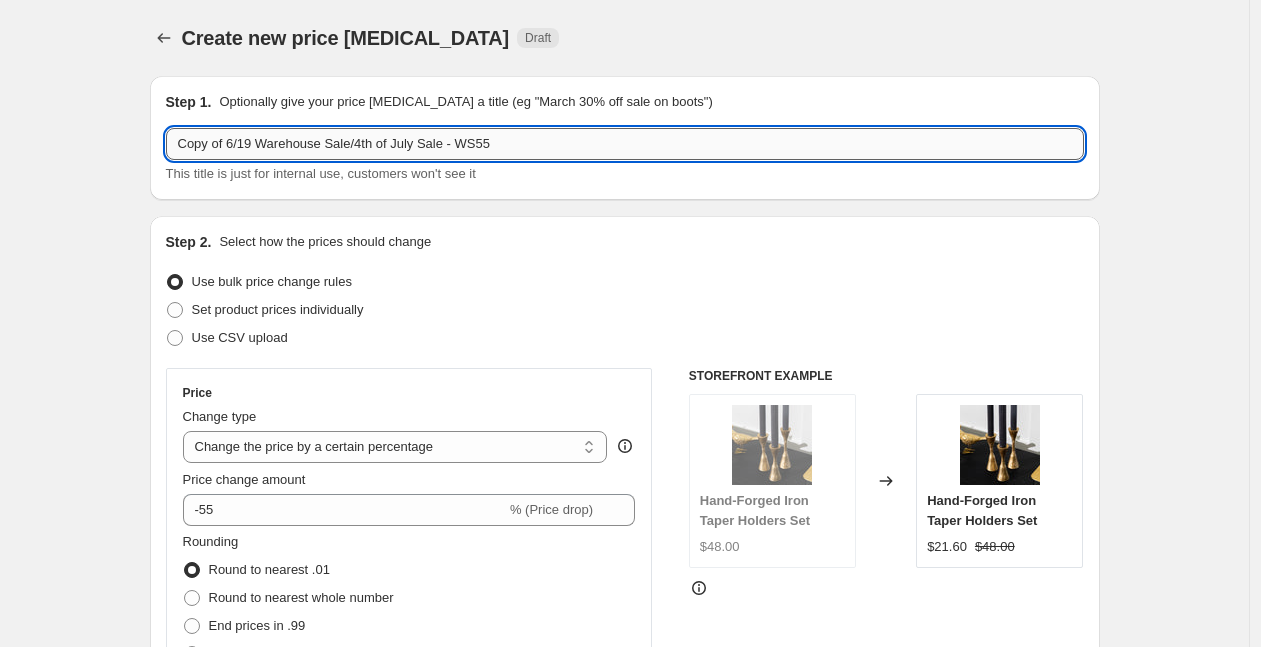 drag, startPoint x: 459, startPoint y: 147, endPoint x: 367, endPoint y: 145, distance: 92.021736 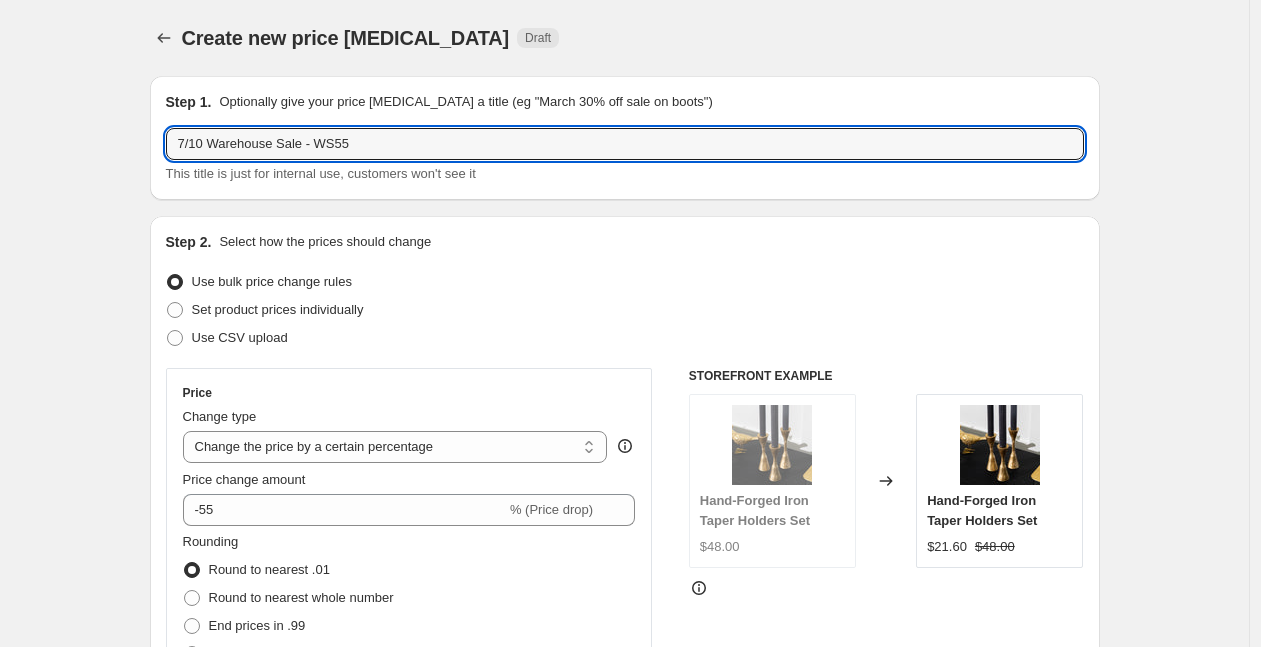 type on "7/10 Warehouse Sale - WS55" 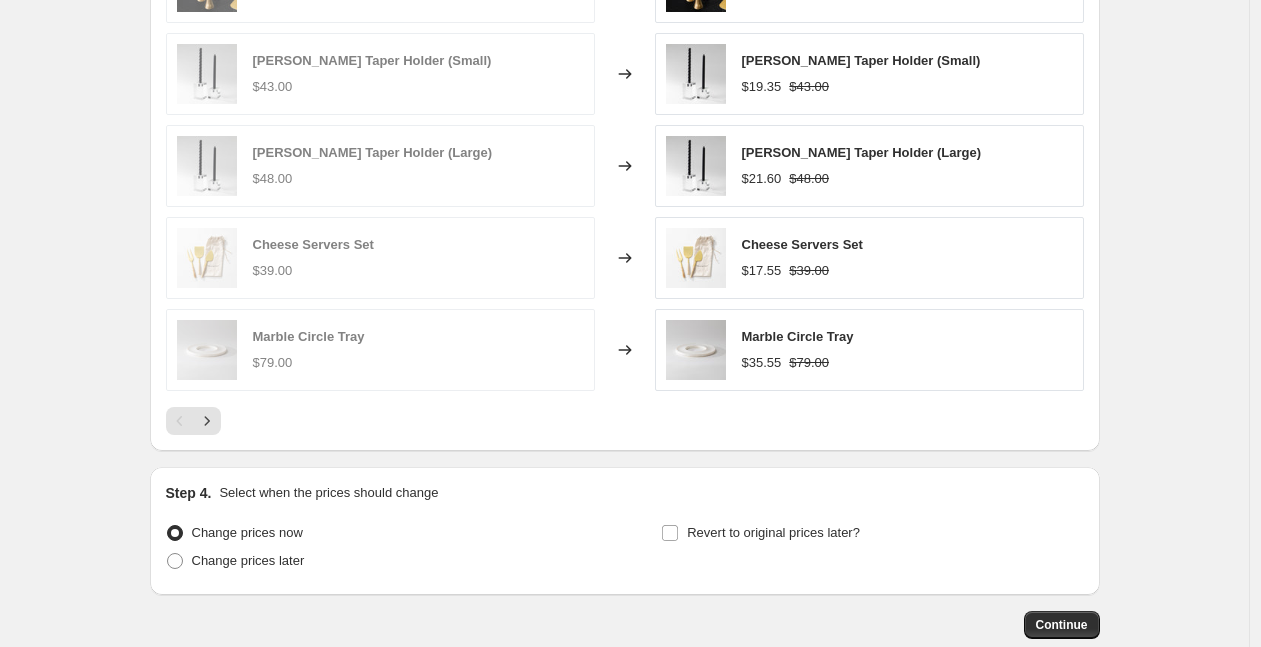 scroll, scrollTop: 1577, scrollLeft: 0, axis: vertical 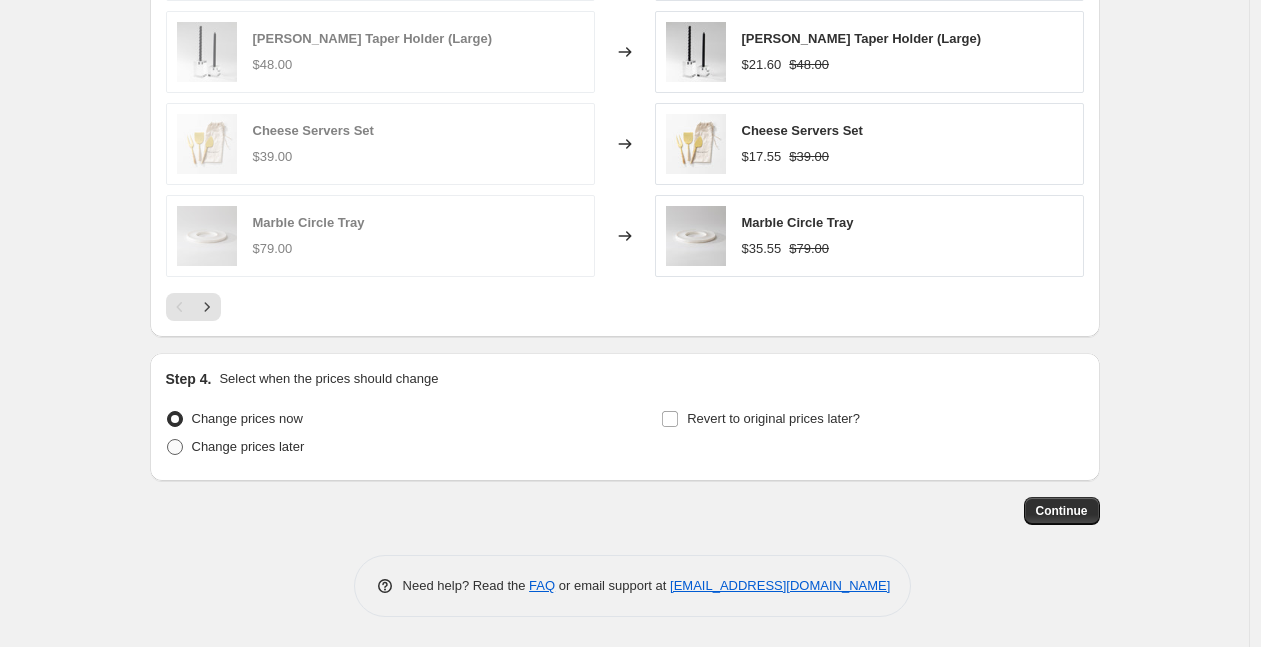 click on "Change prices later" at bounding box center (248, 446) 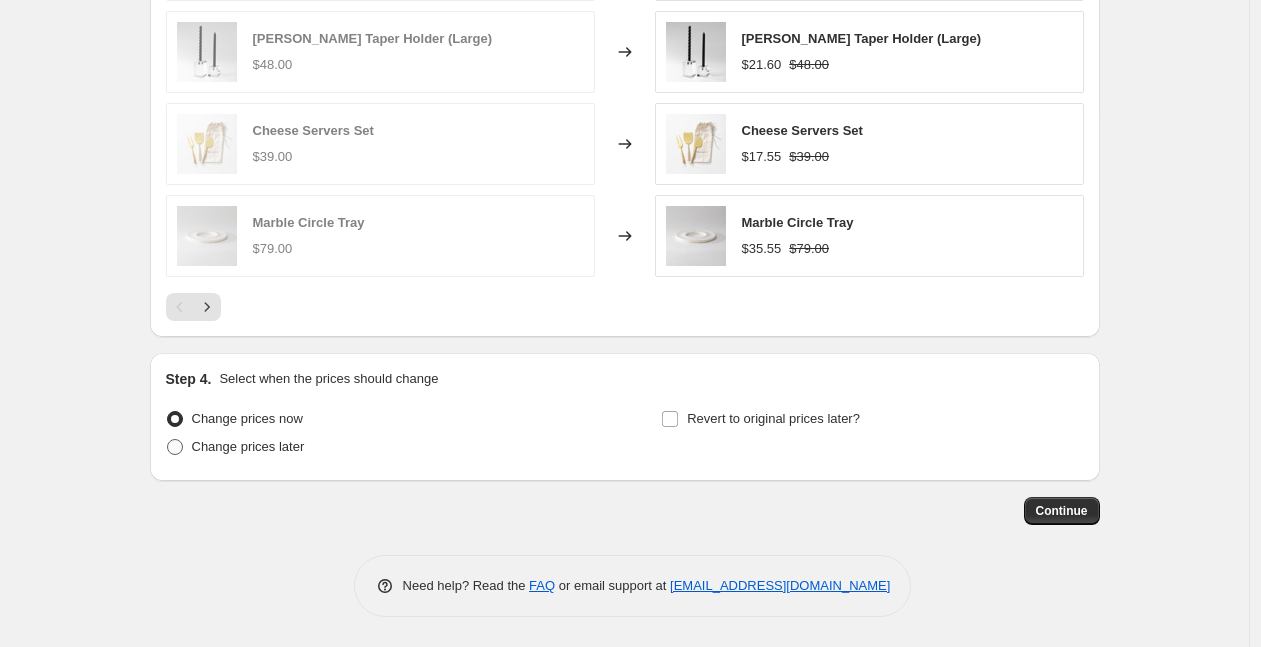radio on "true" 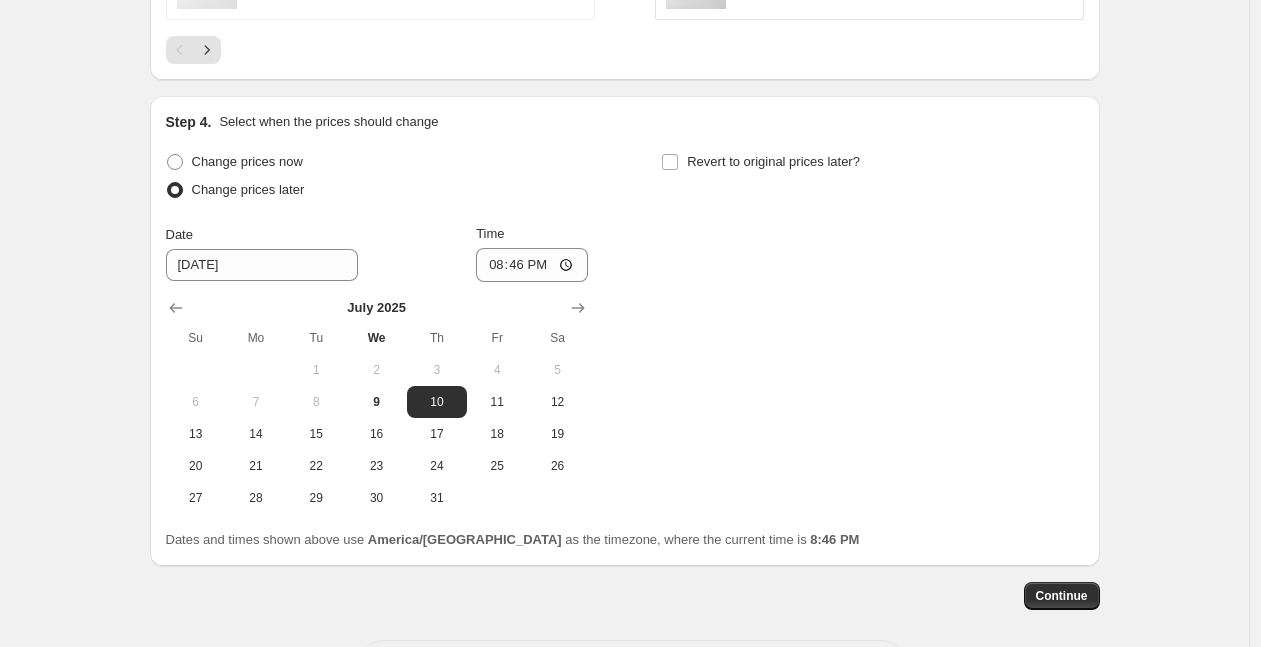 scroll, scrollTop: 1899, scrollLeft: 0, axis: vertical 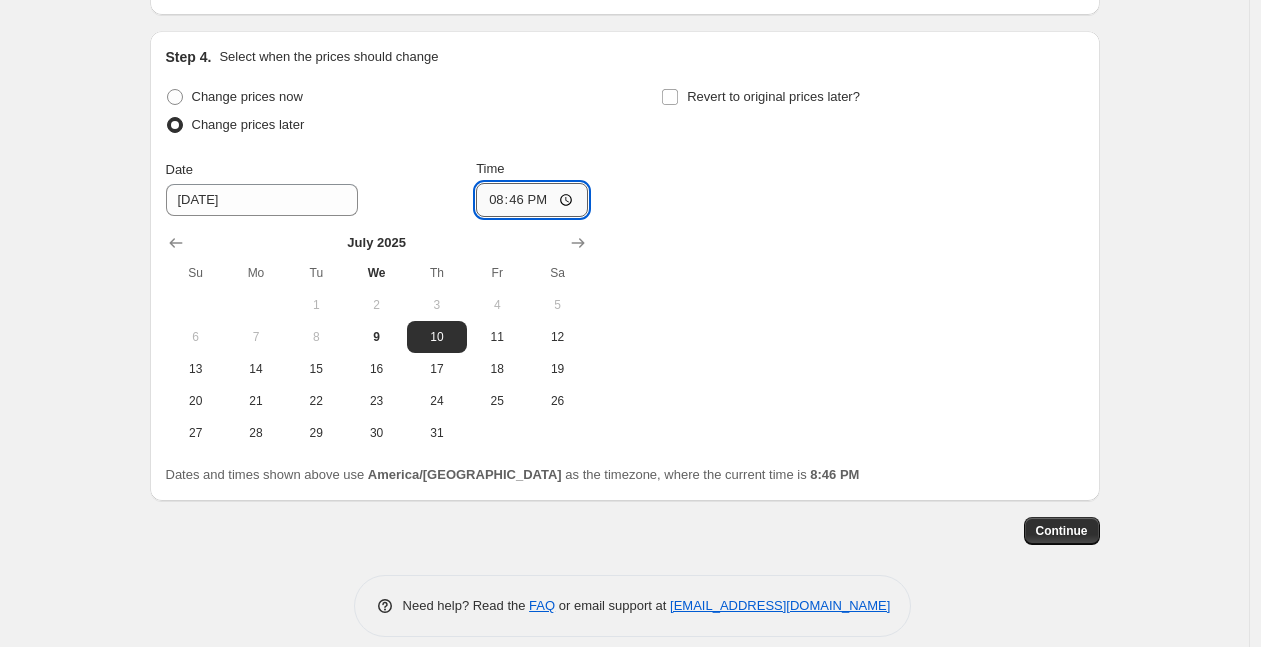 click on "20:46" at bounding box center [532, 200] 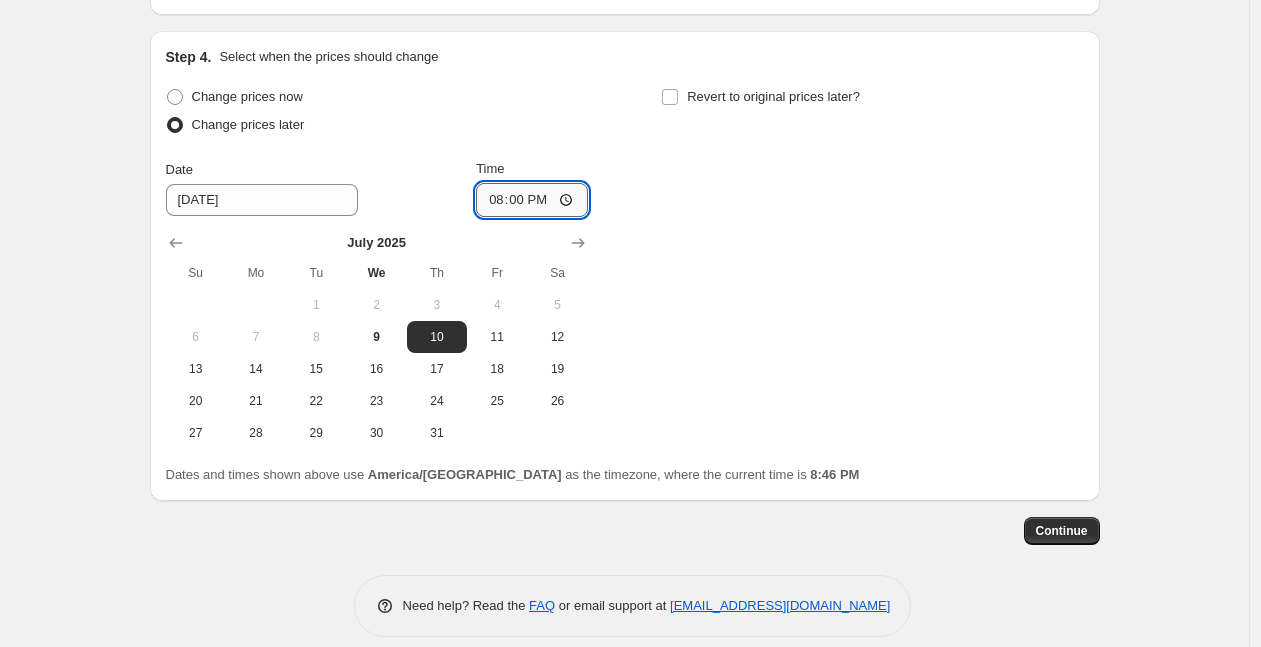 type on "08:00" 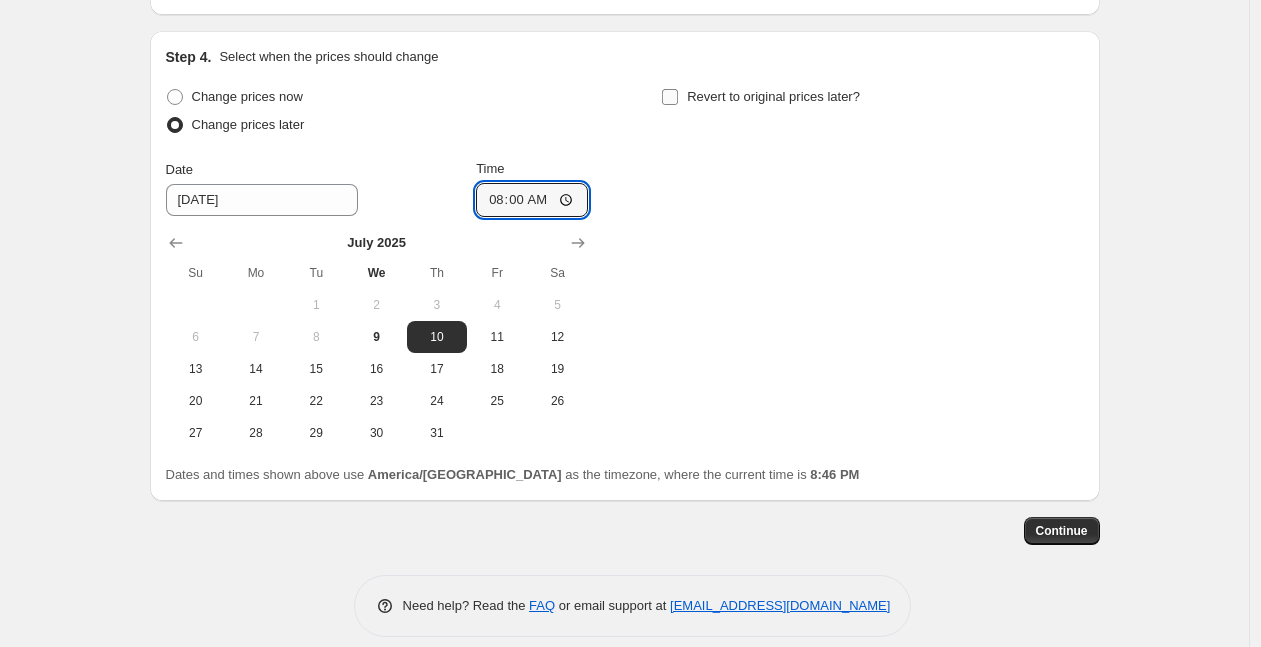 click on "Revert to original prices later?" at bounding box center (773, 96) 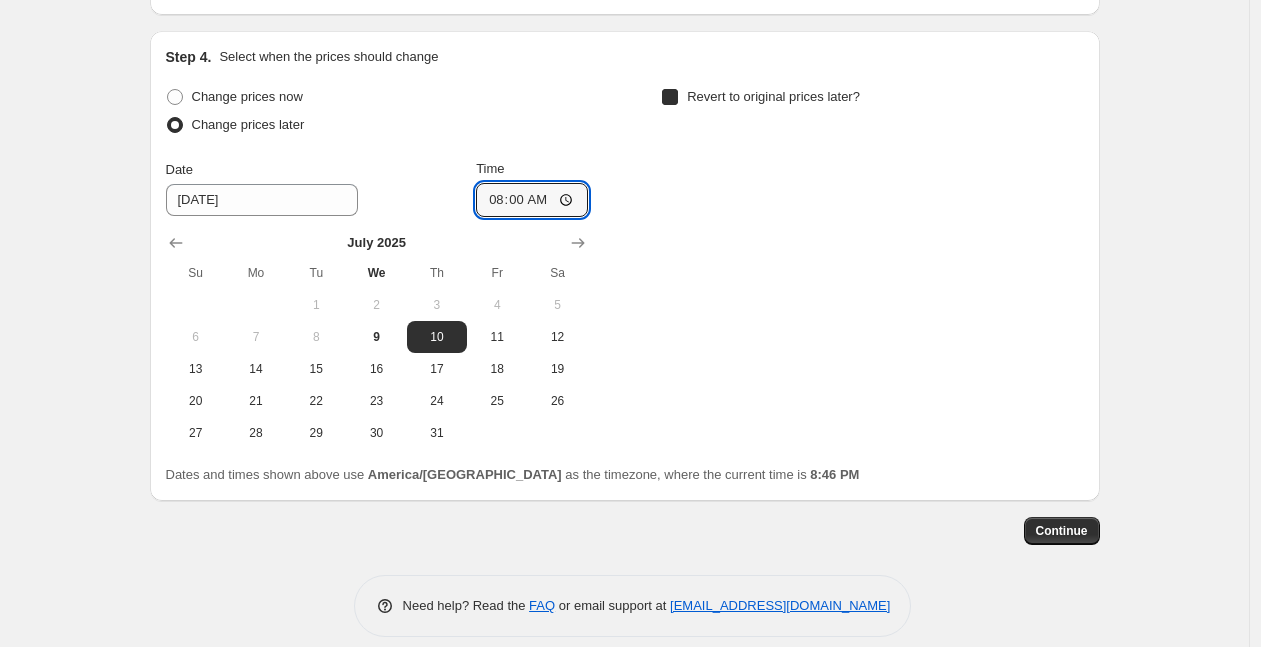 checkbox on "true" 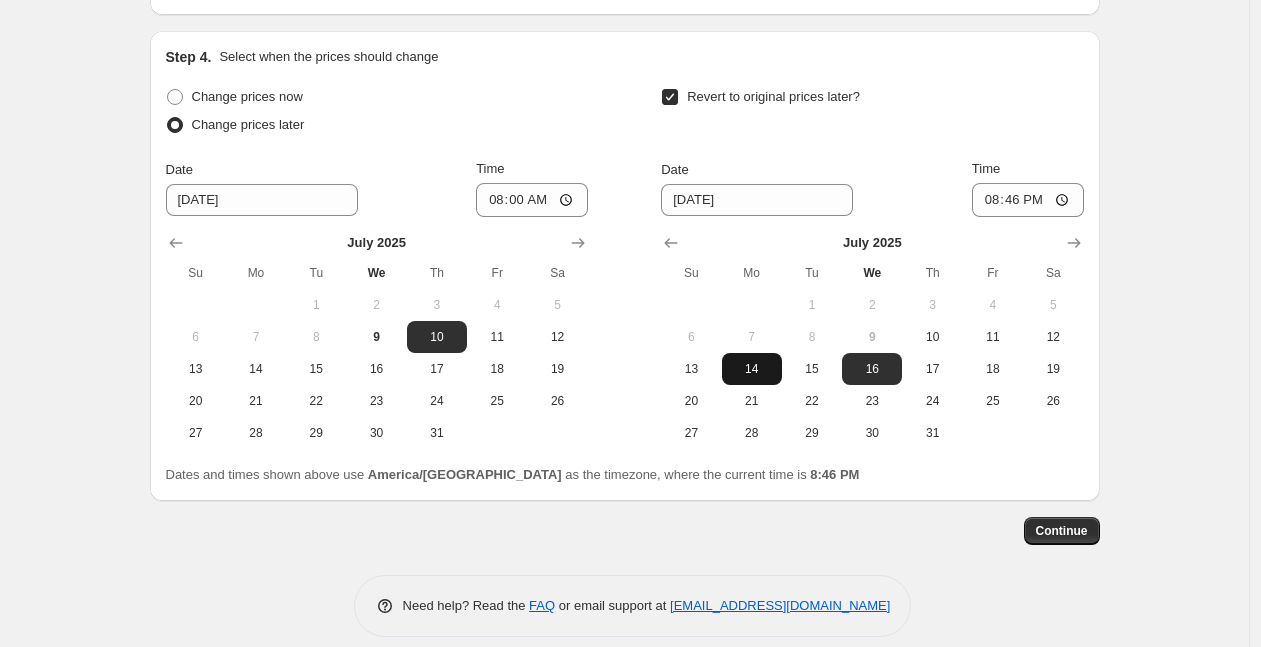 click on "14" at bounding box center (752, 369) 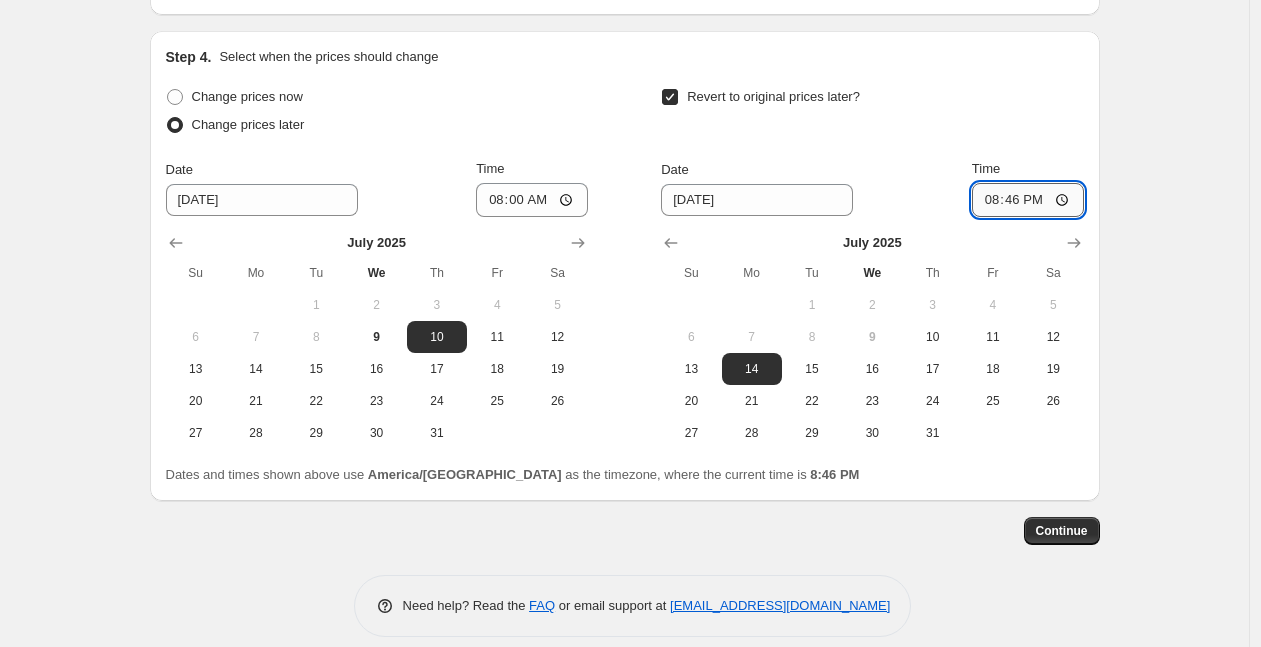 click on "20:46" at bounding box center (1028, 200) 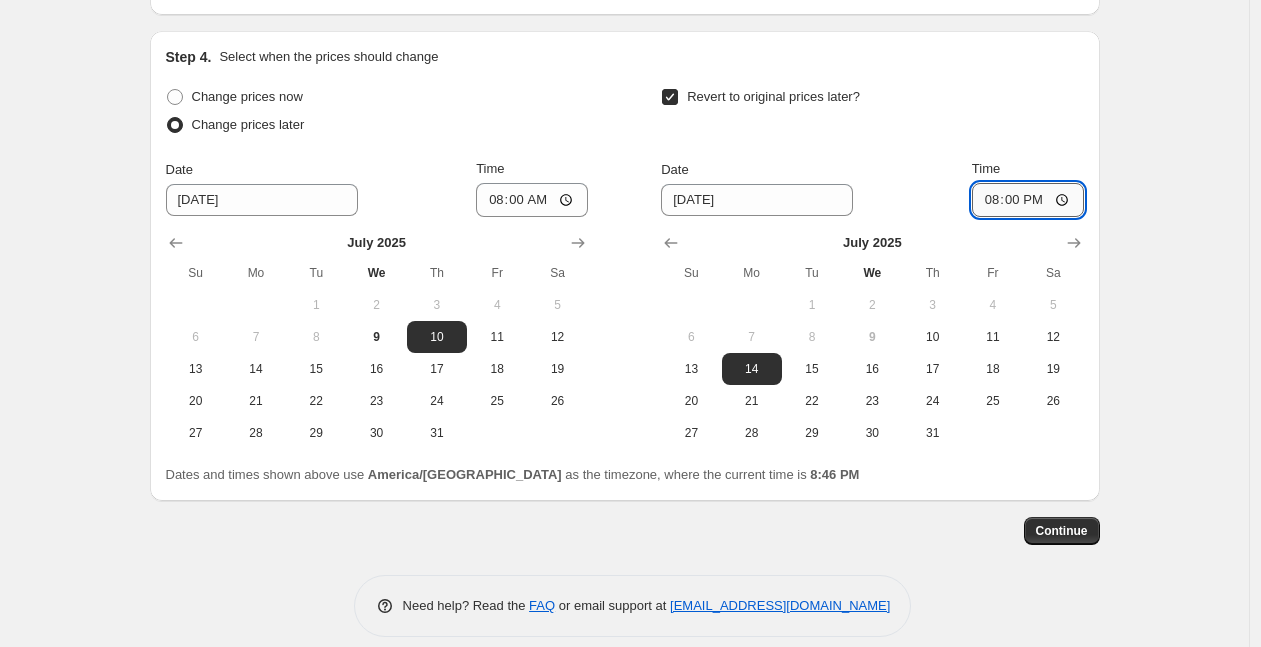 type on "08:00" 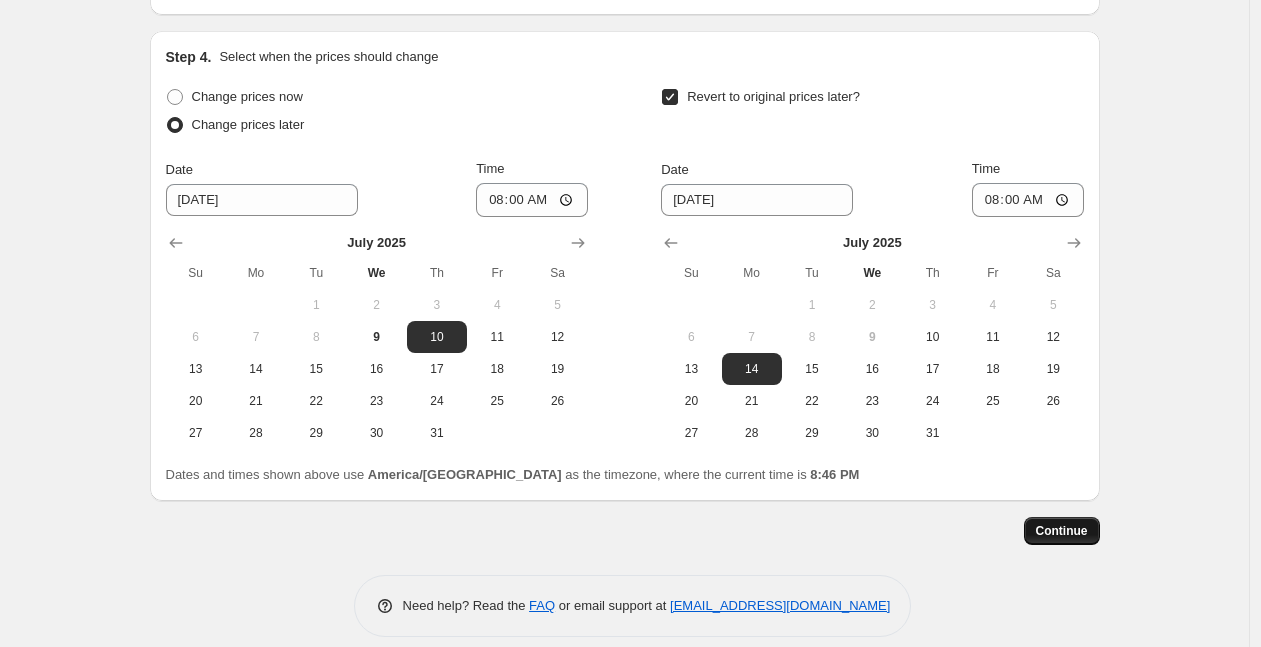 click on "Continue" at bounding box center (1062, 531) 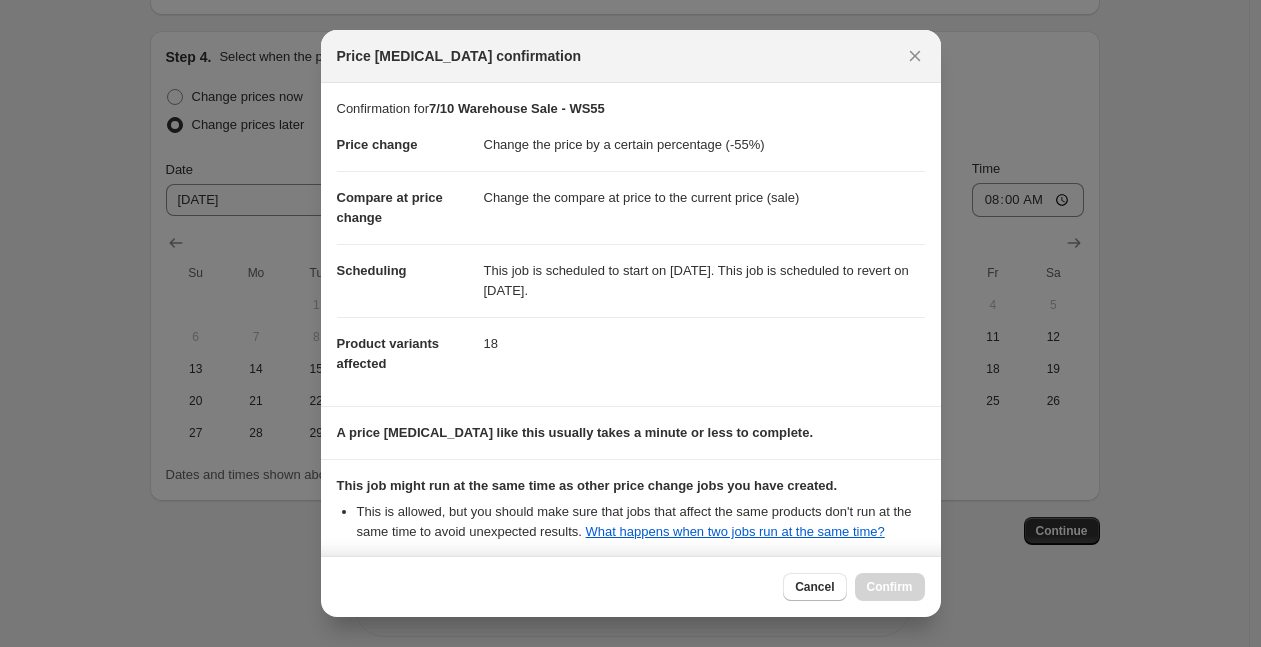 scroll, scrollTop: 211, scrollLeft: 0, axis: vertical 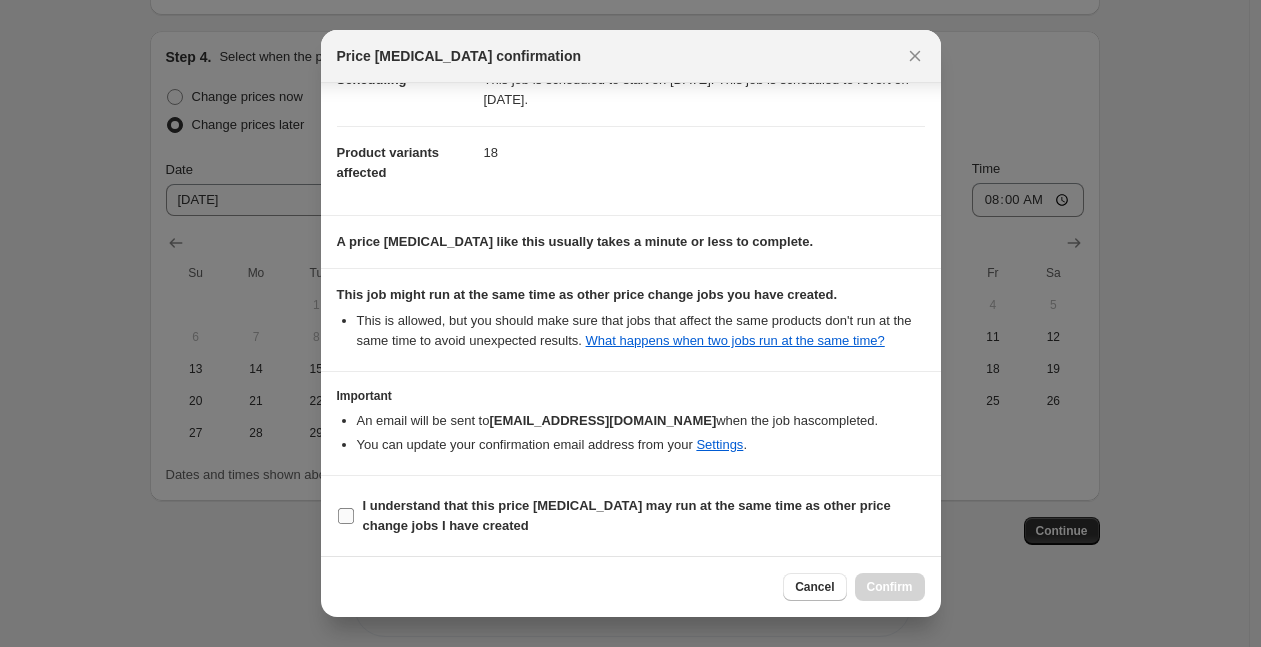 click on "I understand that this price [MEDICAL_DATA] may run at the same time as other price change jobs I have created" at bounding box center (644, 516) 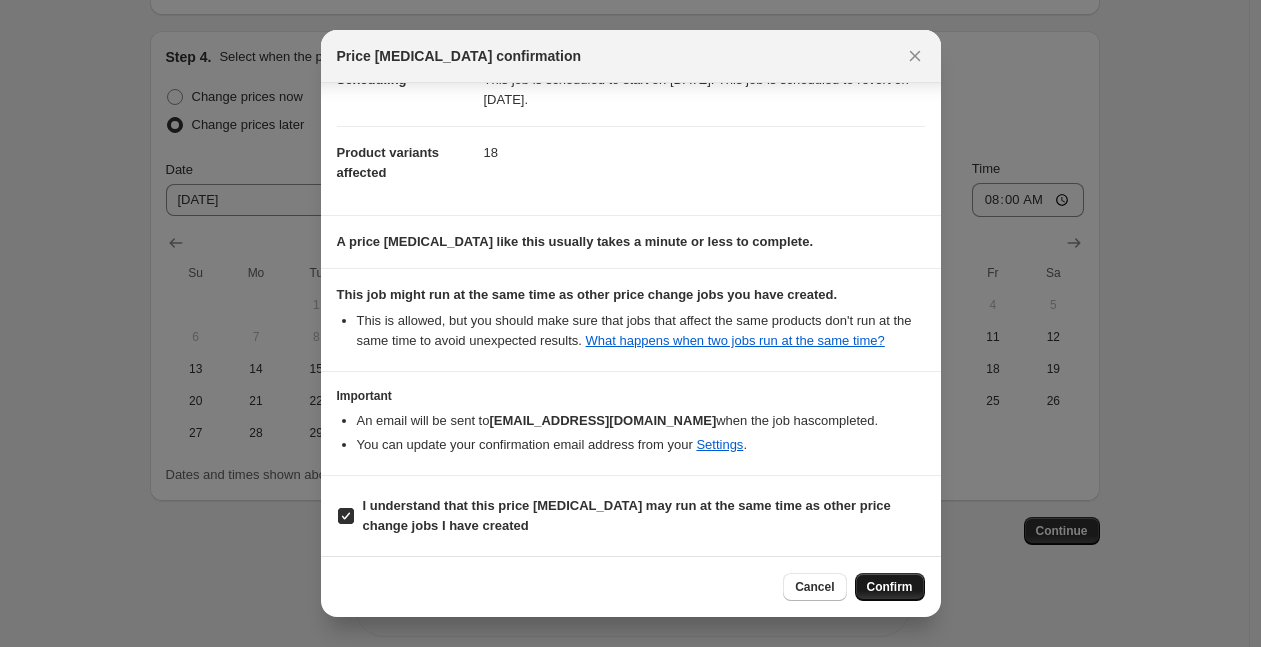 click on "Confirm" at bounding box center (890, 587) 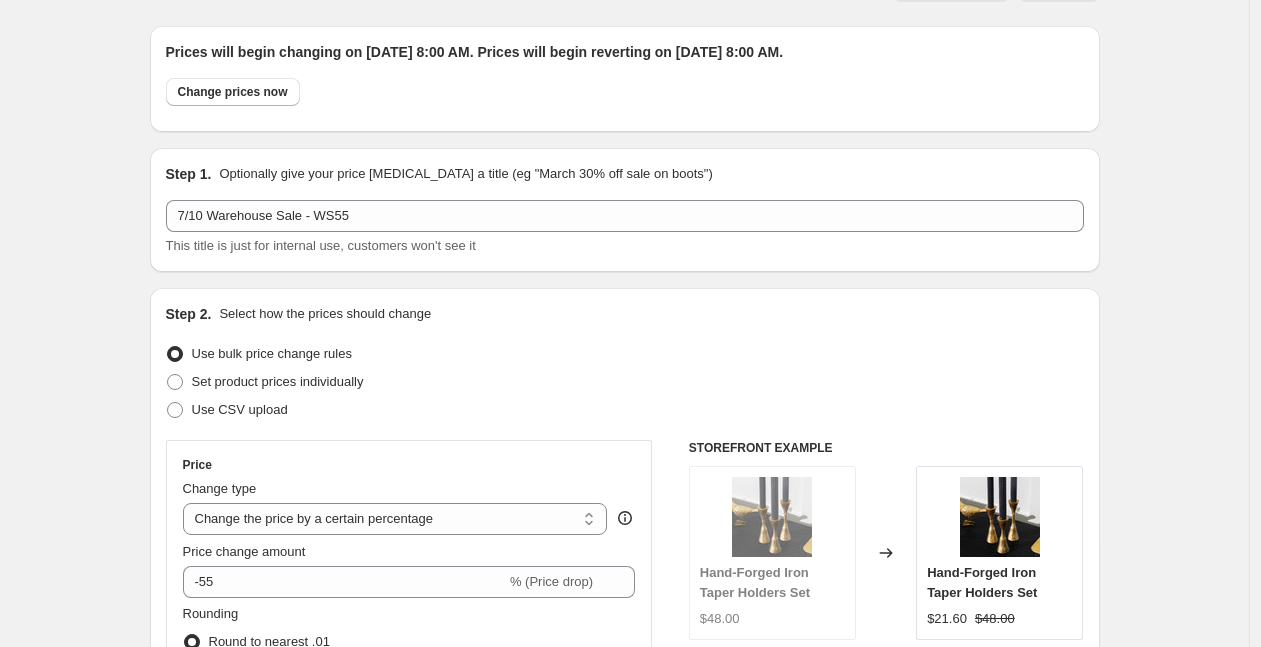 scroll, scrollTop: 0, scrollLeft: 0, axis: both 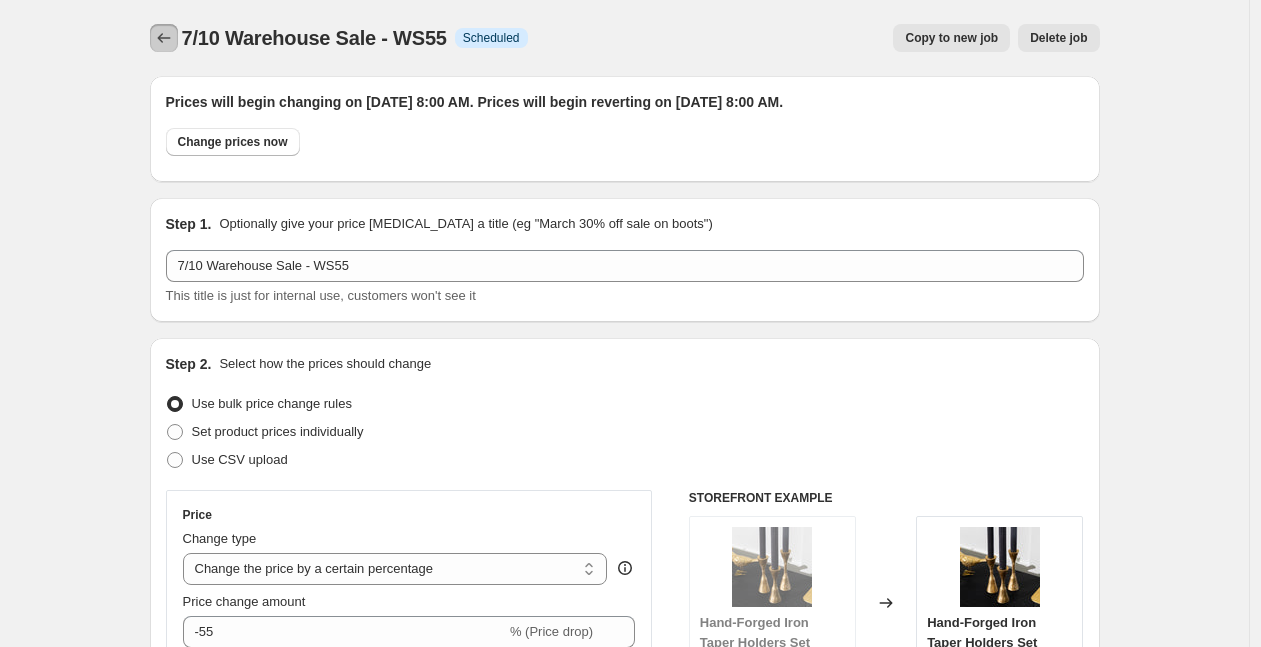 click 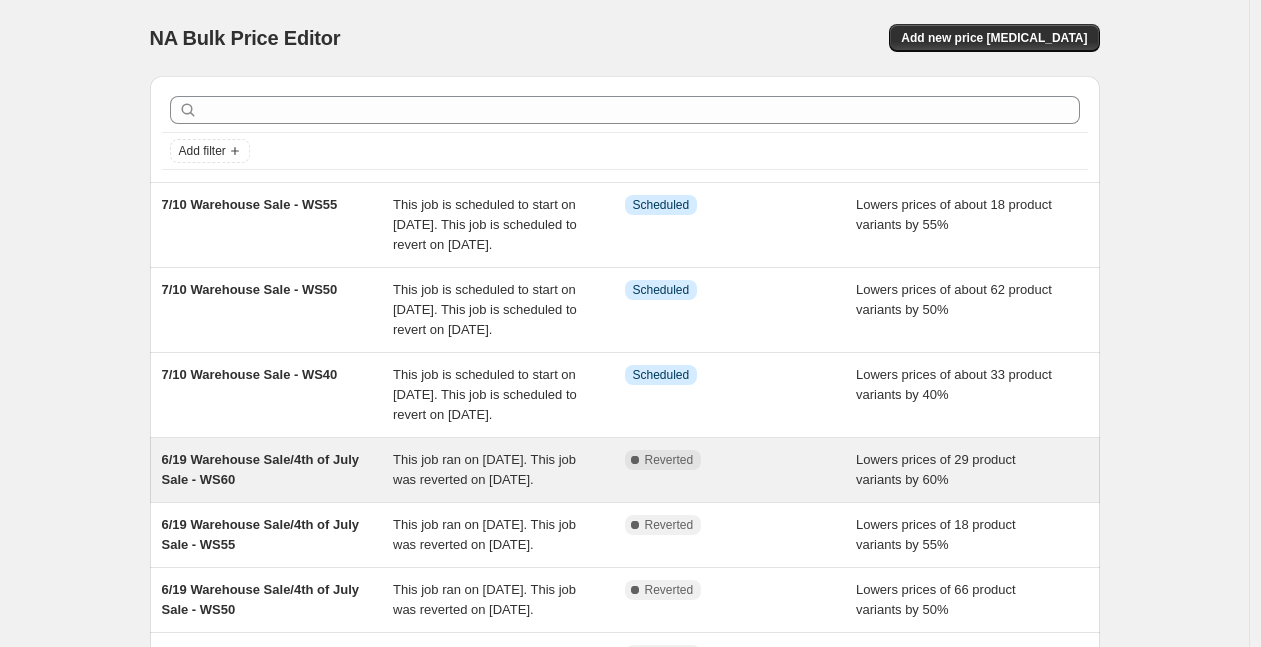 click on "6/19 Warehouse Sale/4th of July Sale - WS60" at bounding box center (260, 469) 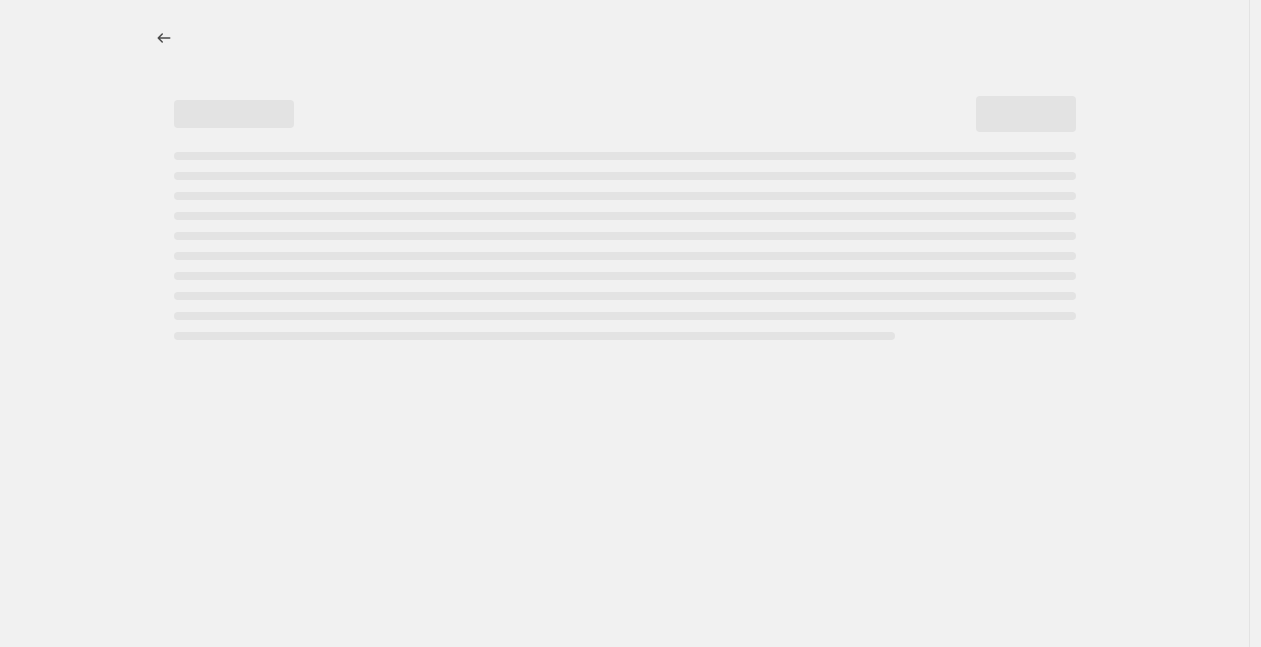 select on "percentage" 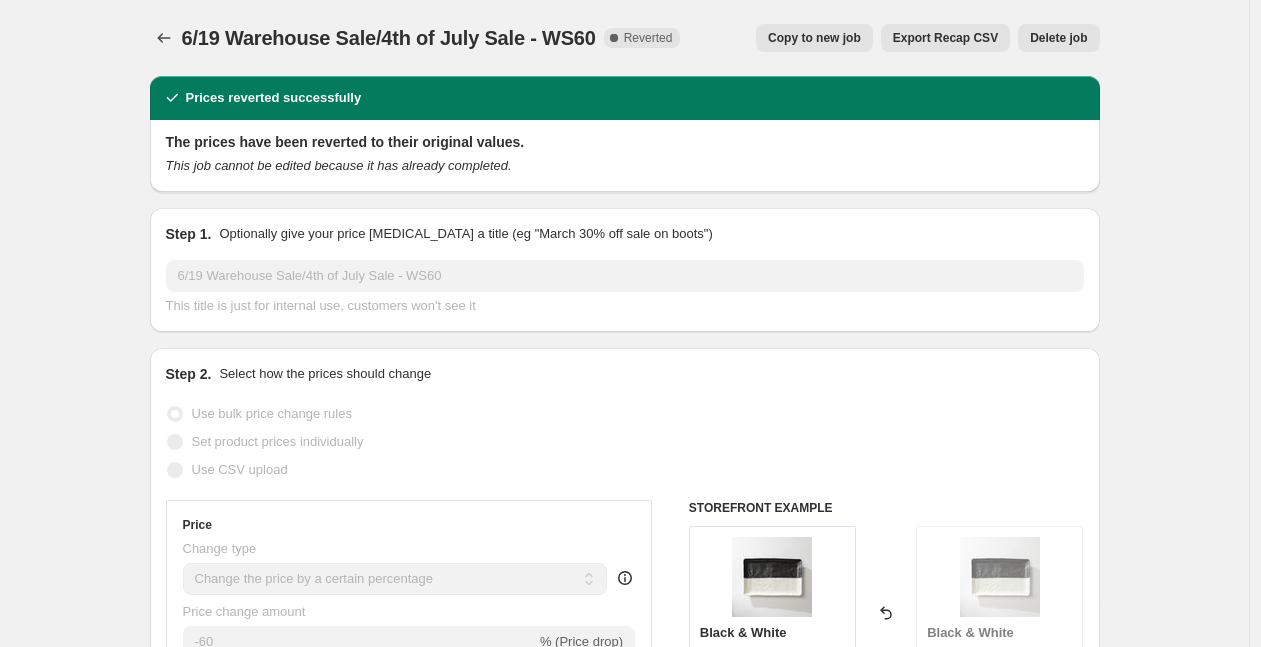 click on "Copy to new job" at bounding box center [814, 38] 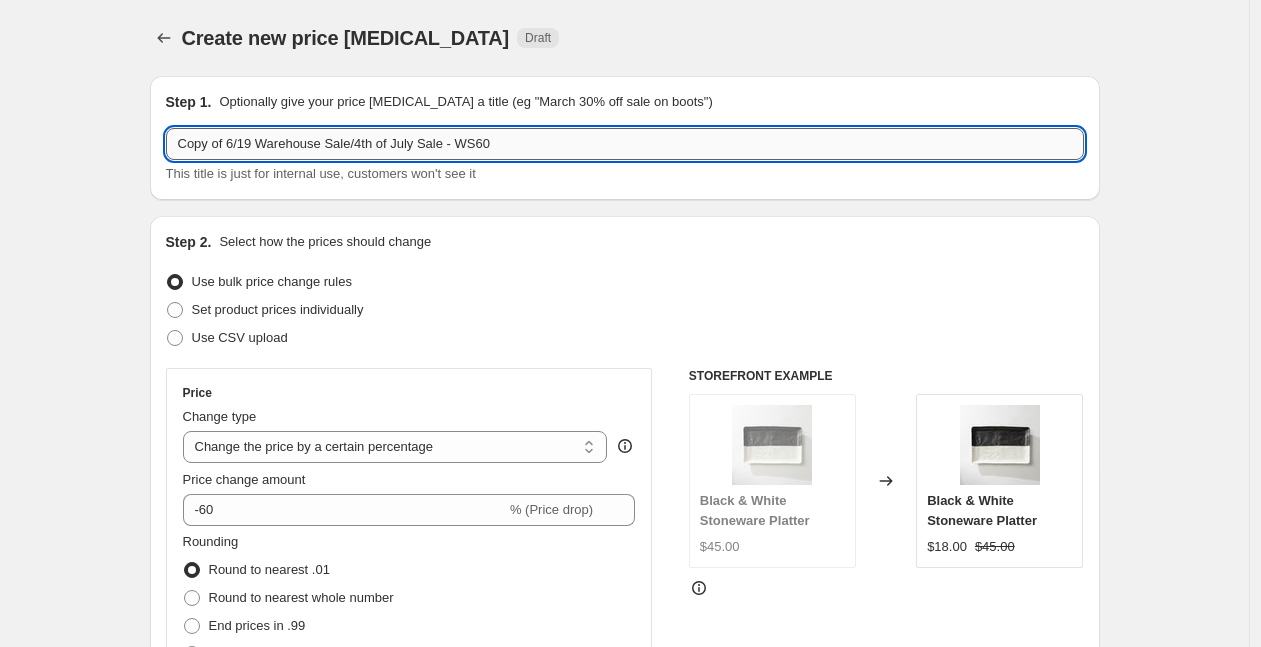 click on "Copy of 6/19 Warehouse Sale/4th of July Sale - WS60" at bounding box center [625, 144] 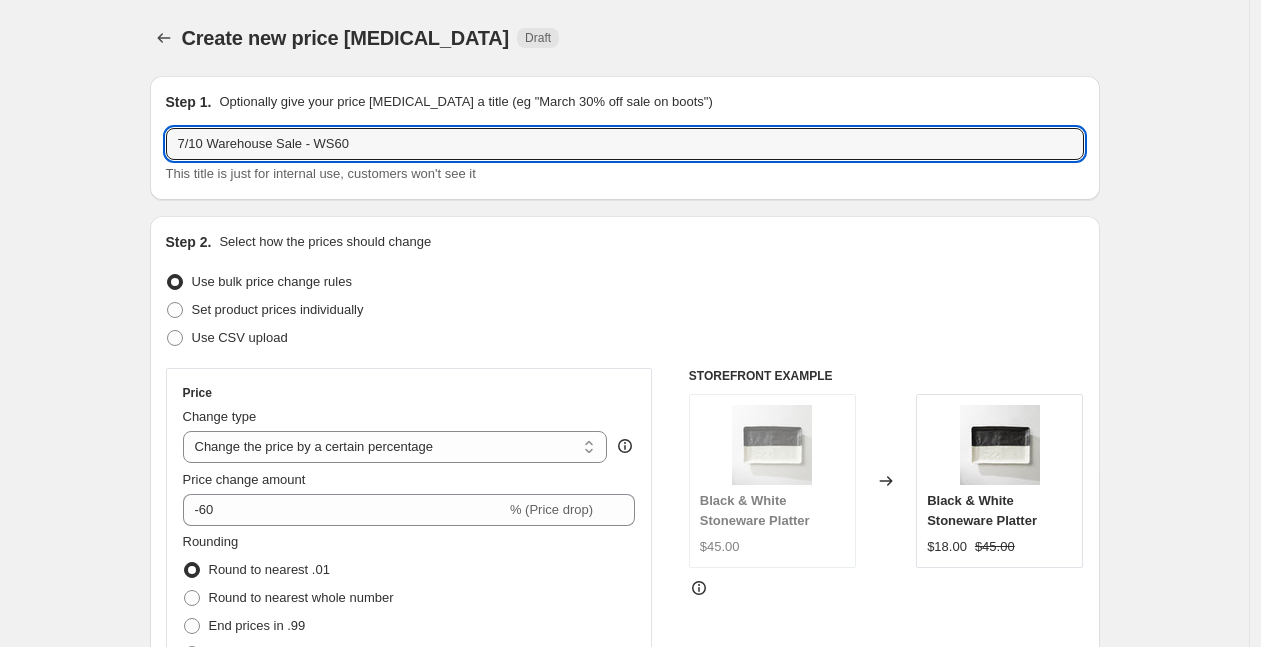 type on "7/10 Warehouse Sale - WS60" 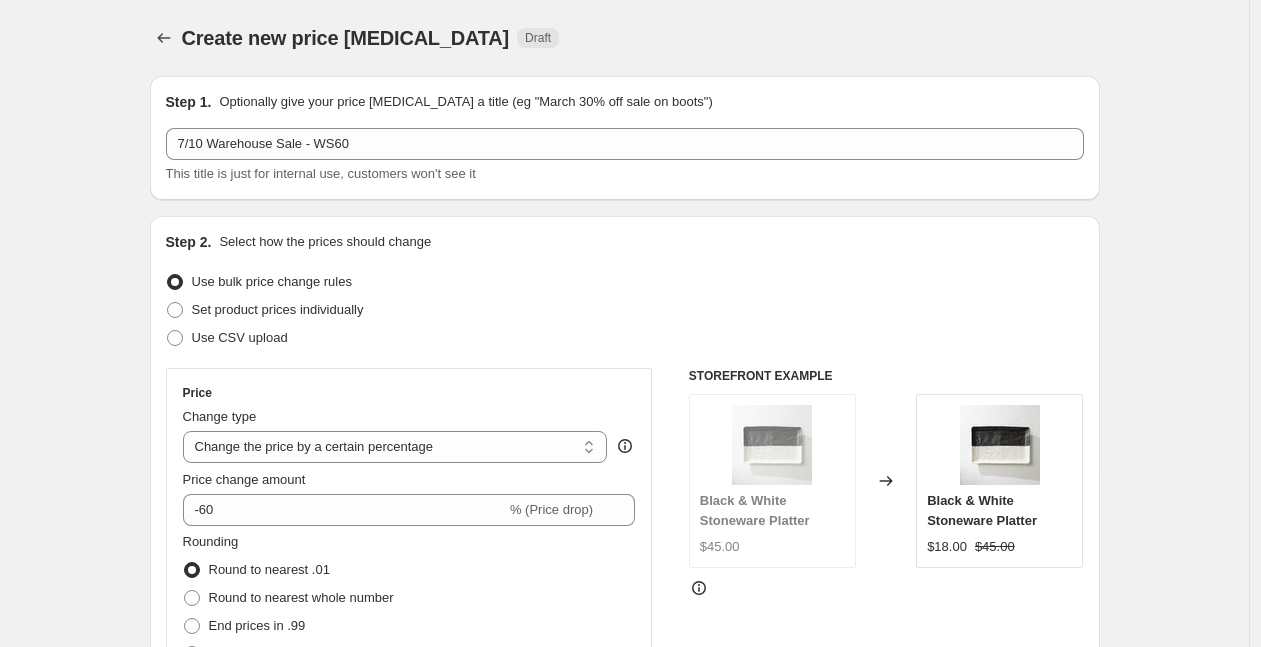 click on "Step 1. Optionally give your price [MEDICAL_DATA] a title (eg "March 30% off sale on boots") 7/10 Warehouse Sale - WS60 This title is just for internal use, customers won't see it Step 2. Select how the prices should change Use bulk price change rules Set product prices individually Use CSV upload Price Change type Change the price to a certain amount Change the price by a certain amount Change the price by a certain percentage Change the price to the current compare at price (price before sale) Change the price by a certain amount relative to the compare at price Change the price by a certain percentage relative to the compare at price Don't change the price Change the price by a certain percentage relative to the cost per item Change price to certain cost margin Change the price by a certain percentage Price change amount -60 % (Price drop) Rounding Round to nearest .01 Round to nearest whole number End prices in .99 End prices in a certain number Show rounding direction options? Compare at price Change type" at bounding box center (617, 1081) 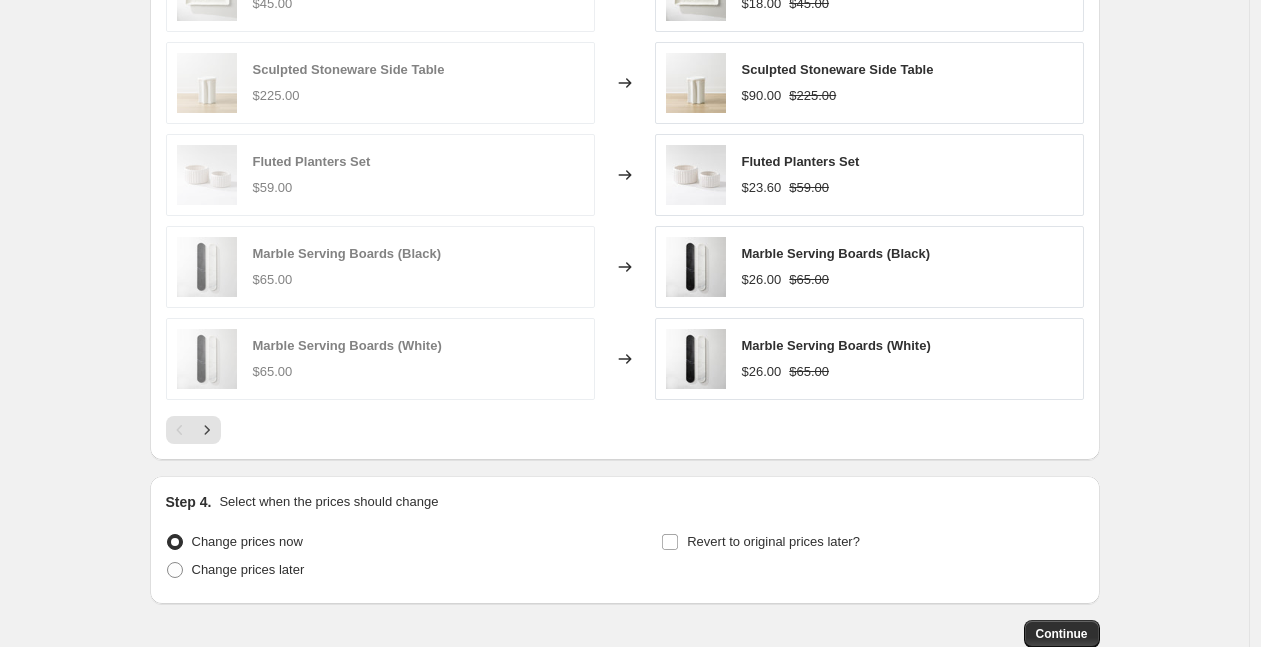 scroll, scrollTop: 1577, scrollLeft: 0, axis: vertical 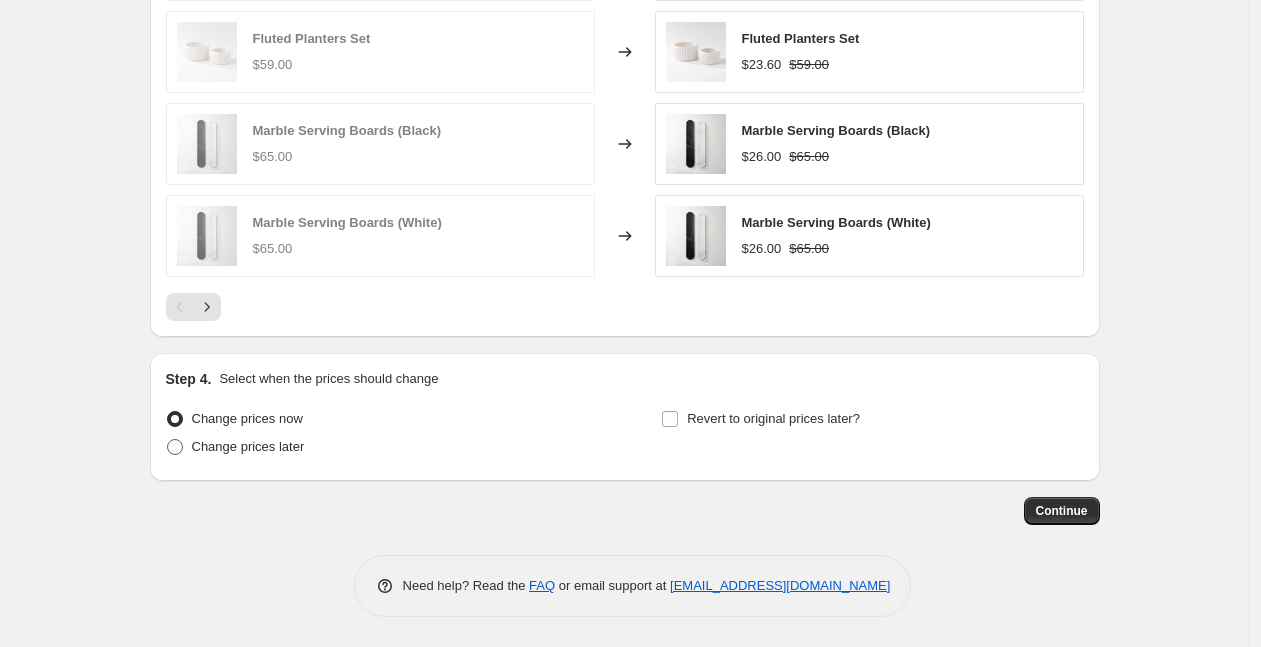click on "Change prices later" at bounding box center [248, 446] 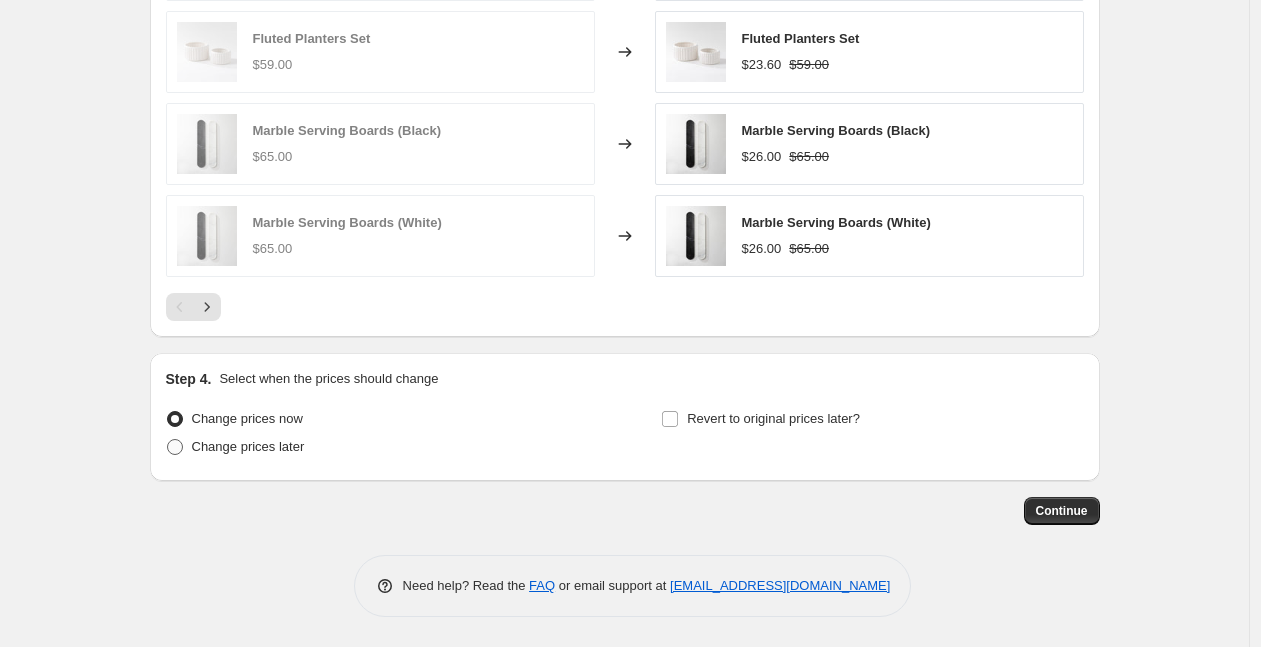 radio on "true" 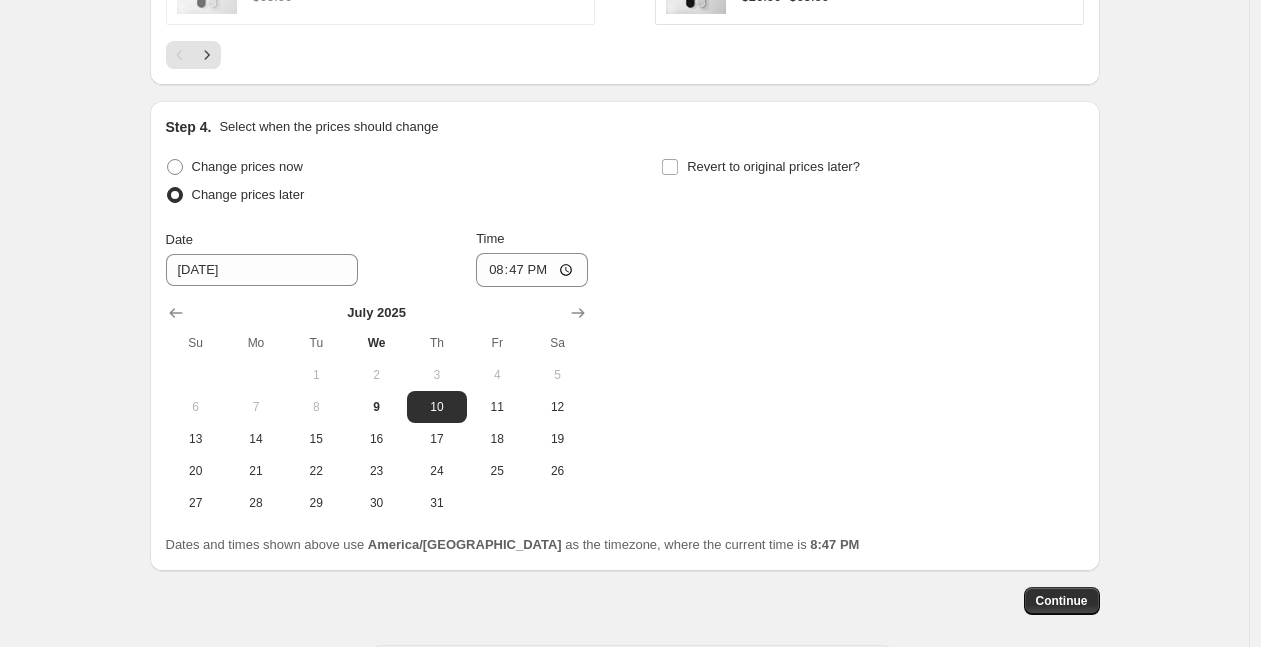scroll, scrollTop: 1832, scrollLeft: 0, axis: vertical 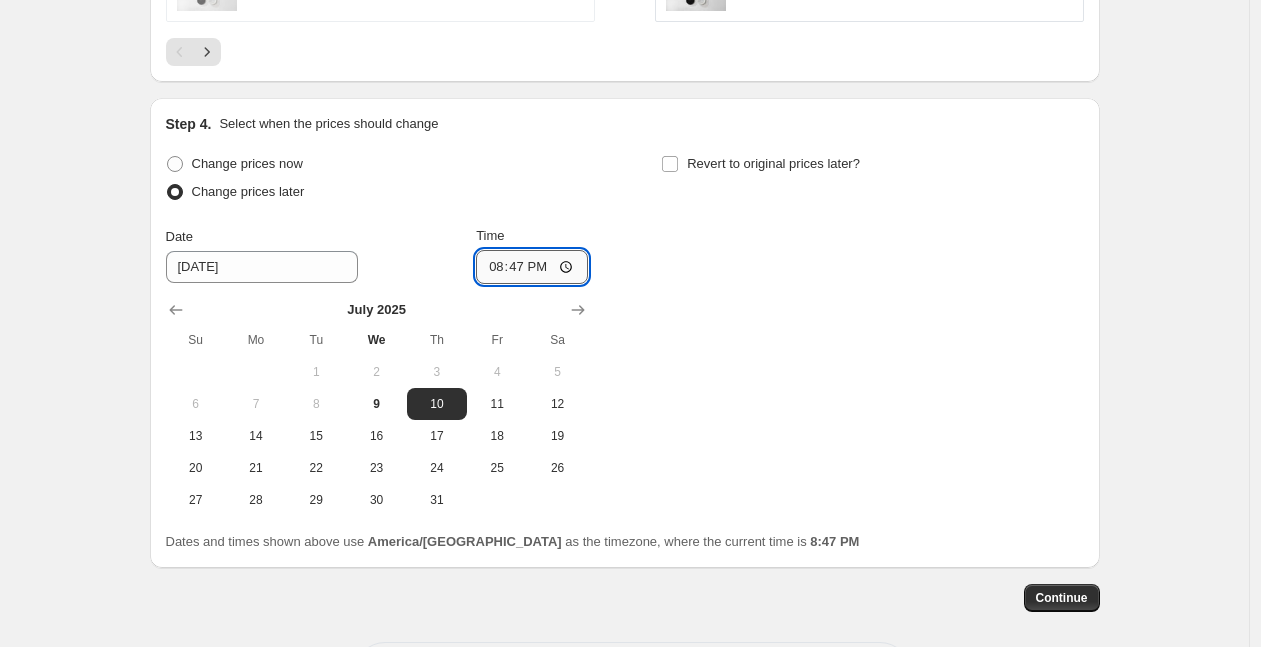 click on "20:47" at bounding box center (532, 267) 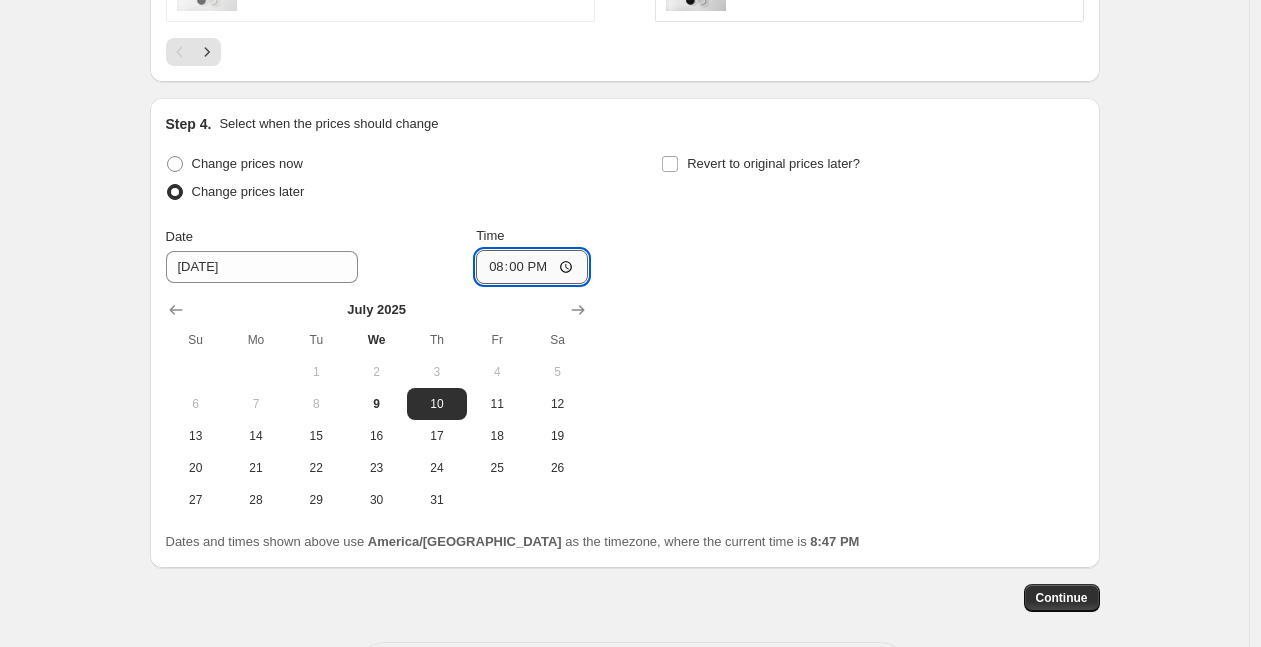 type on "08:00" 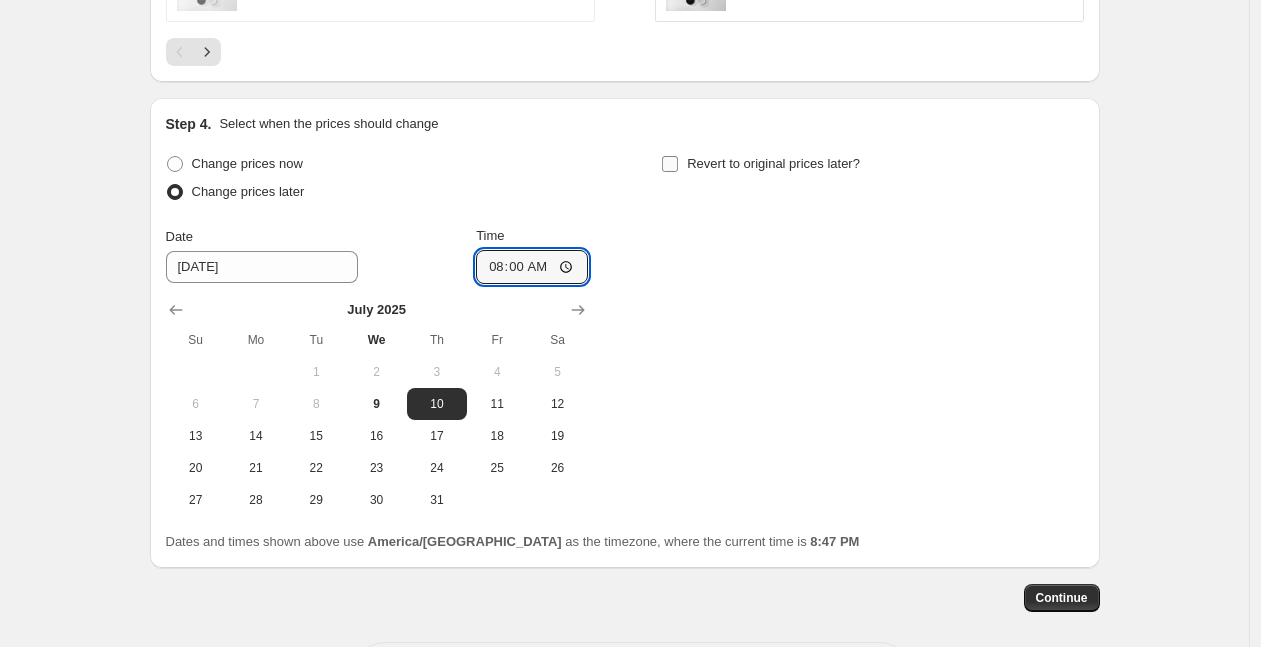 click on "Revert to original prices later?" at bounding box center (773, 163) 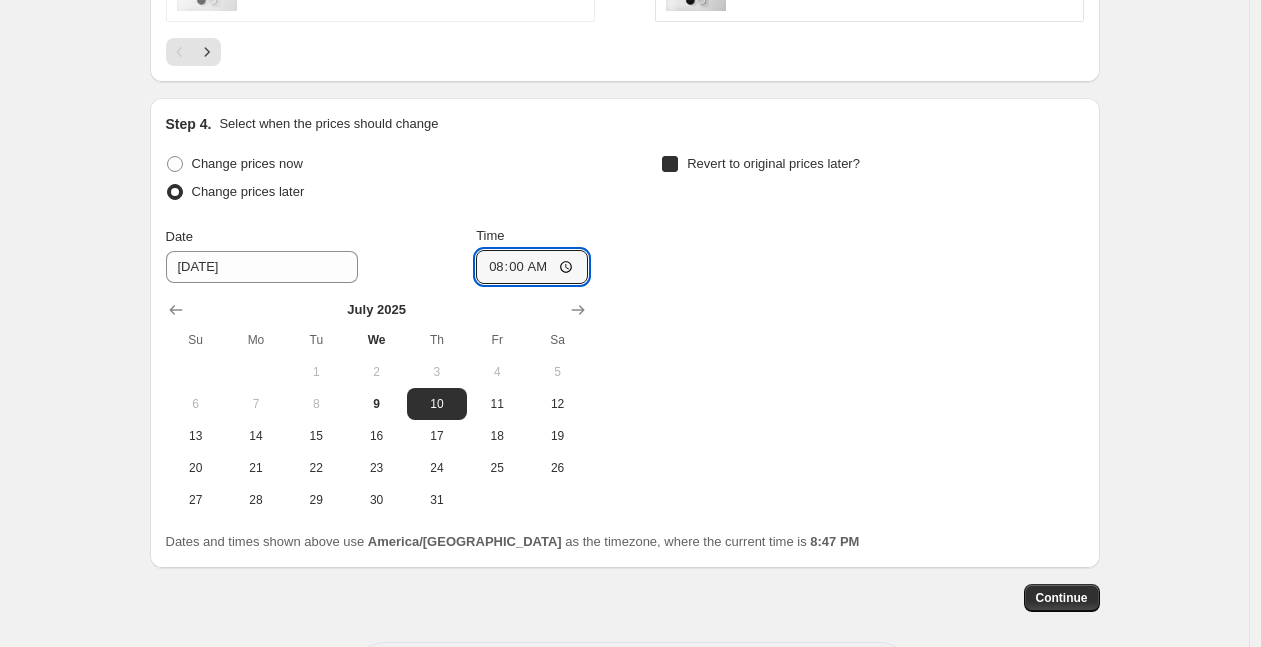 checkbox on "true" 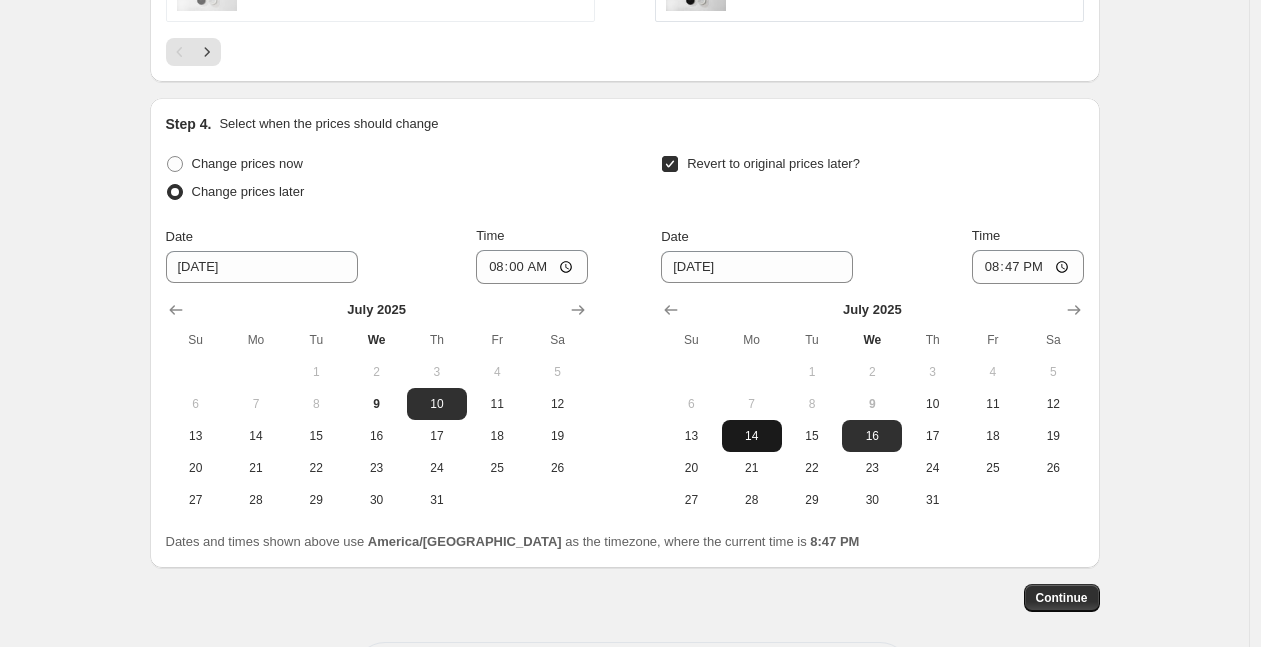 click on "14" at bounding box center [752, 436] 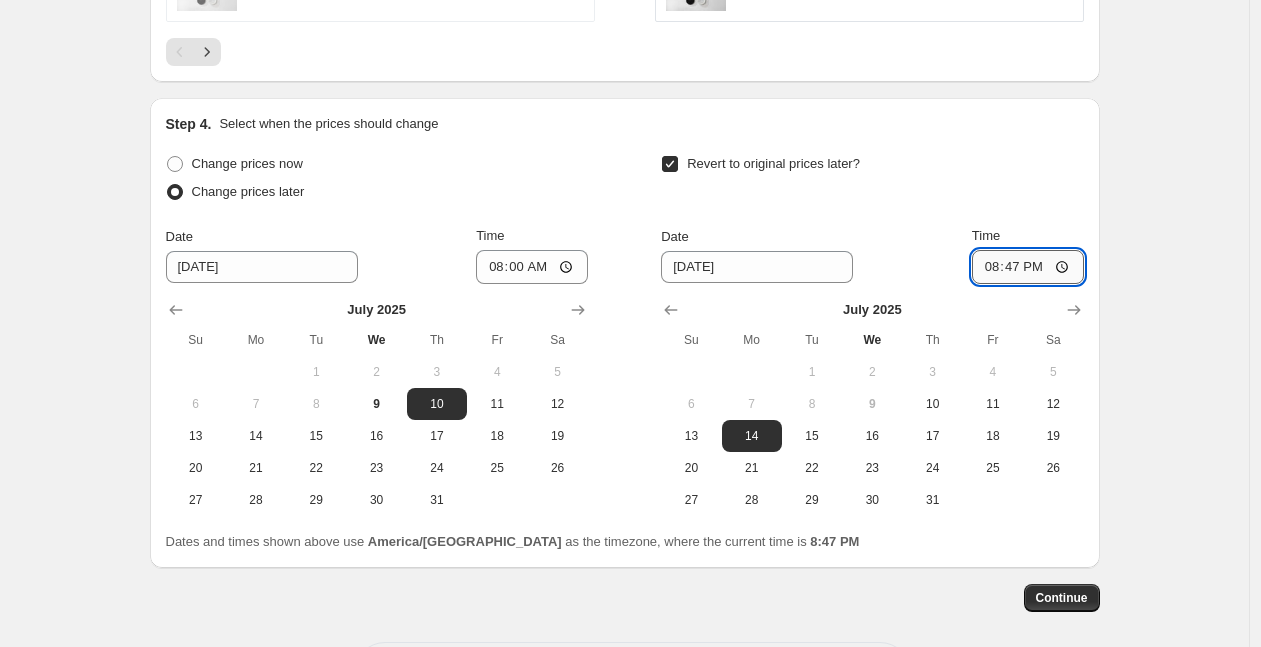 click on "20:47" at bounding box center (1028, 267) 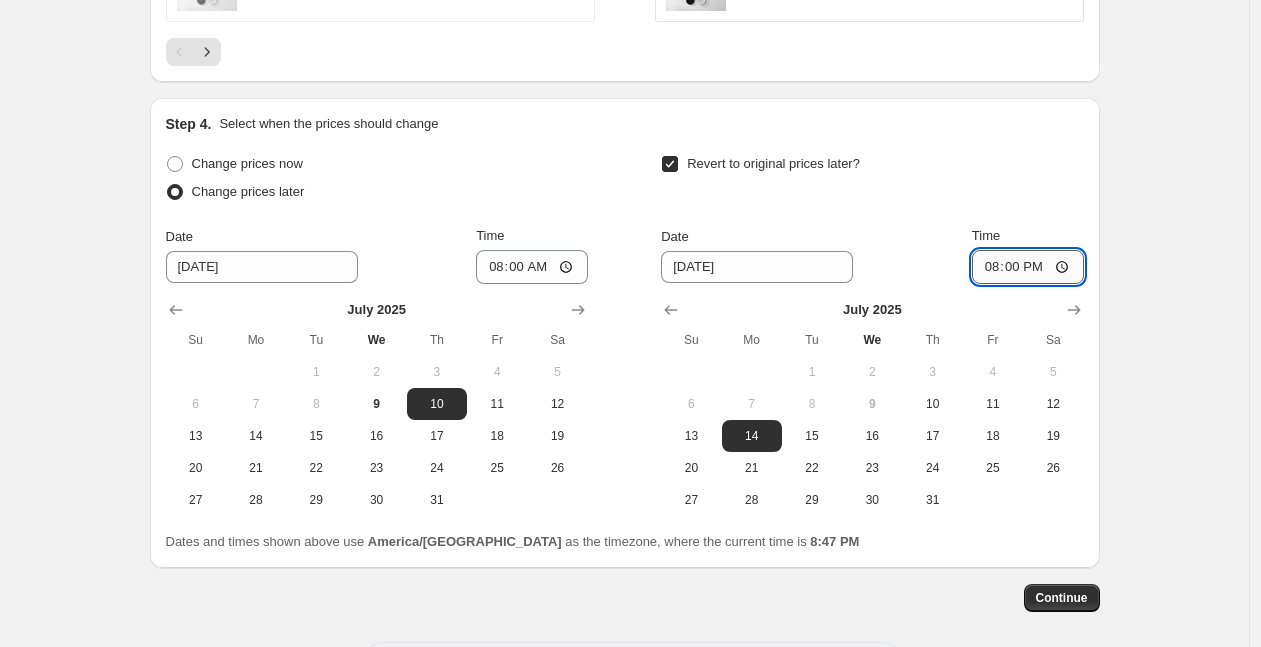 type on "08:00" 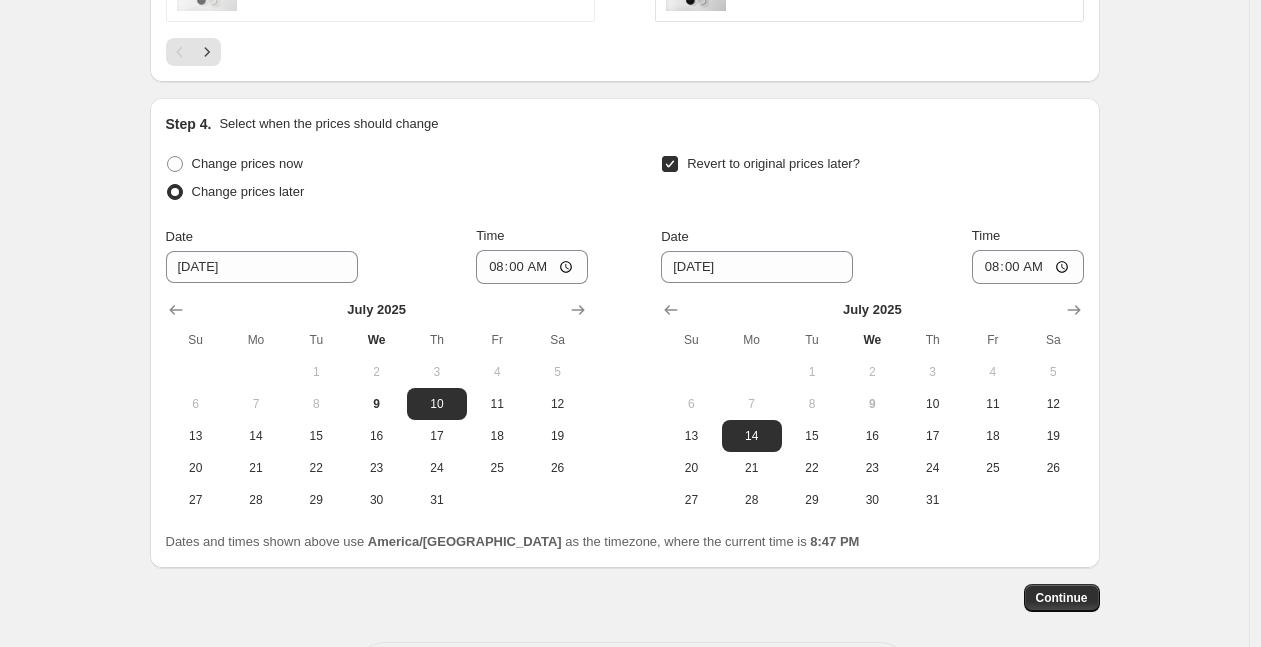 click on "Create new price [MEDICAL_DATA]. This page is ready Create new price [MEDICAL_DATA] Draft Step 1. Optionally give your price [MEDICAL_DATA] a title (eg "March 30% off sale on boots") 7/10 Warehouse Sale - WS60 This title is just for internal use, customers won't see it Step 2. Select how the prices should change Use bulk price change rules Set product prices individually Use CSV upload Price Change type Change the price to a certain amount Change the price by a certain amount Change the price by a certain percentage Change the price to the current compare at price (price before sale) Change the price by a certain amount relative to the compare at price Change the price by a certain percentage relative to the compare at price Don't change the price Change the price by a certain percentage relative to the cost per item Change price to certain cost margin Change the price by a certain percentage Price change amount -60 % (Price drop) Rounding Round to nearest .01 Round to nearest whole number End prices in .99 Change type" at bounding box center (624, -549) 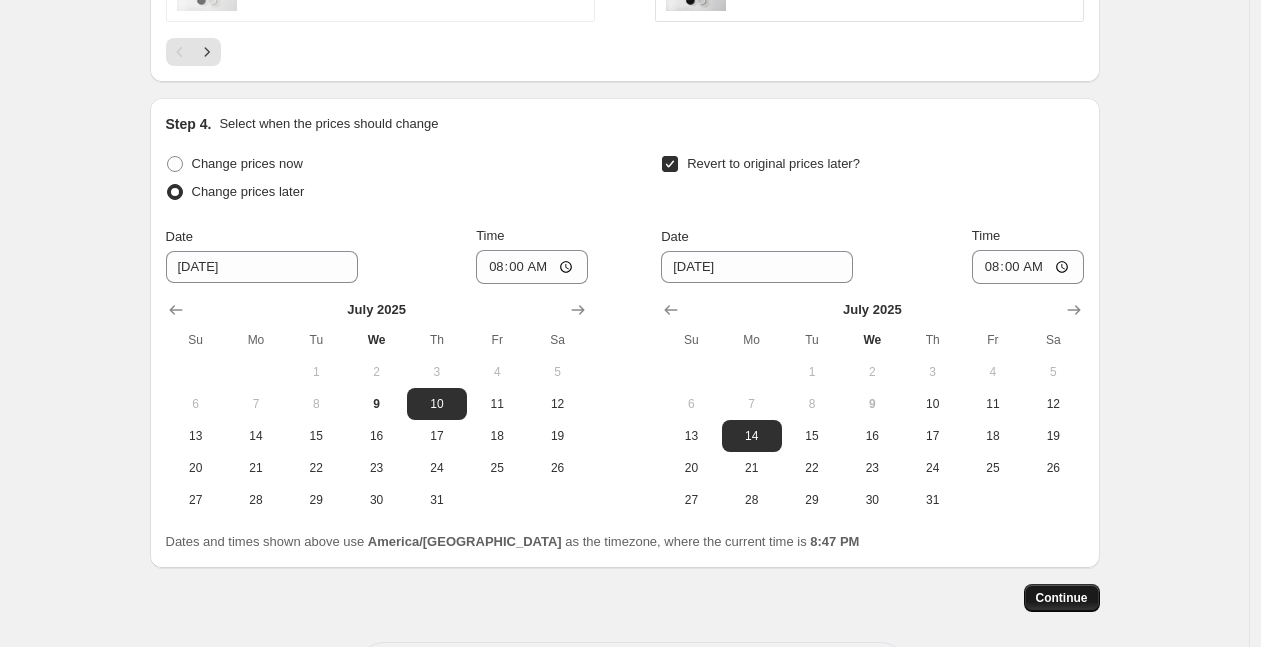 click on "Continue" at bounding box center [1062, 598] 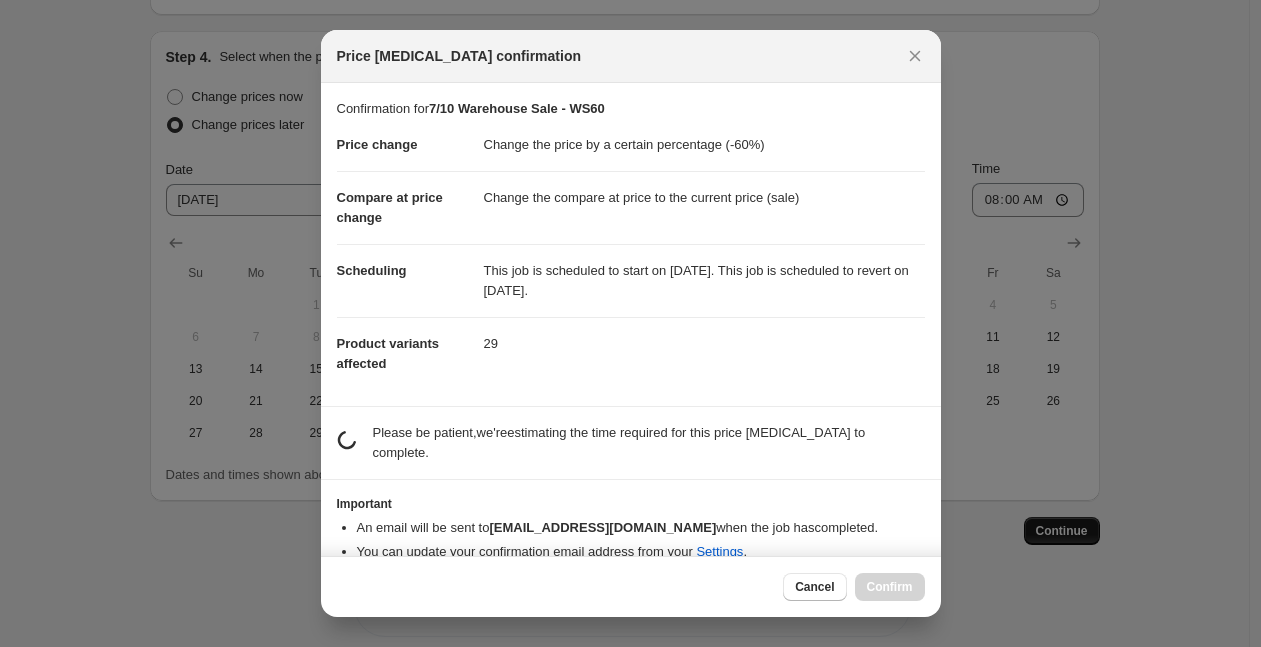 scroll, scrollTop: 1832, scrollLeft: 0, axis: vertical 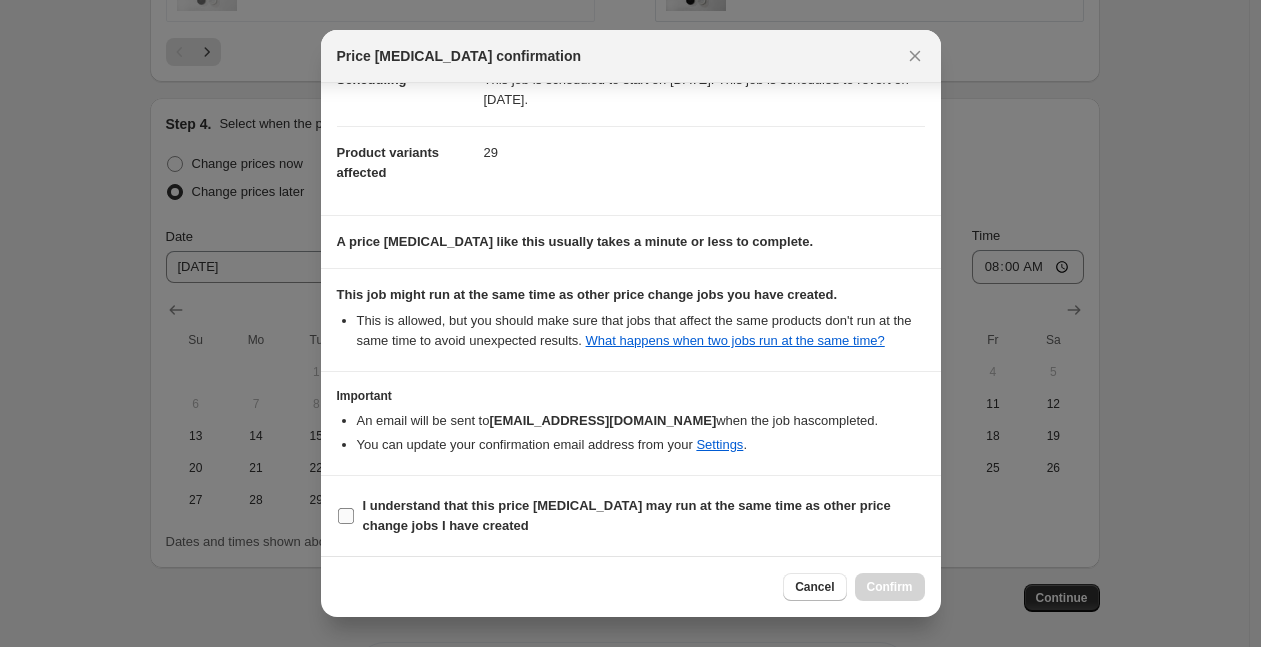 click on "I understand that this price [MEDICAL_DATA] may run at the same time as other price change jobs I have created" at bounding box center (627, 515) 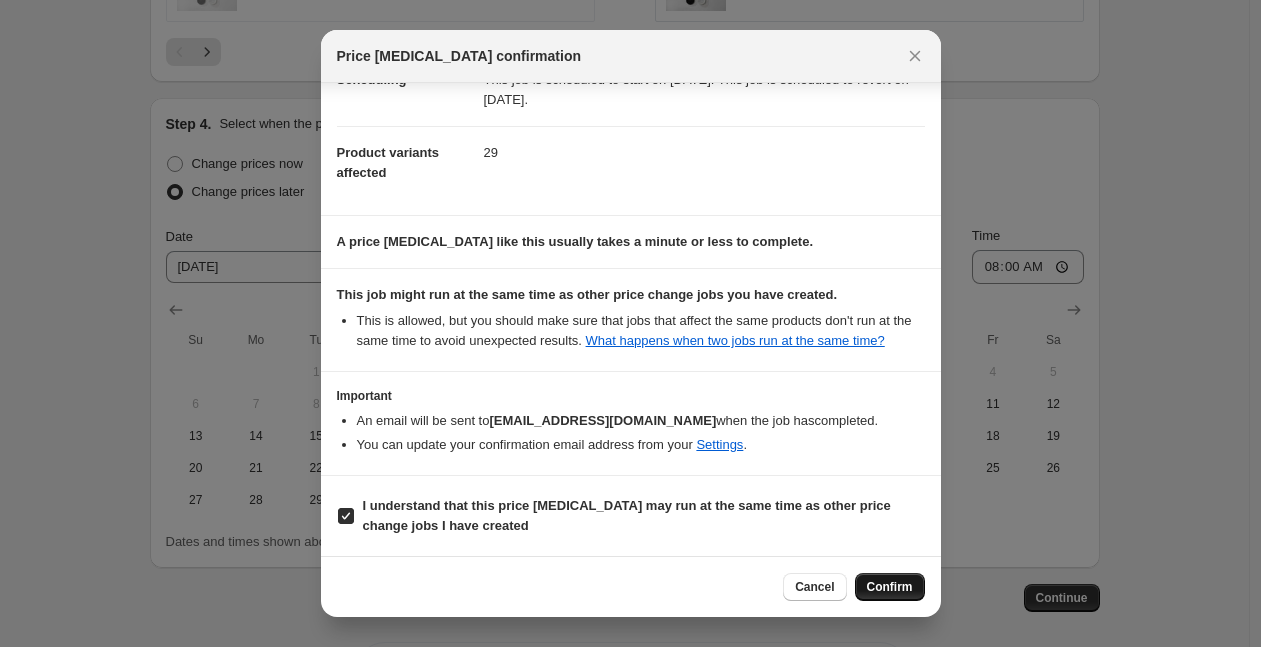 click on "Confirm" at bounding box center [890, 587] 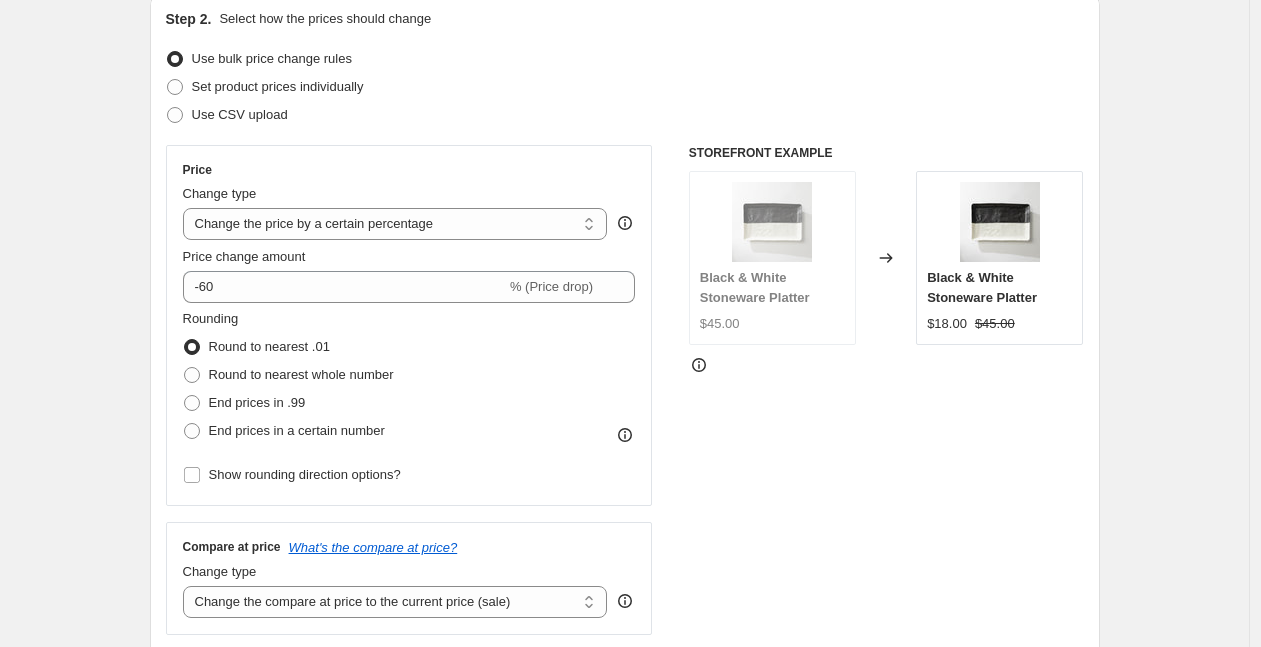 scroll, scrollTop: 0, scrollLeft: 0, axis: both 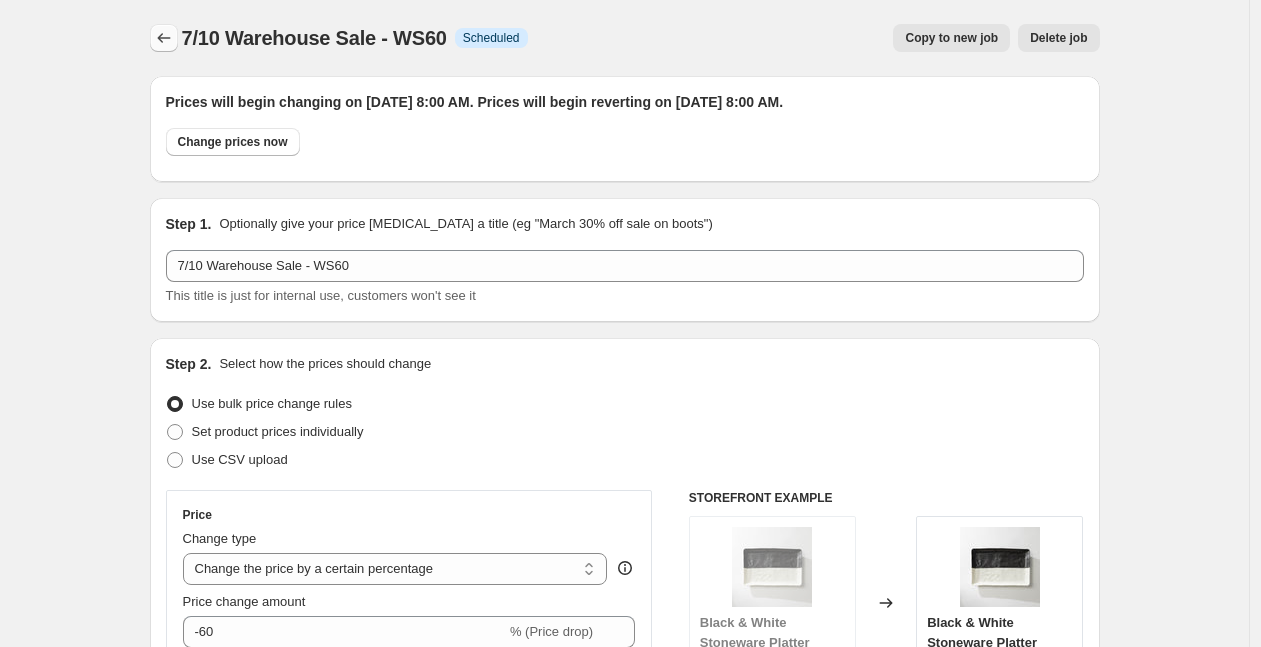 click 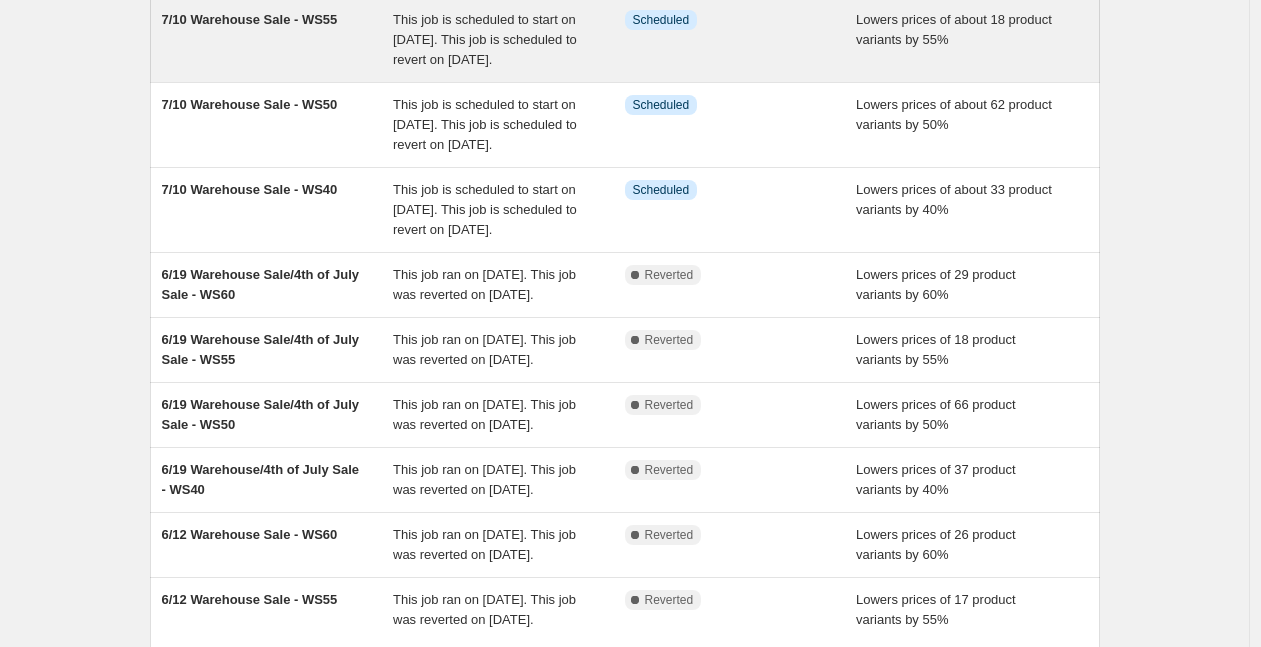 scroll, scrollTop: 285, scrollLeft: 0, axis: vertical 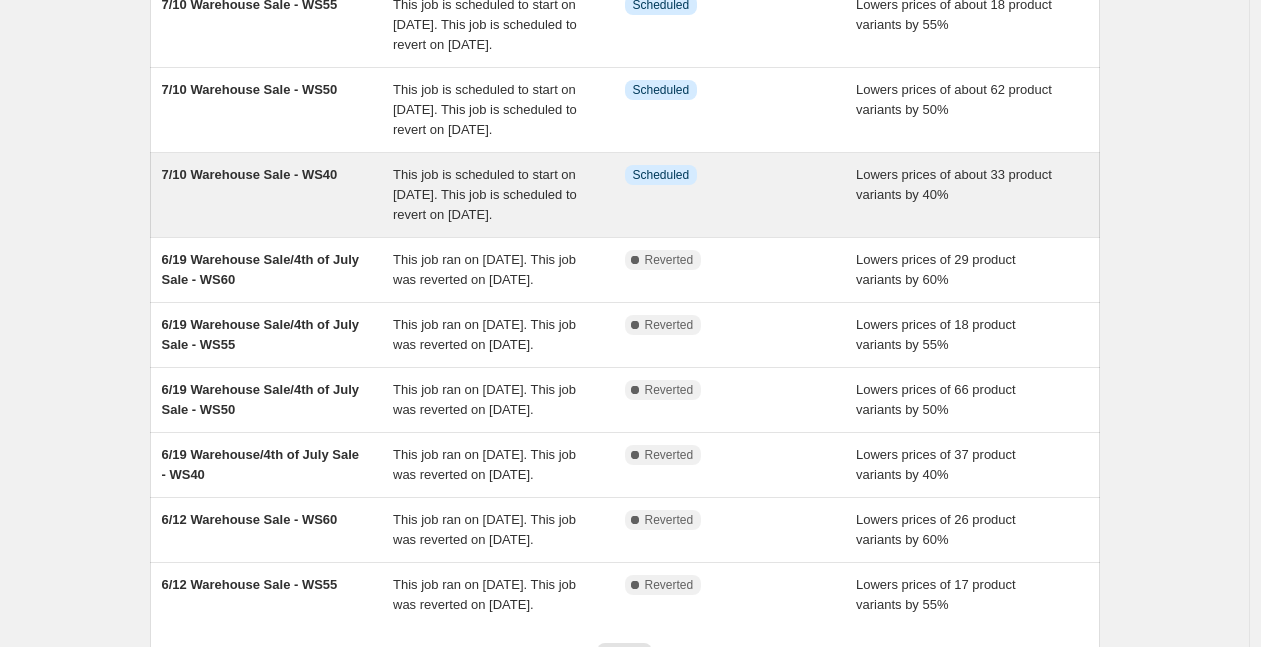 click on "This job is scheduled to start on [DATE]. This job is scheduled to revert on [DATE]." at bounding box center [485, 194] 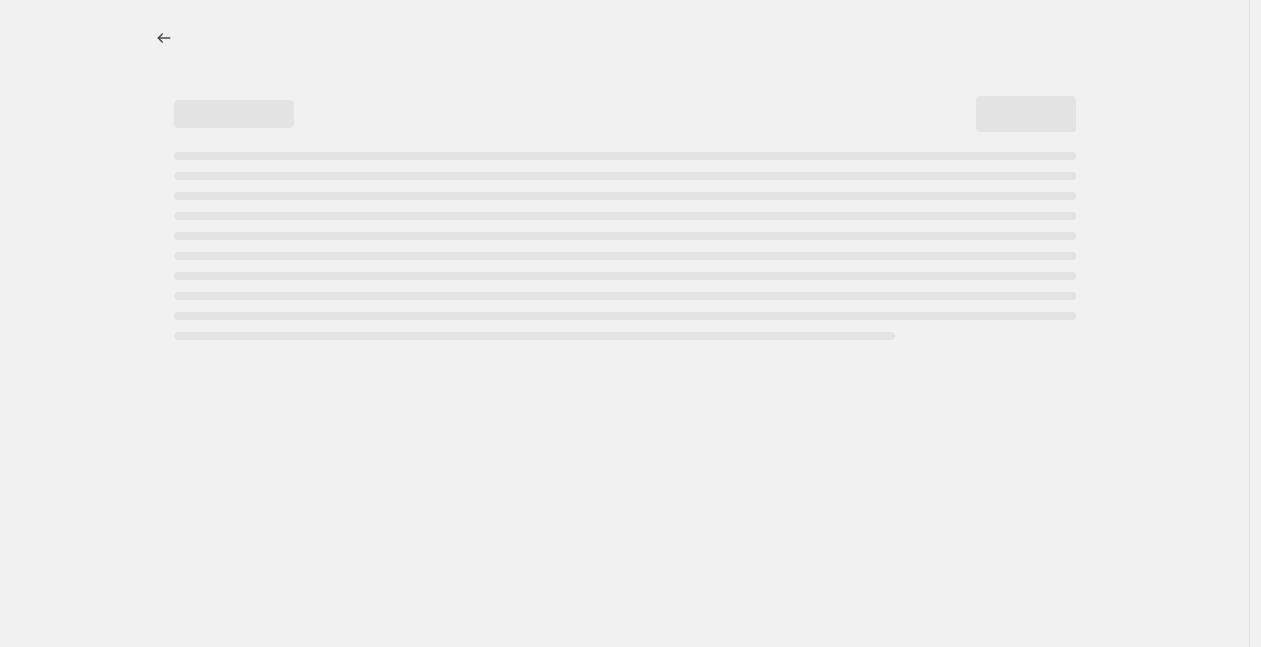 select on "percentage" 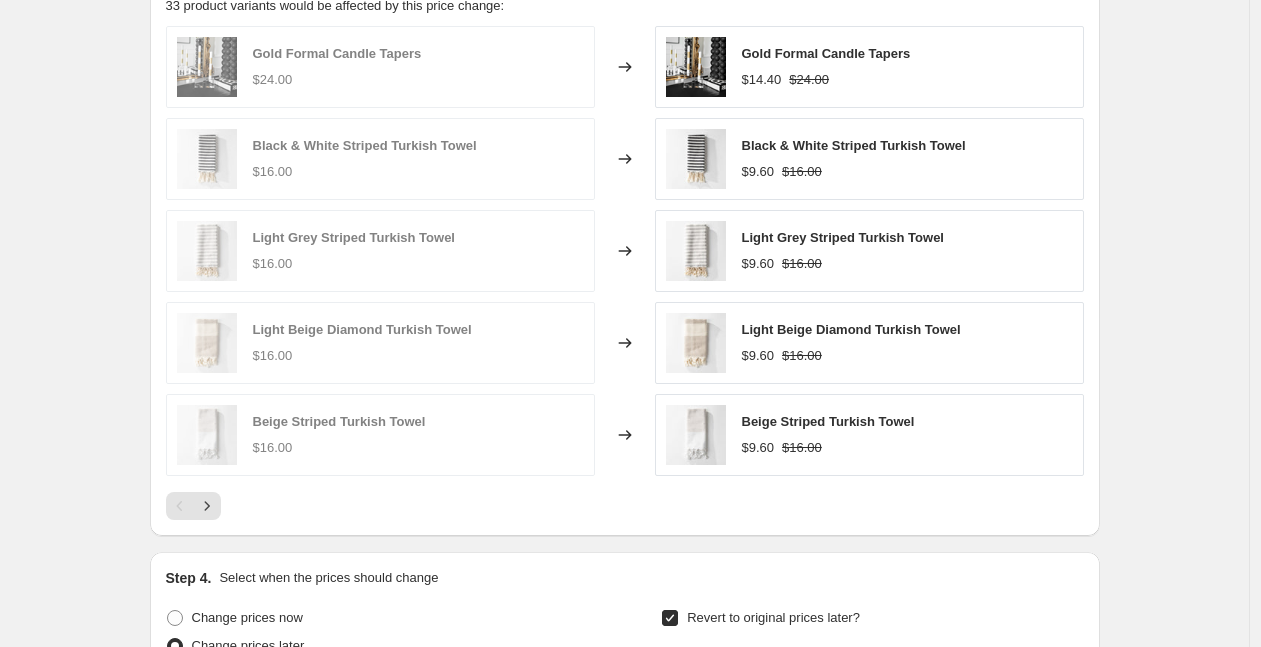 scroll, scrollTop: 1514, scrollLeft: 0, axis: vertical 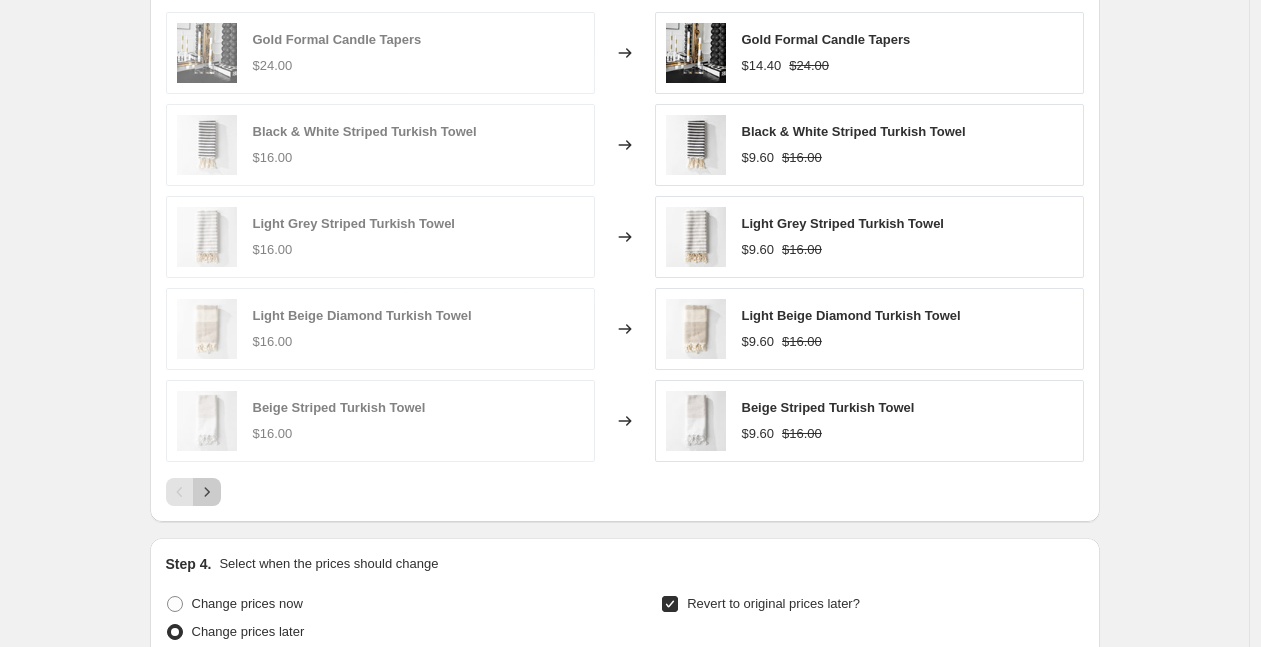 click 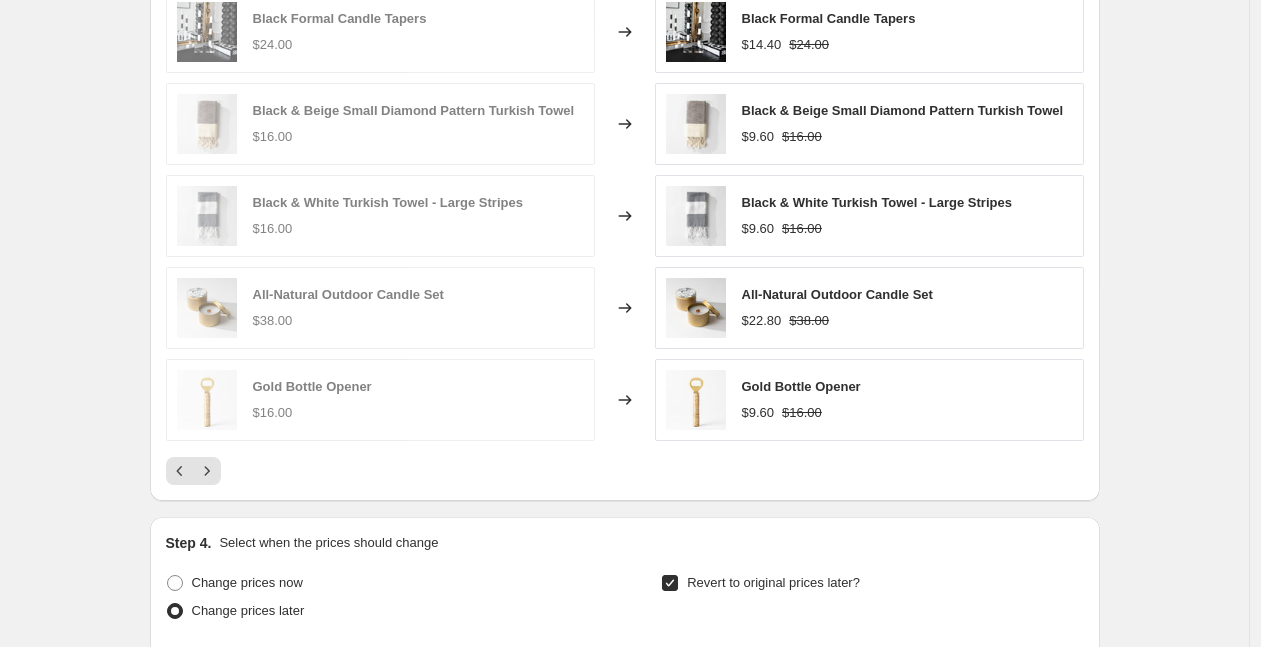scroll, scrollTop: 1554, scrollLeft: 0, axis: vertical 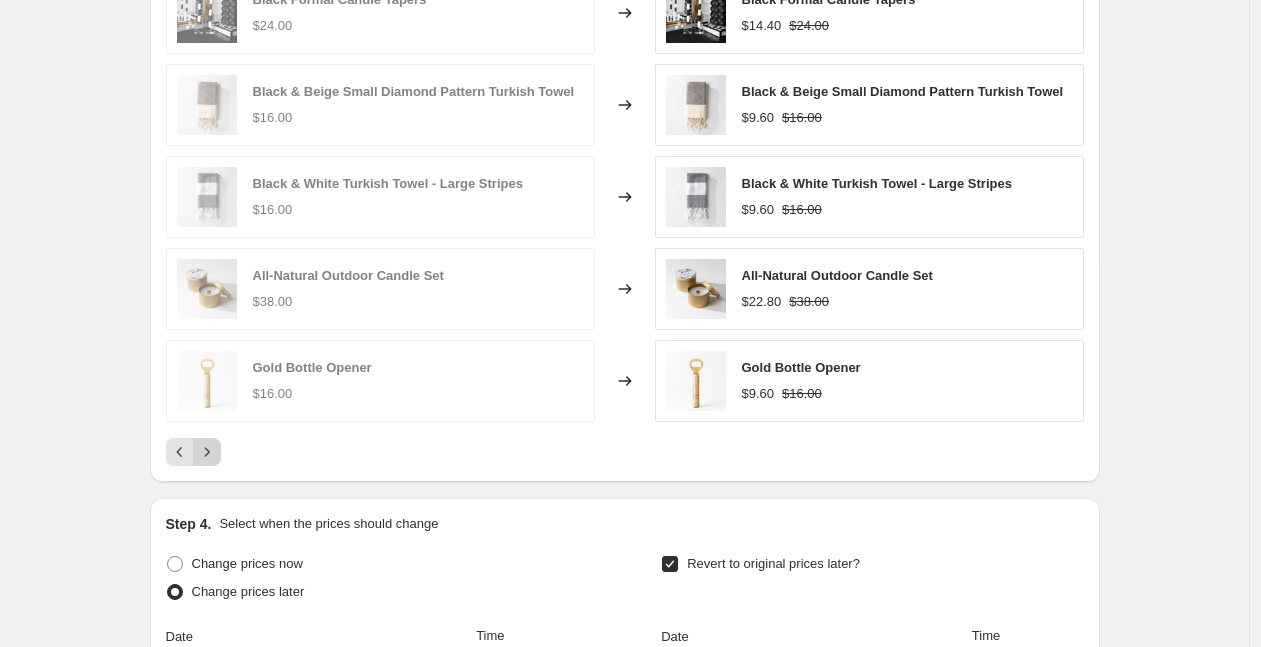 click 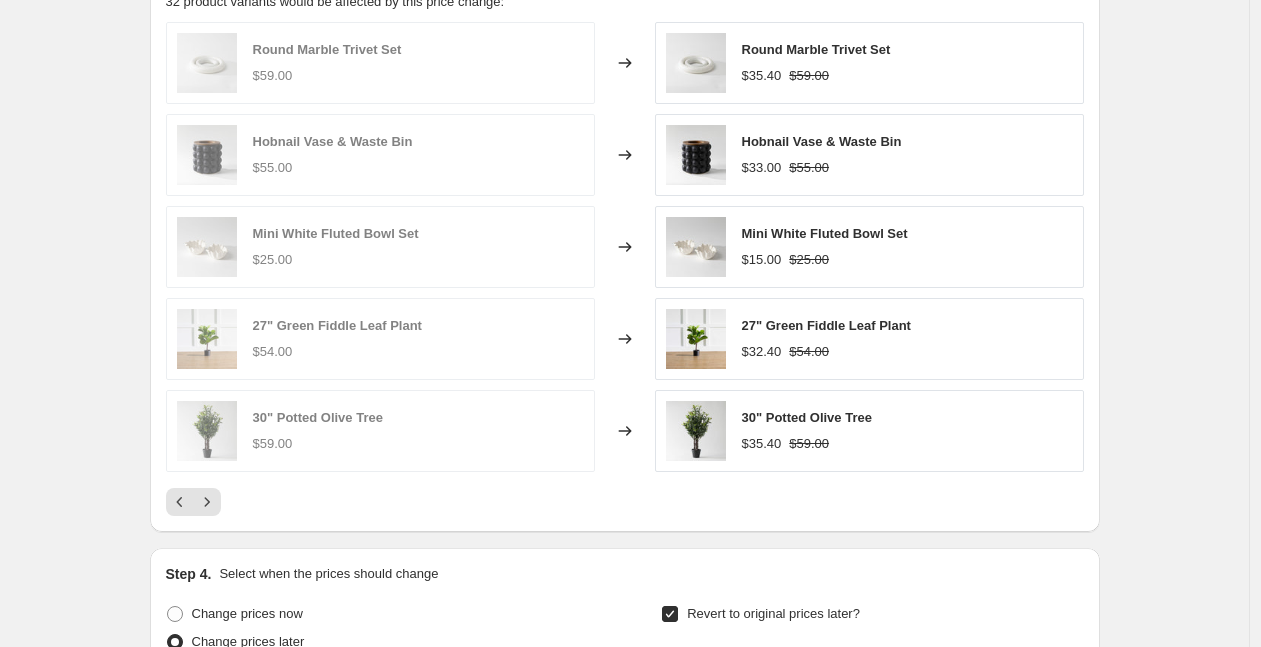scroll, scrollTop: 1484, scrollLeft: 0, axis: vertical 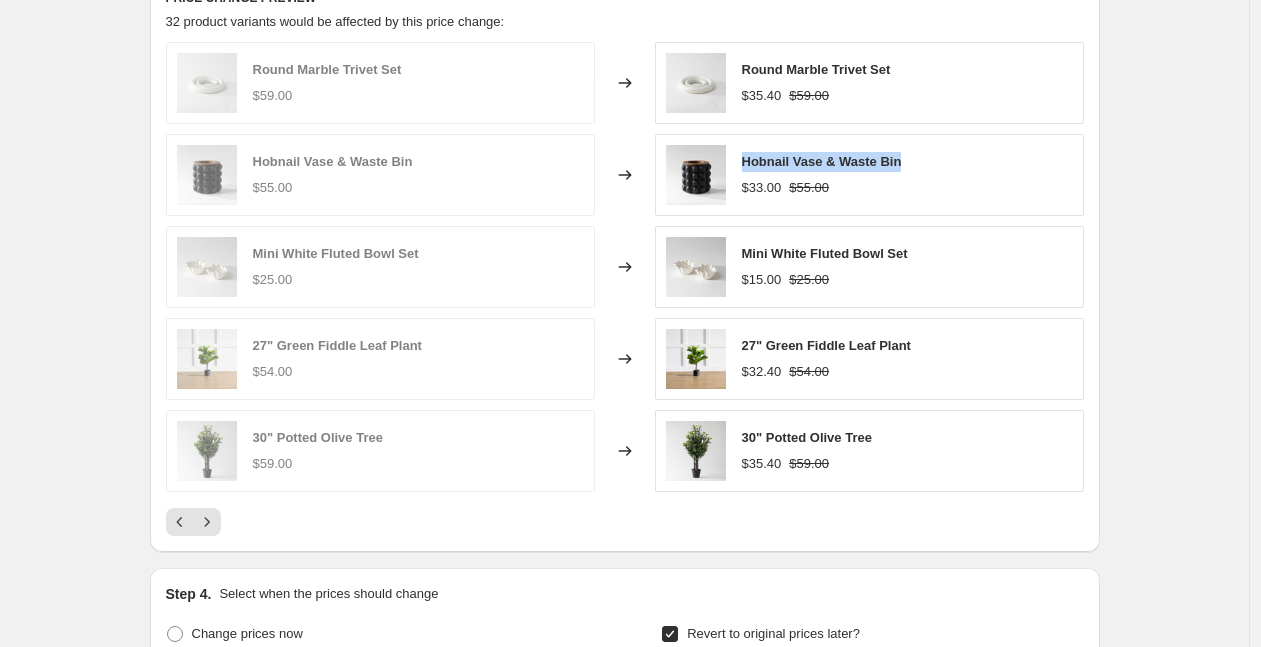 drag, startPoint x: 749, startPoint y: 158, endPoint x: 944, endPoint y: 161, distance: 195.02307 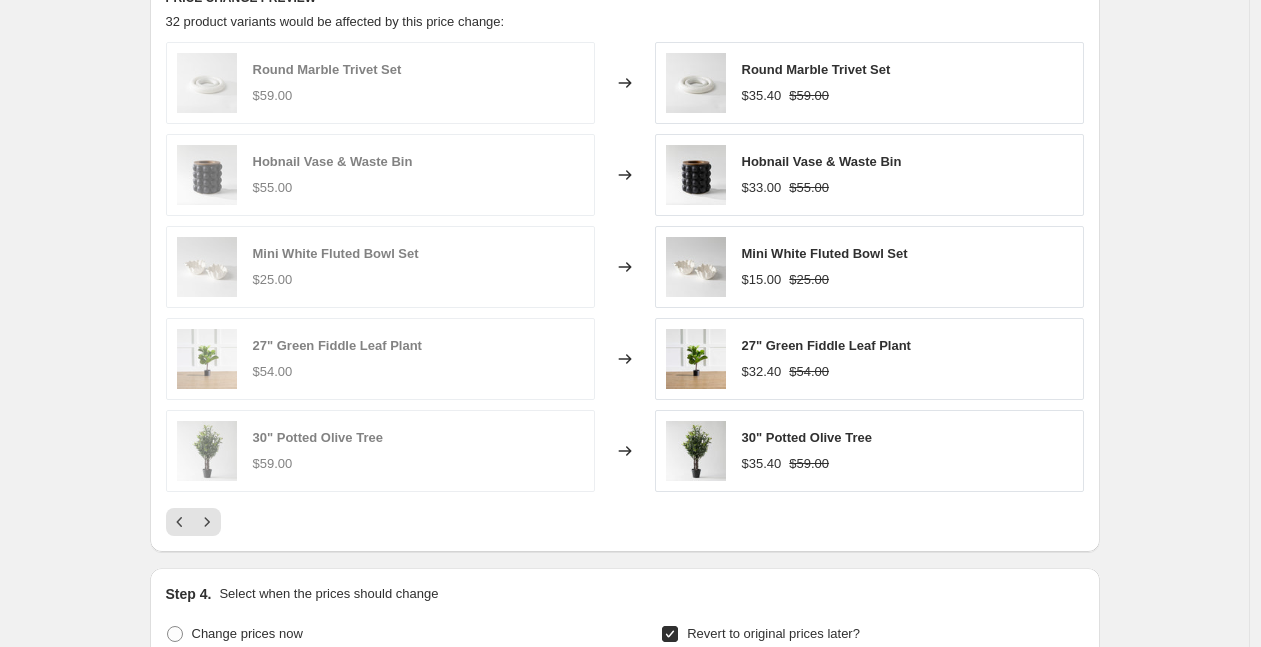 click on "PRICE CHANGE PREVIEW 32 product variants would be affected by this price change: Round Marble Trivet Set $59.00 Changed to Round Marble Trivet Set $35.40 $59.00 Hobnail Vase & Waste Bin $55.00 Changed to Hobnail Vase & Waste Bin $33.00 $55.00 Mini White Fluted Bowl Set $25.00 Changed to Mini White Fluted Bowl Set $15.00 $25.00 27" Green Fiddle Leaf Plant $54.00 Changed to 27" Green Fiddle Leaf Plant $32.40 $54.00 30" Potted Olive Tree $59.00 Changed to 30" Potted Olive Tree $35.40 $59.00" at bounding box center (625, 262) 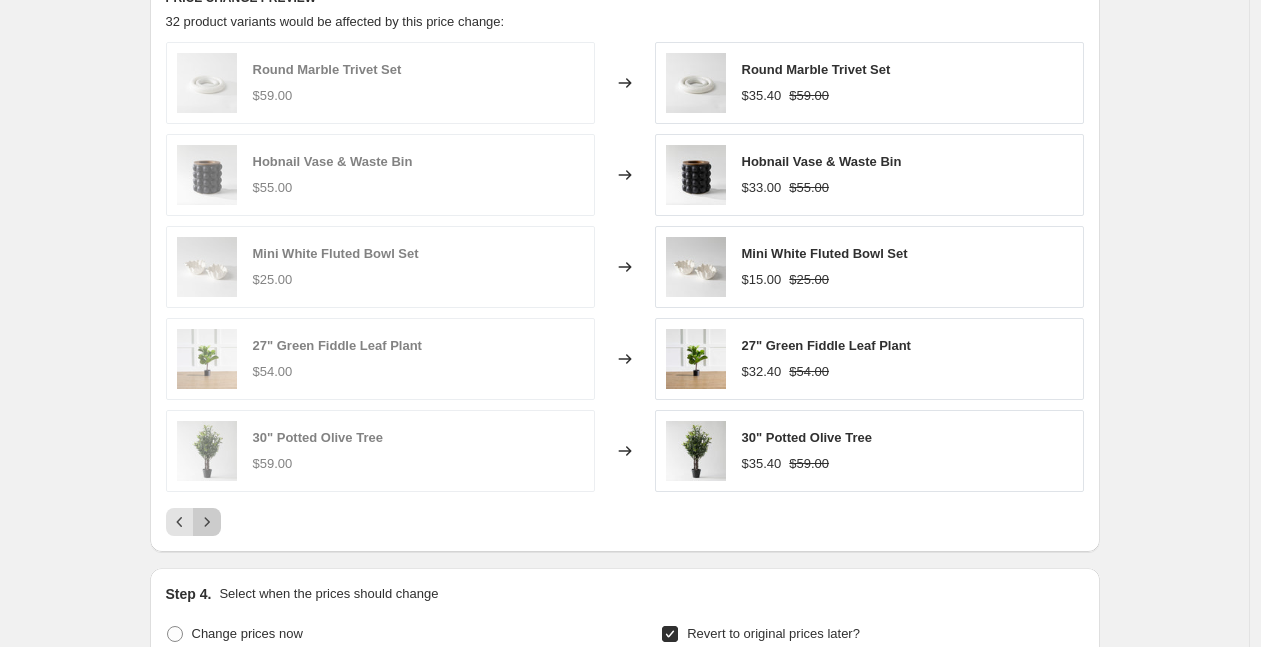 click 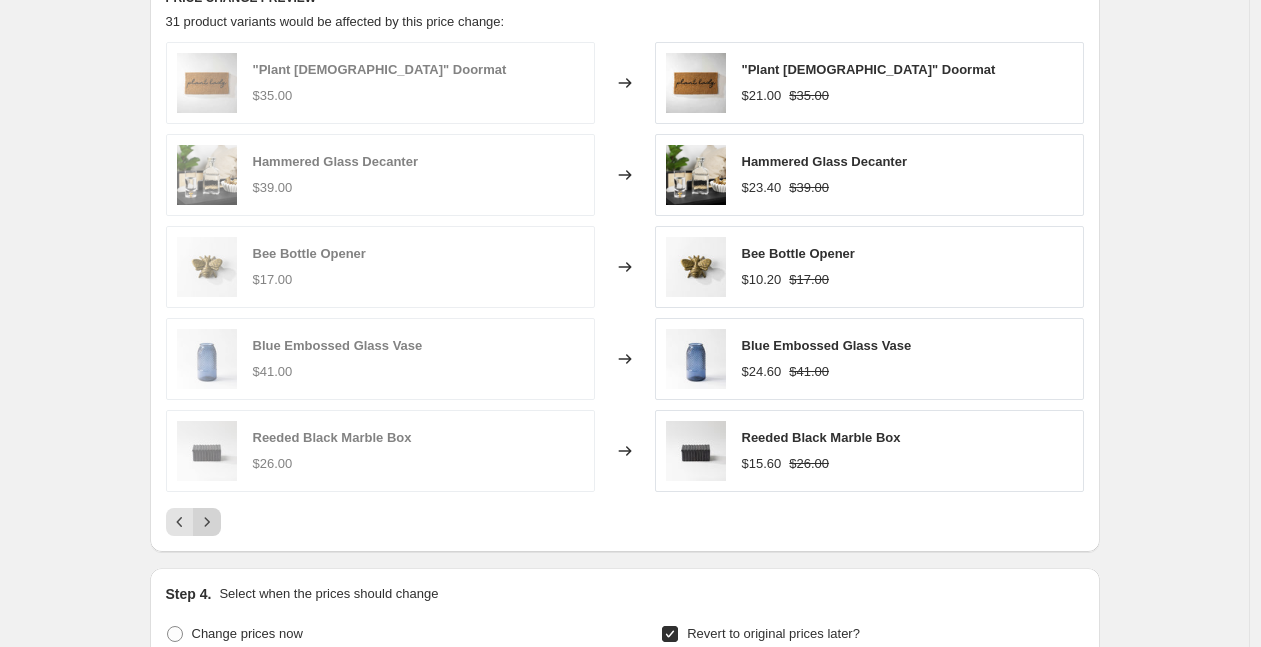 click 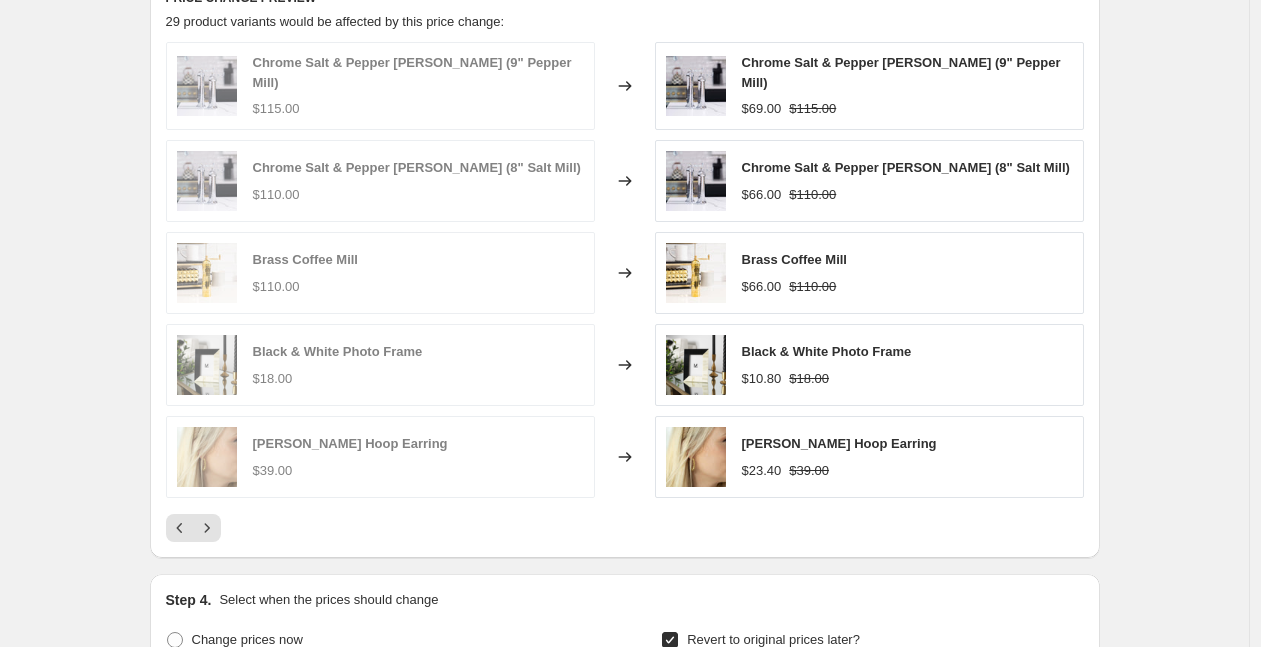 click on "7/10 Warehouse Sale - WS40. This page is ready 7/10 Warehouse Sale - WS40 Info Scheduled Copy to new job Delete job More actions Copy to new job Delete job Prices will begin changing on [DATE] 8:00 AM. Prices will begin reverting on [DATE] 8:00 AM. Change prices now Step 1. Optionally give your price [MEDICAL_DATA] a title (eg "March 30% off sale on boots") 7/10 Warehouse Sale - WS40 This title is just for internal use, customers won't see it Step 2. Select how the prices should change Use bulk price change rules Set product prices individually Use CSV upload Price Change type Change the price to a certain amount Change the price by a certain amount Change the price by a certain percentage Change the price to the current compare at price (price before sale) Change the price by a certain amount relative to the compare at price Change the price by a certain percentage relative to the compare at price Don't change the price Change the price by a certain percentage relative to the cost per item" at bounding box center (624, -137) 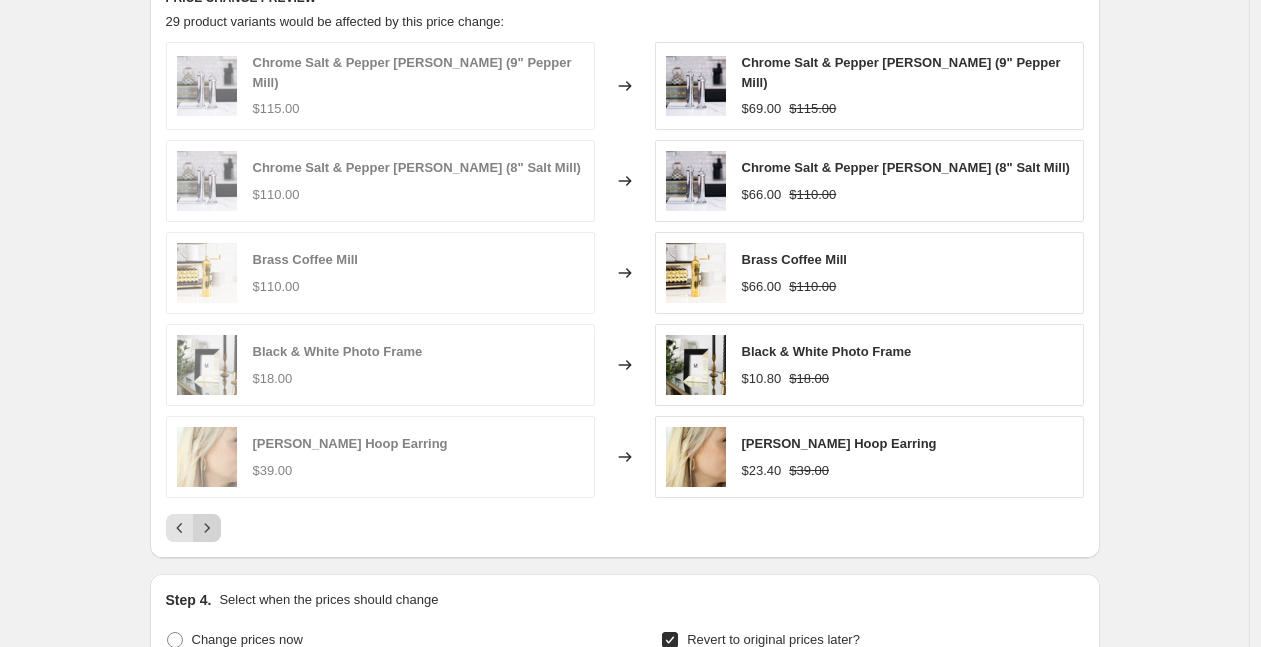 click 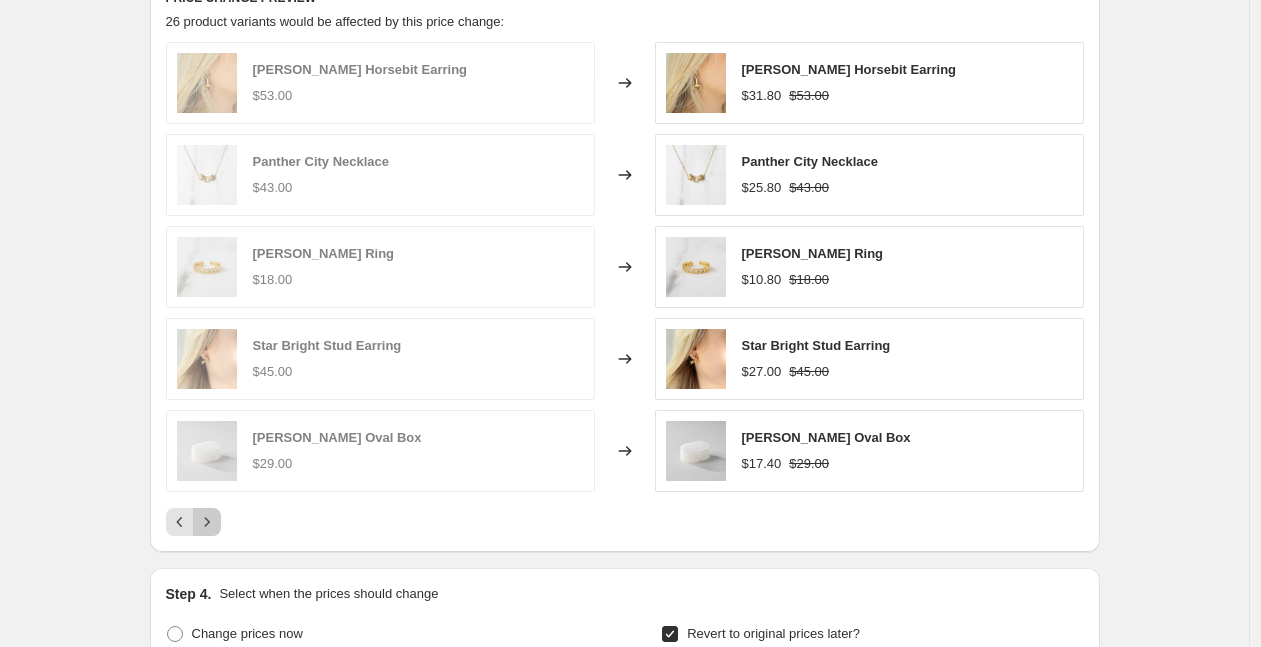 click 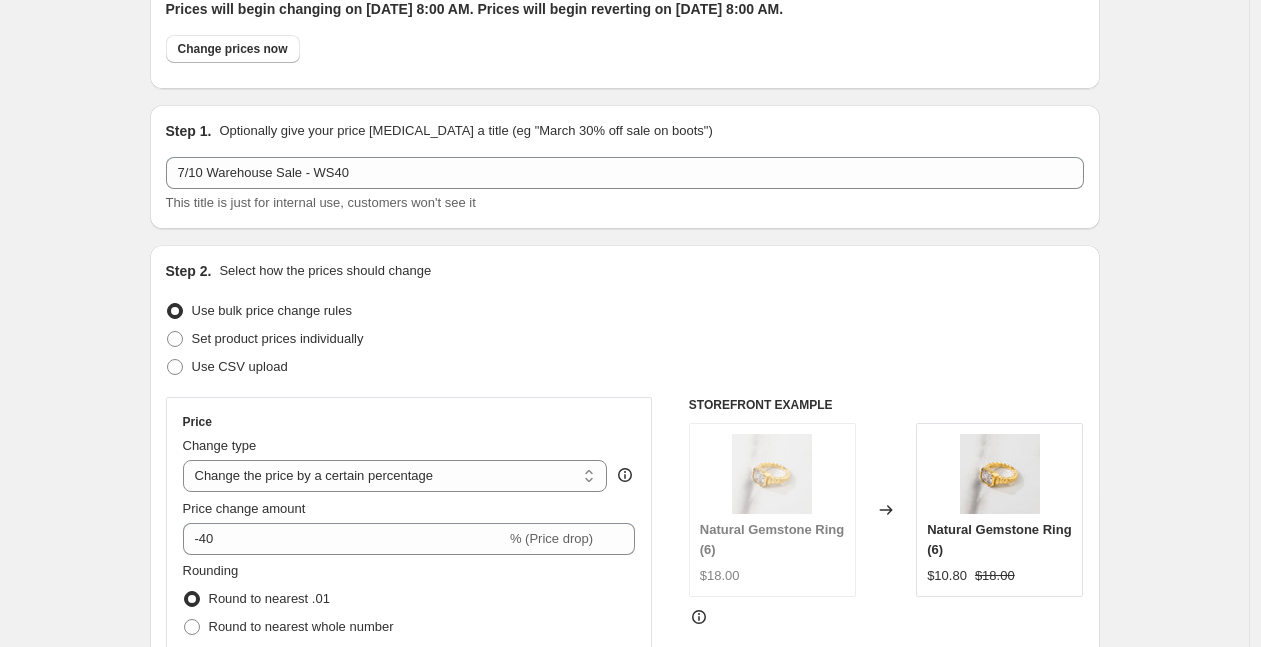 scroll, scrollTop: 0, scrollLeft: 0, axis: both 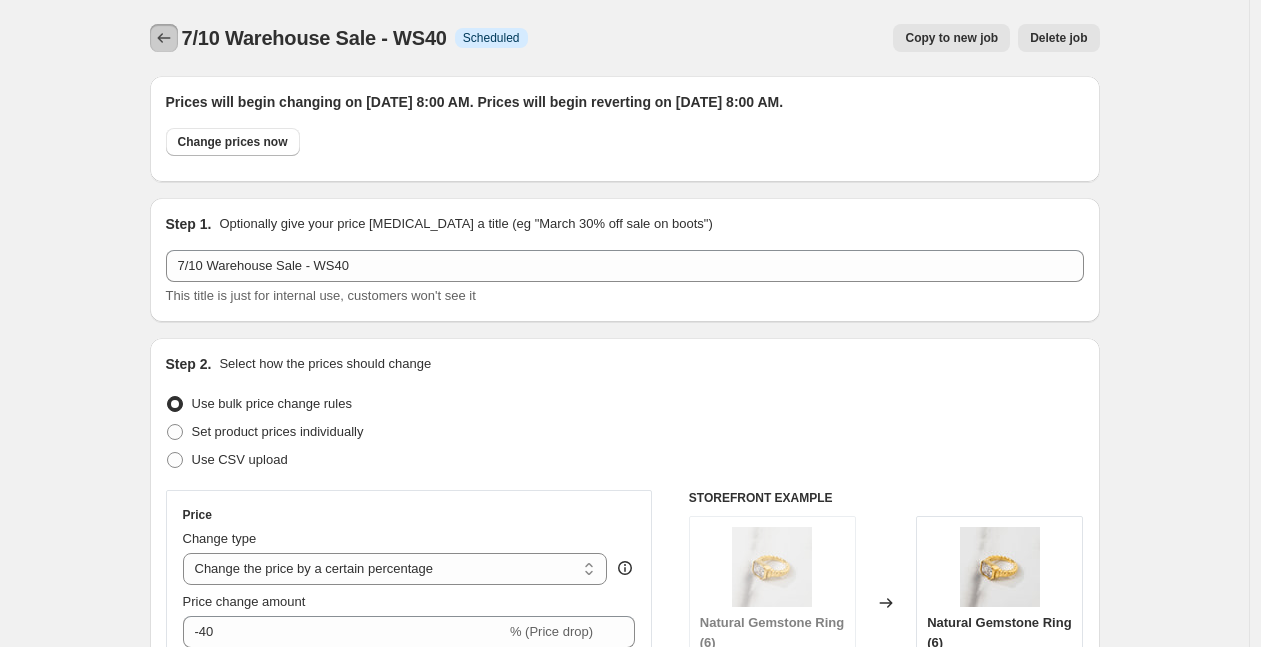click 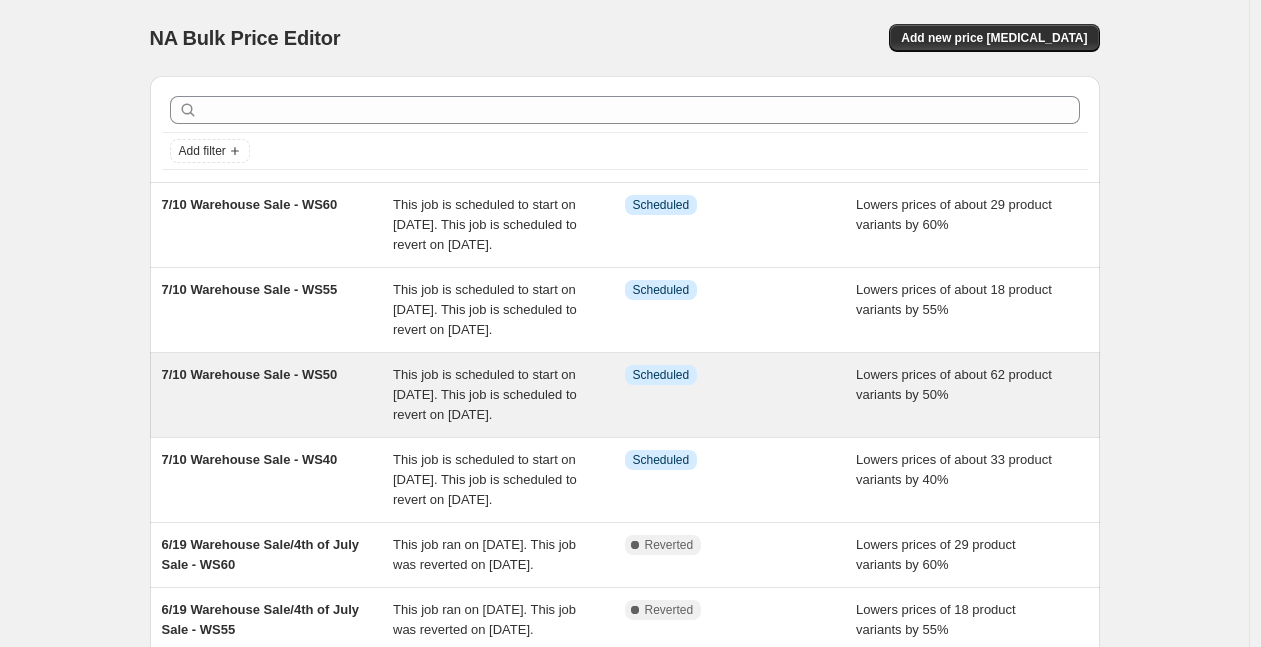 click on "7/10 Warehouse Sale - WS50" at bounding box center [278, 395] 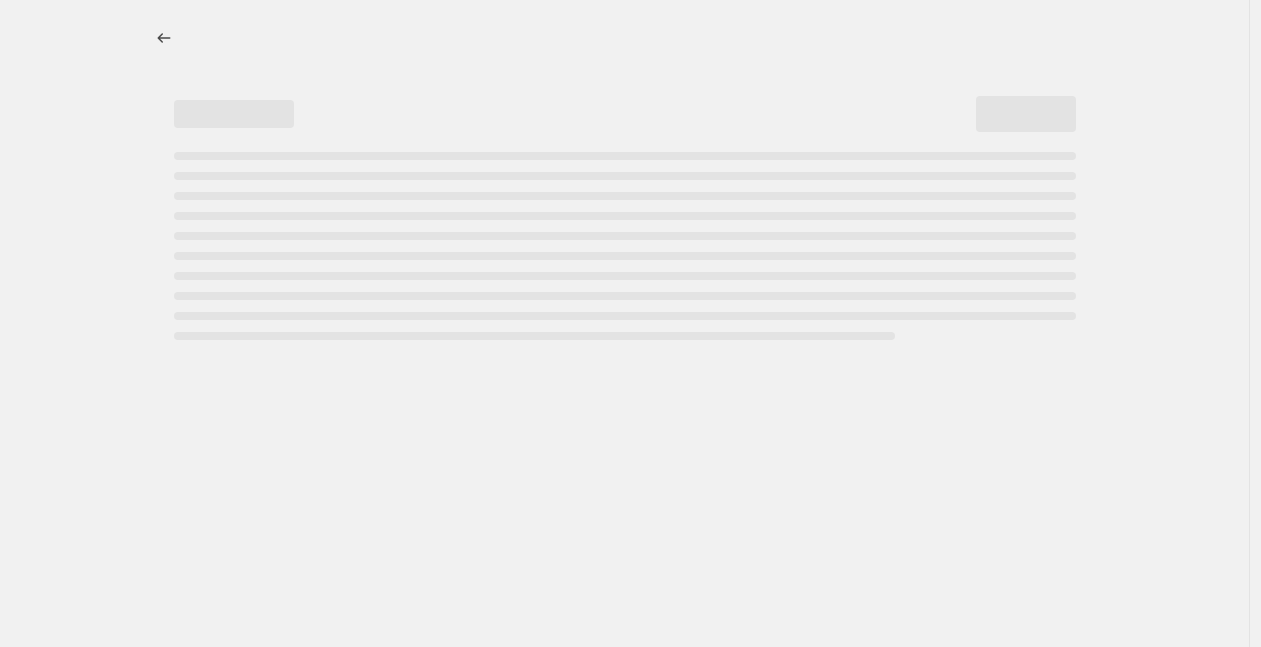 select on "percentage" 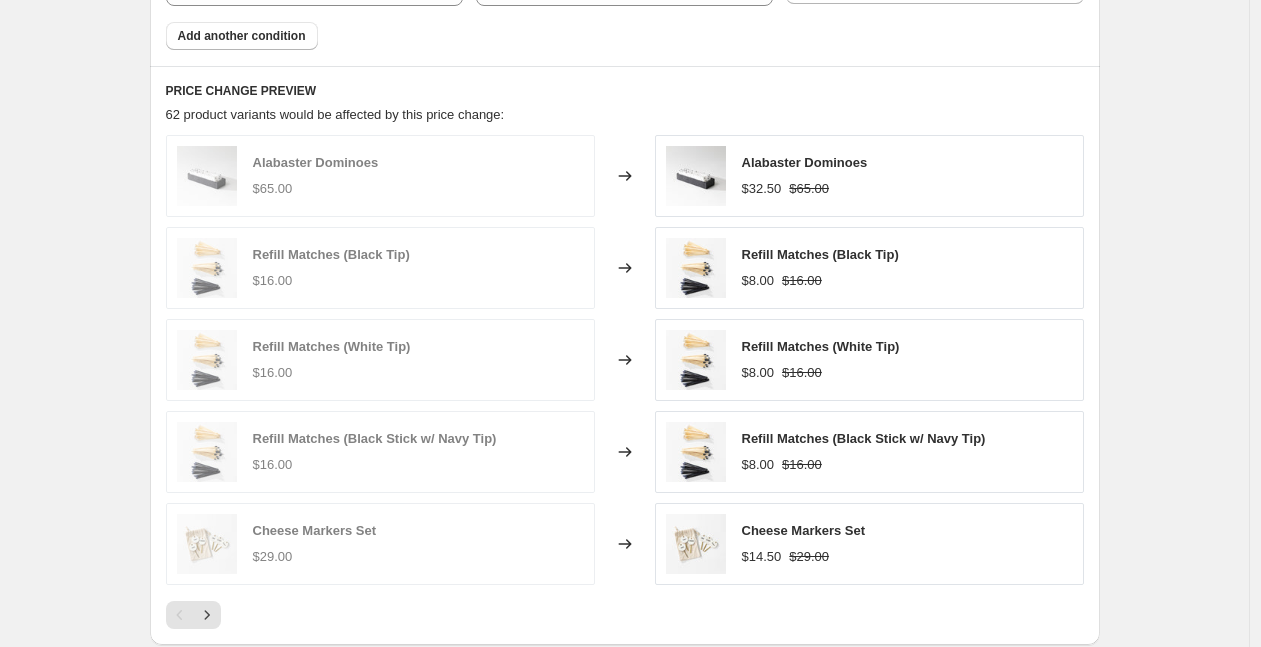scroll, scrollTop: 1395, scrollLeft: 0, axis: vertical 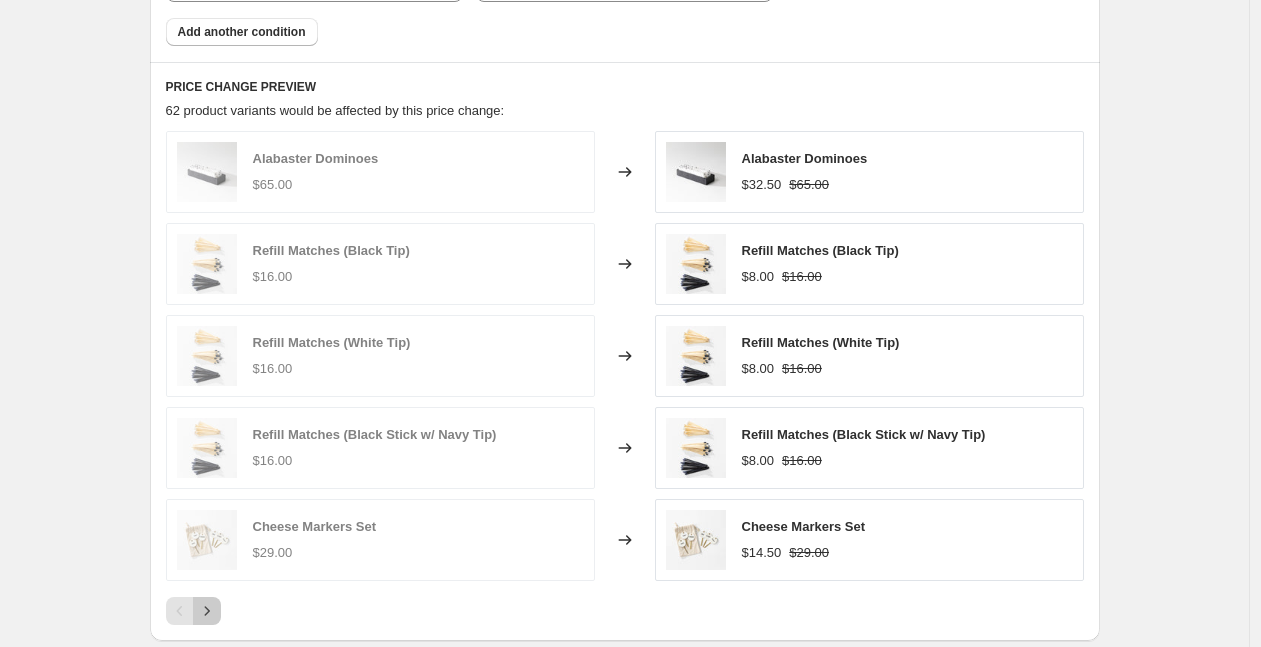 click 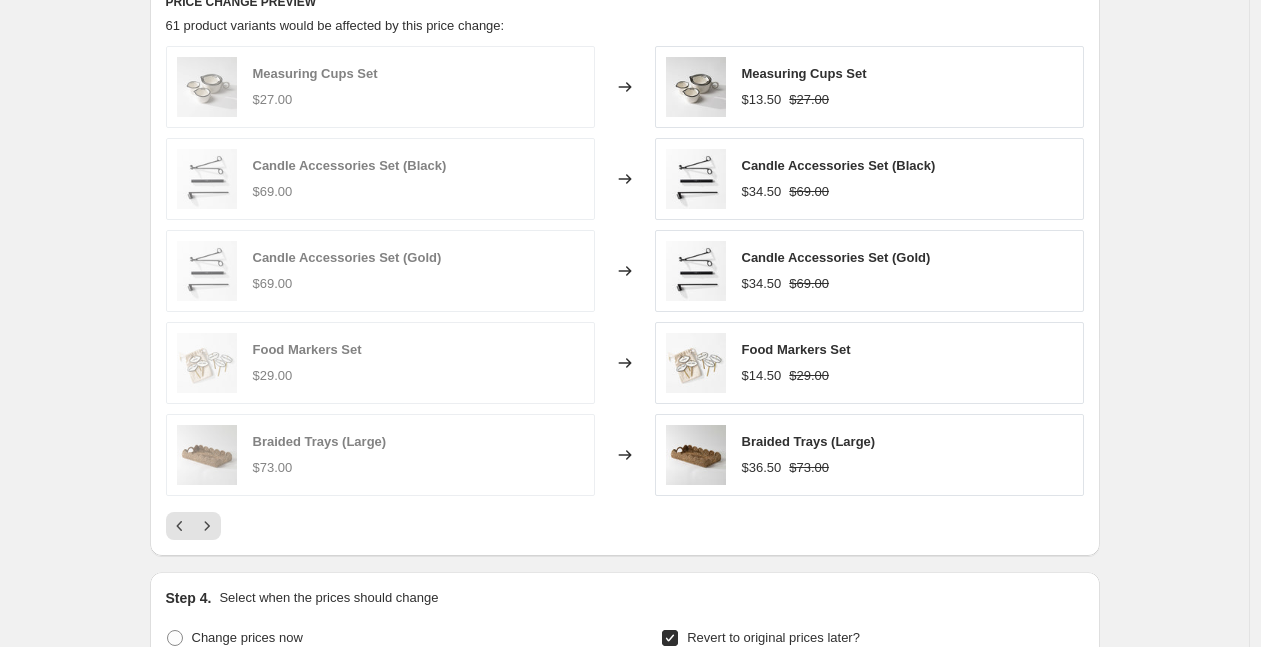scroll, scrollTop: 1481, scrollLeft: 0, axis: vertical 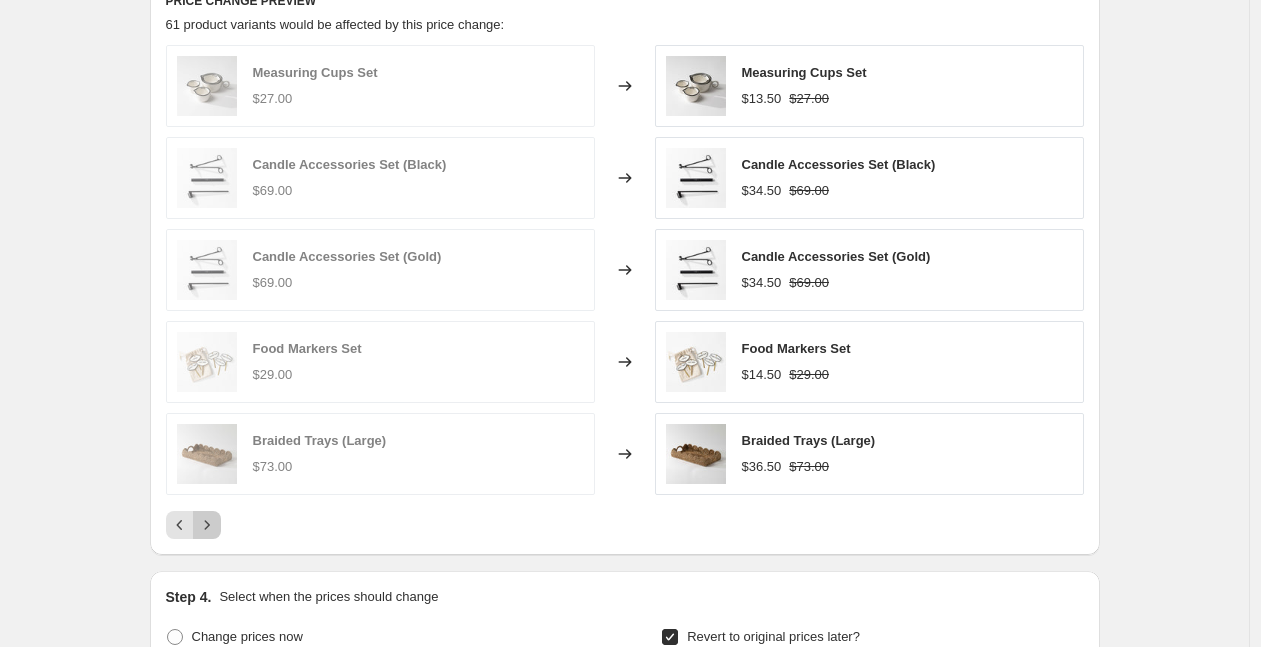 click 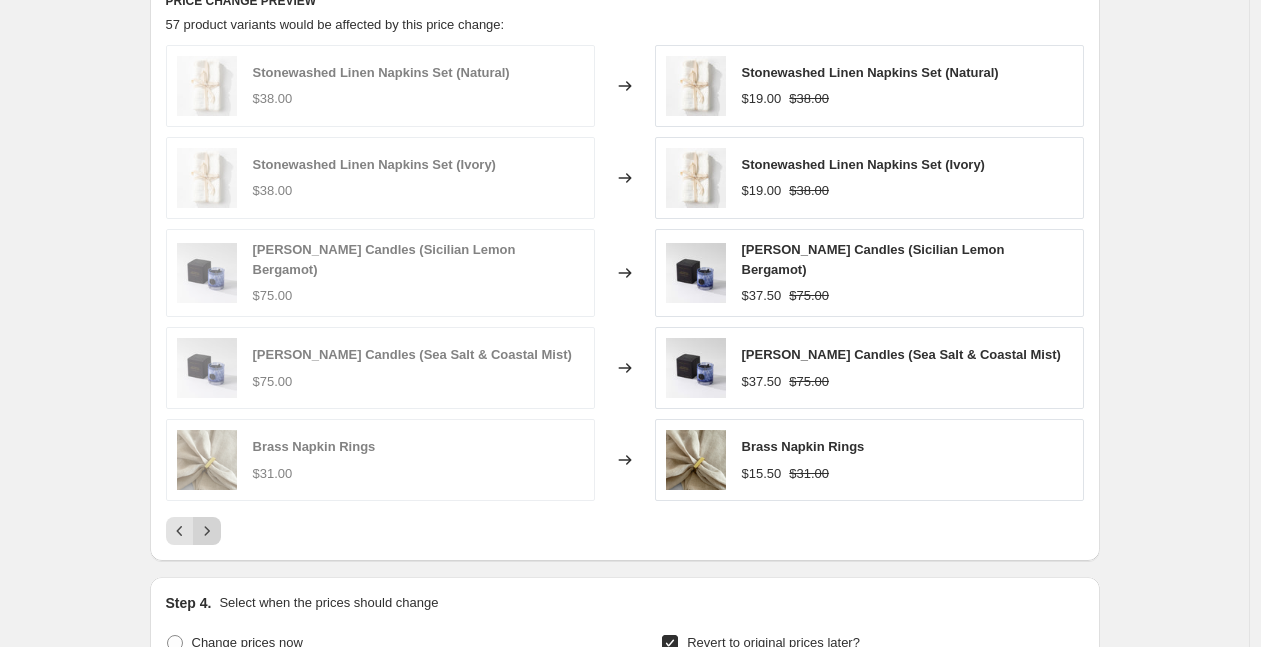 click 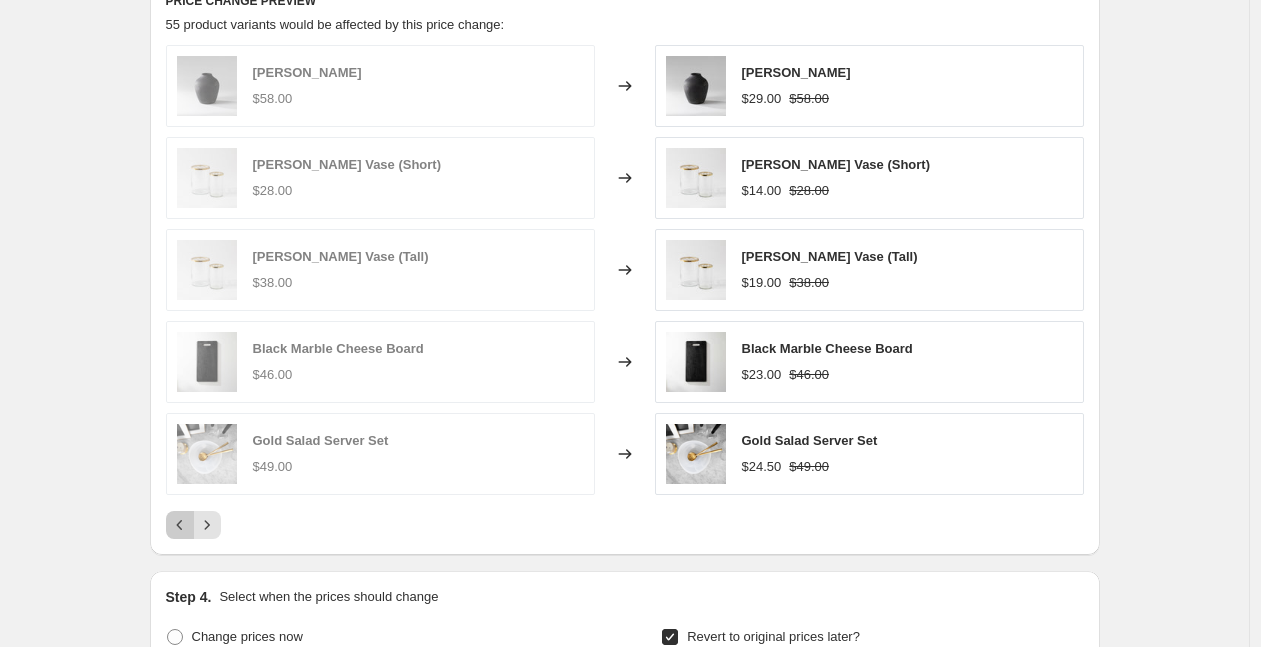 click 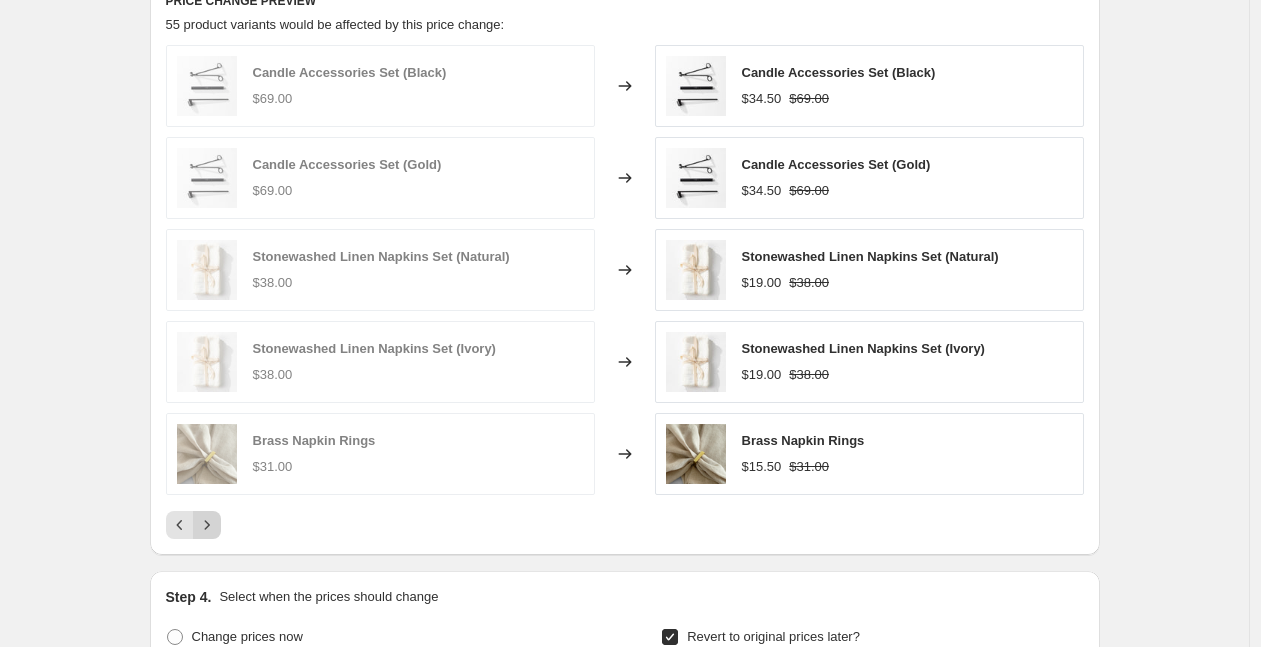 click 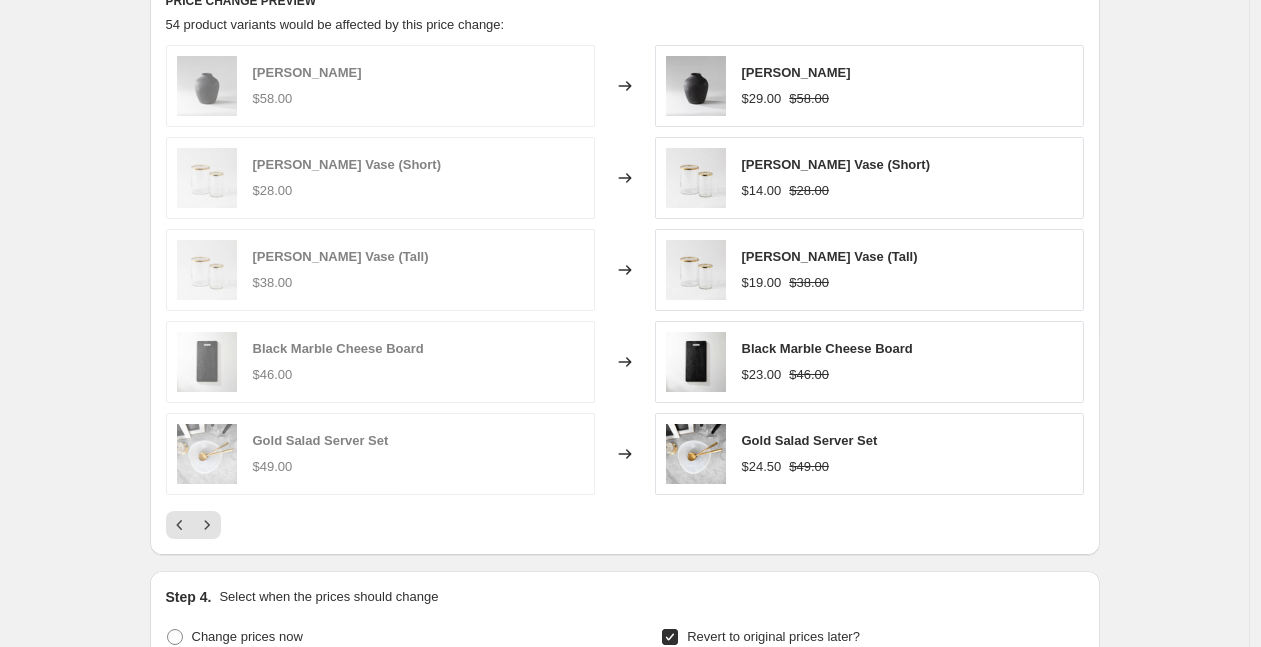 click on "7/10 Warehouse Sale - WS50. This page is ready 7/10 Warehouse Sale - WS50 Info Scheduled Copy to new job Delete job More actions Copy to new job Delete job Prices will begin changing on [DATE] 8:00 AM. Prices will begin reverting on [DATE] 8:00 AM. Change prices now Step 1. Optionally give your price [MEDICAL_DATA] a title (eg "March 30% off sale on boots") 7/10 Warehouse Sale - WS50 This title is just for internal use, customers won't see it Step 2. Select how the prices should change Use bulk price change rules Set product prices individually Use CSV upload Price Change type Change the price to a certain amount Change the price by a certain amount Change the price by a certain percentage Change the price to the current compare at price (price before sale) Change the price by a certain amount relative to the compare at price Change the price by a certain percentage relative to the compare at price Don't change the price Change the price by a certain percentage relative to the cost per item" at bounding box center (624, -137) 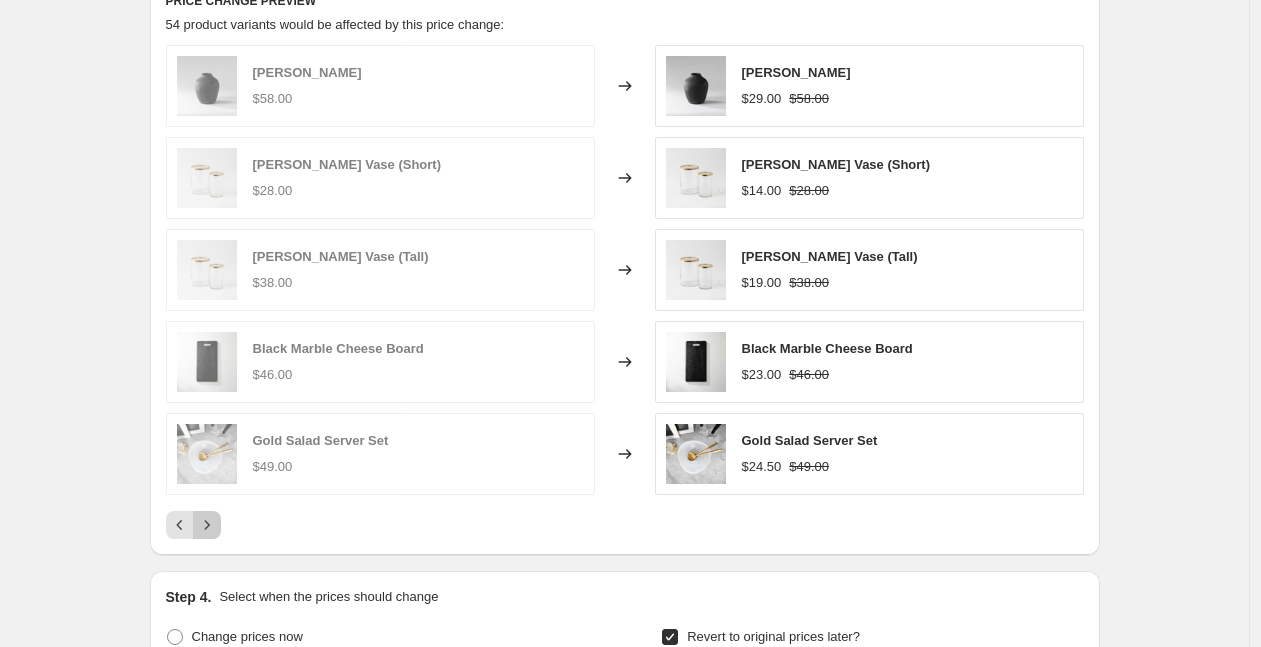 click 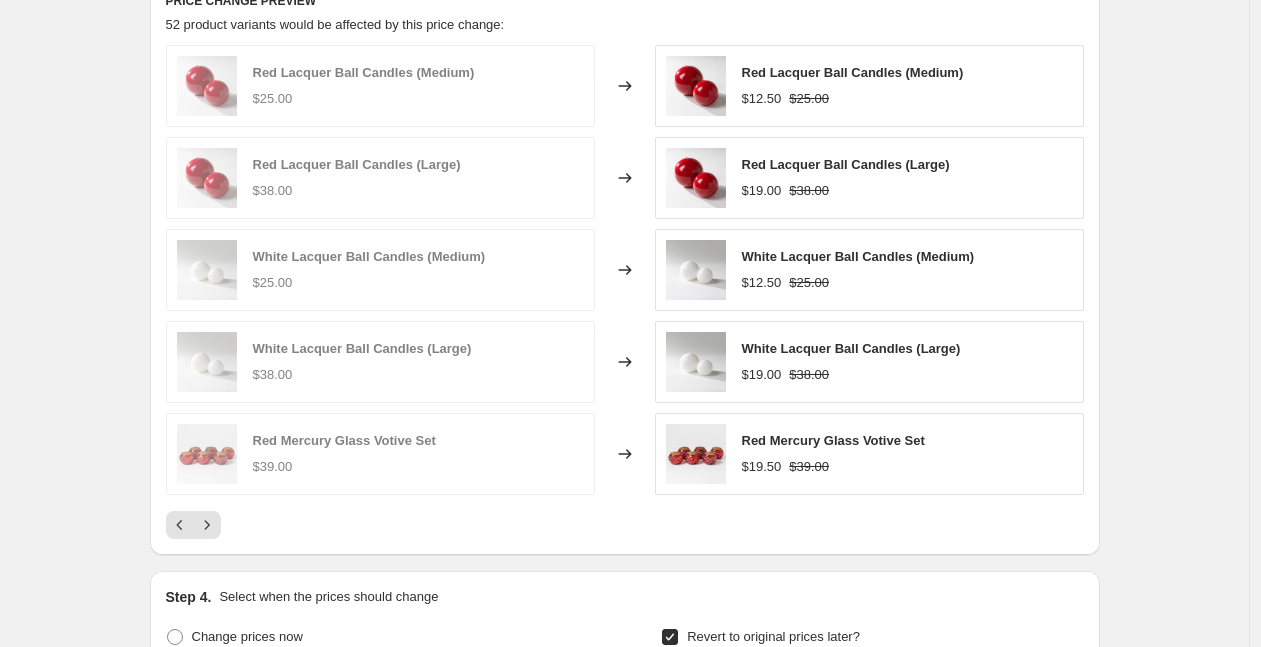 click at bounding box center [625, 525] 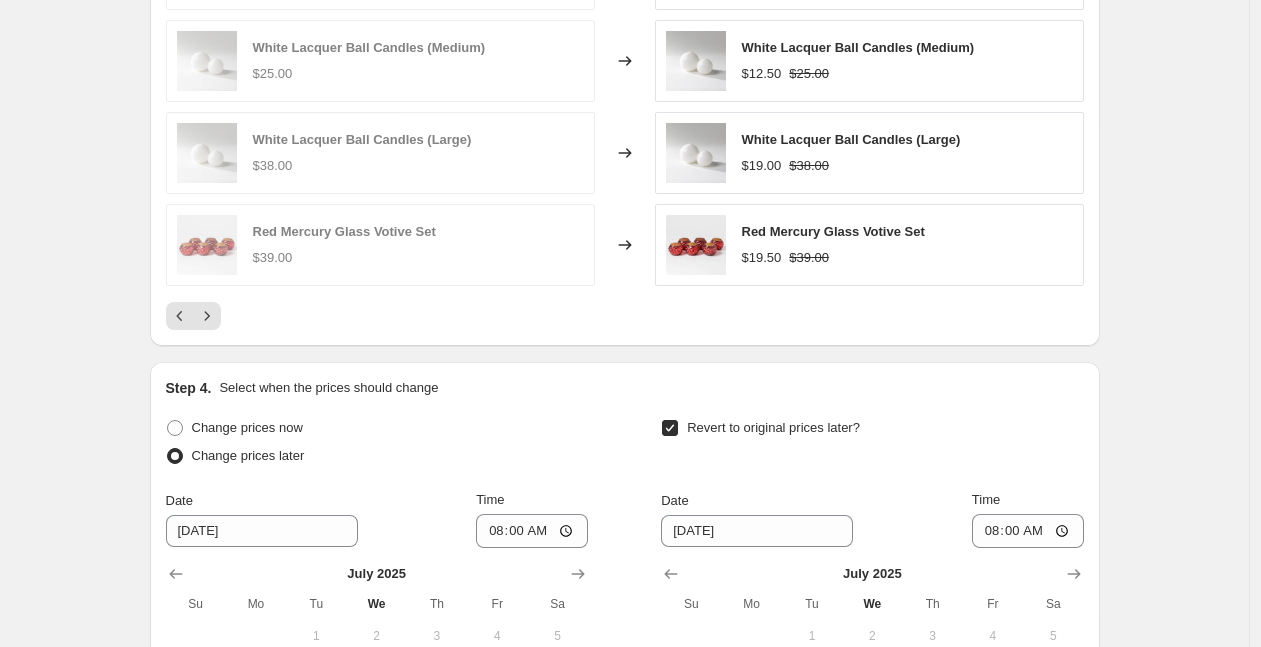 scroll, scrollTop: 1642, scrollLeft: 0, axis: vertical 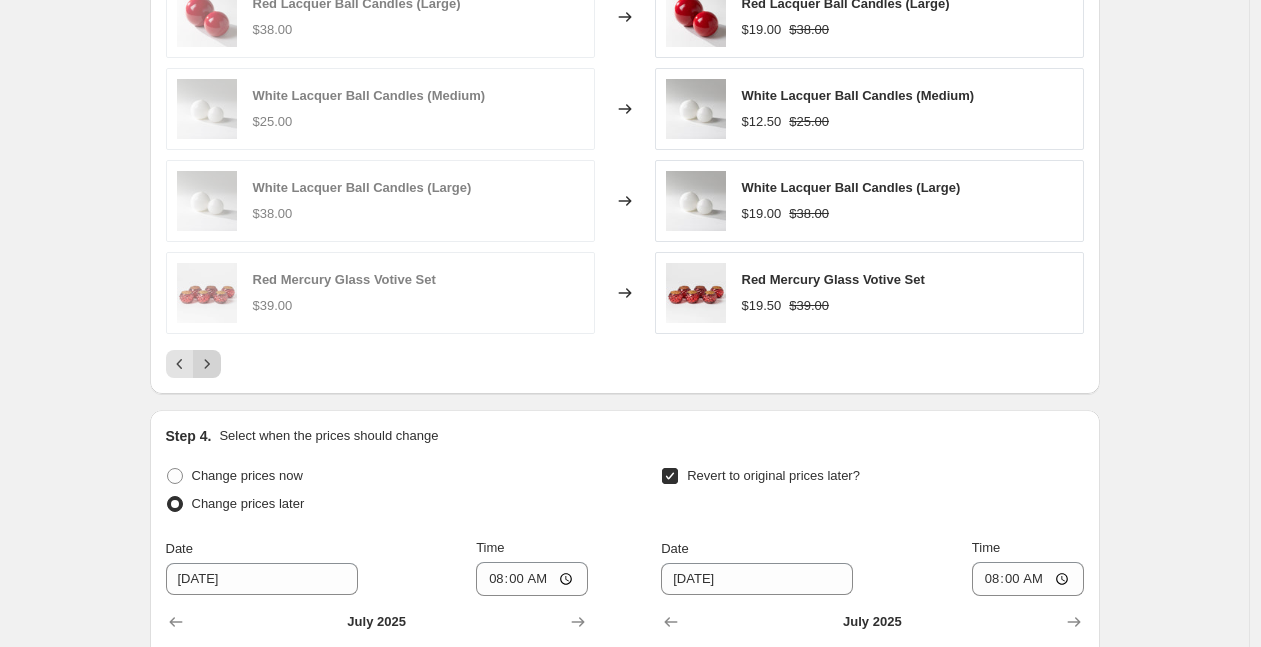 click 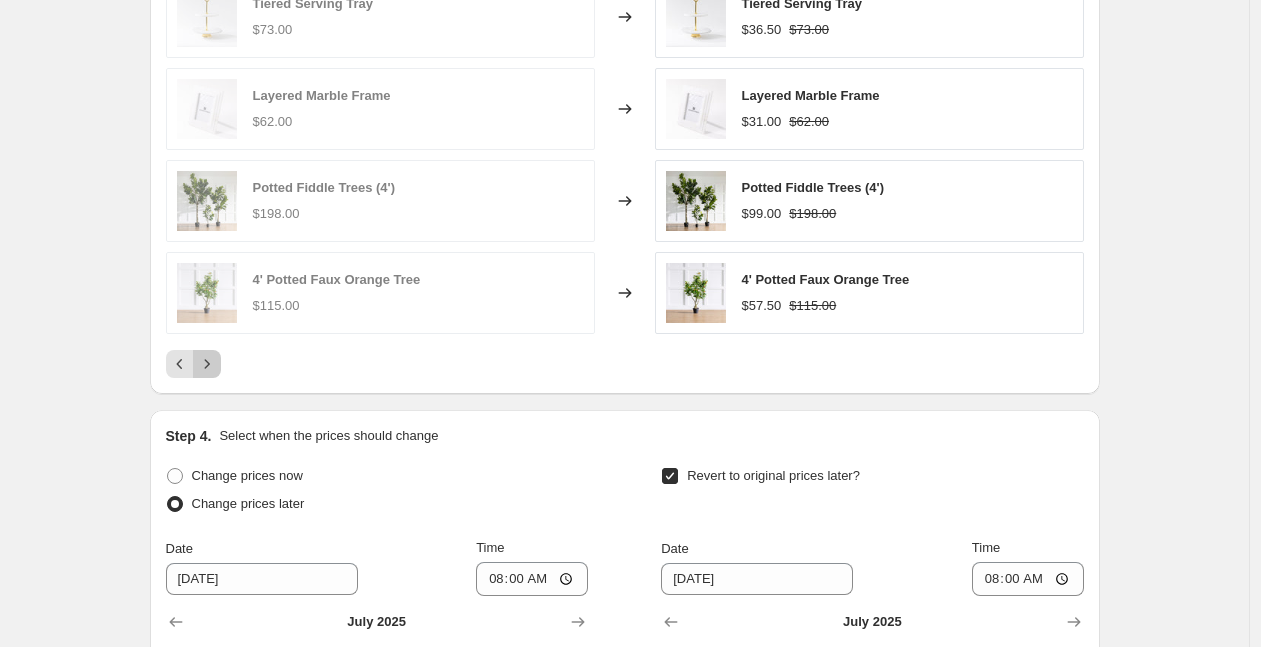 click 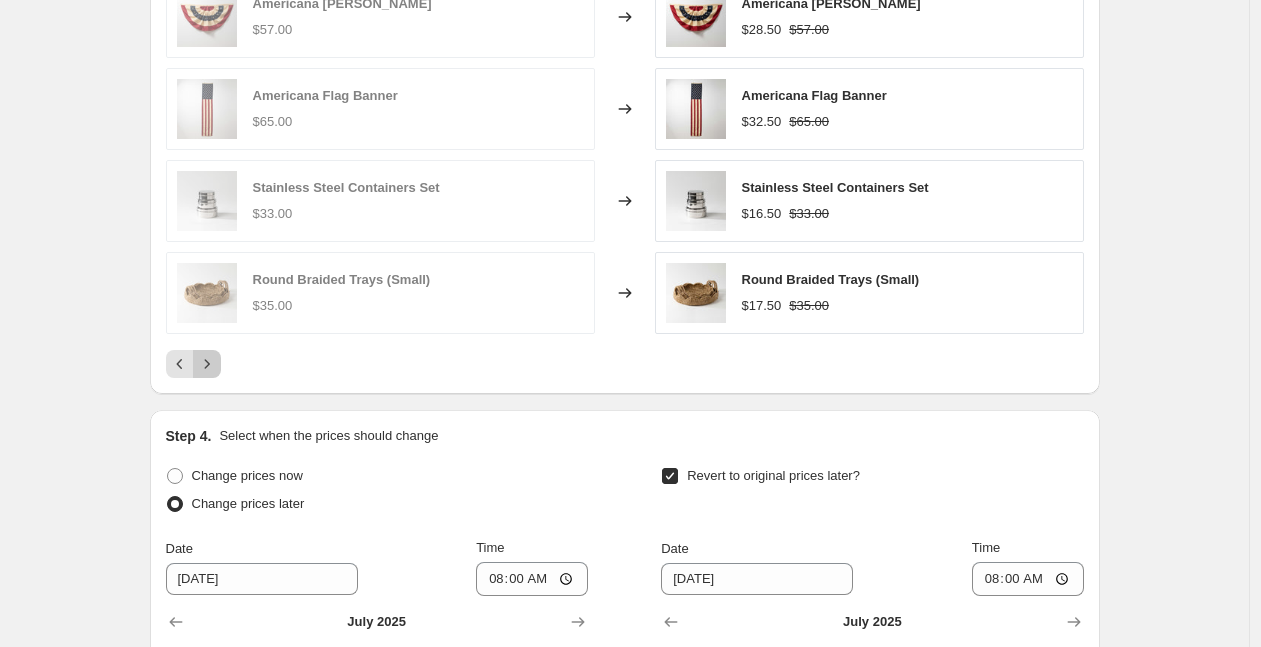 click 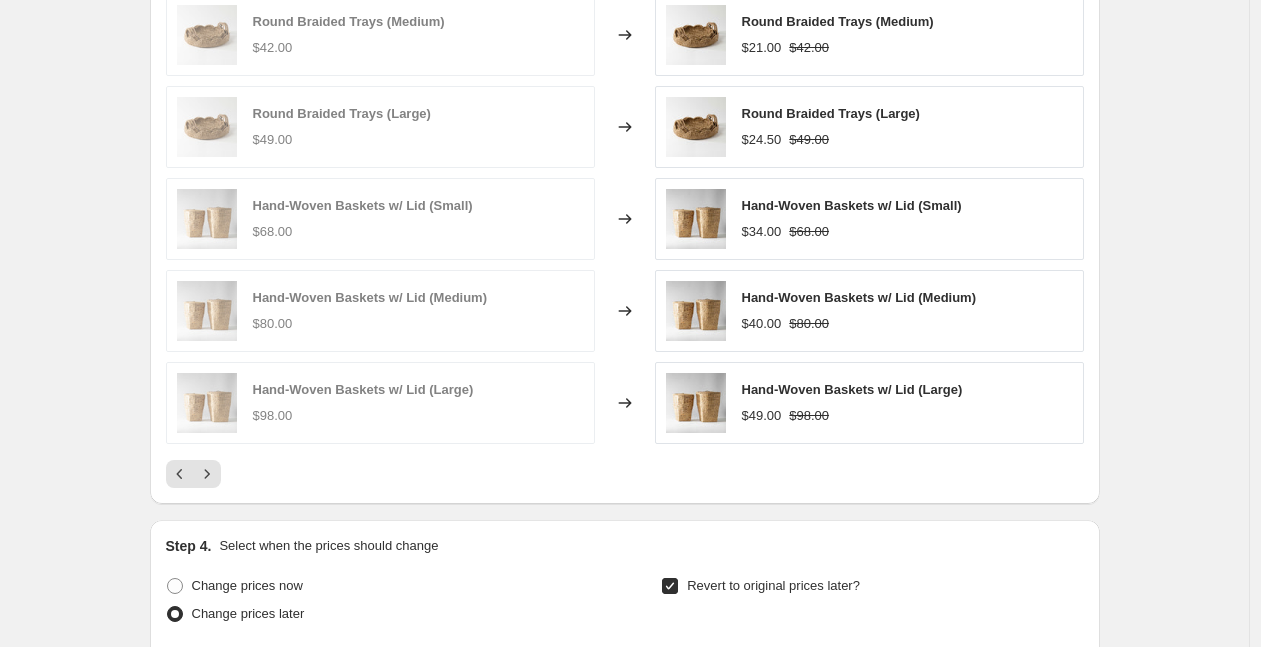 click on "7/10 Warehouse Sale - WS50. This page is ready 7/10 Warehouse Sale - WS50 Info Scheduled Copy to new job Delete job More actions Copy to new job Delete job Prices will begin changing on [DATE] 8:00 AM. Prices will begin reverting on [DATE] 8:00 AM. Change prices now Step 1. Optionally give your price [MEDICAL_DATA] a title (eg "March 30% off sale on boots") 7/10 Warehouse Sale - WS50 This title is just for internal use, customers won't see it Step 2. Select how the prices should change Use bulk price change rules Set product prices individually Use CSV upload Price Change type Change the price to a certain amount Change the price by a certain amount Change the price by a certain percentage Change the price to the current compare at price (price before sale) Change the price by a certain amount relative to the compare at price Change the price by a certain percentage relative to the compare at price Don't change the price Change the price by a certain percentage relative to the cost per item" at bounding box center (624, -188) 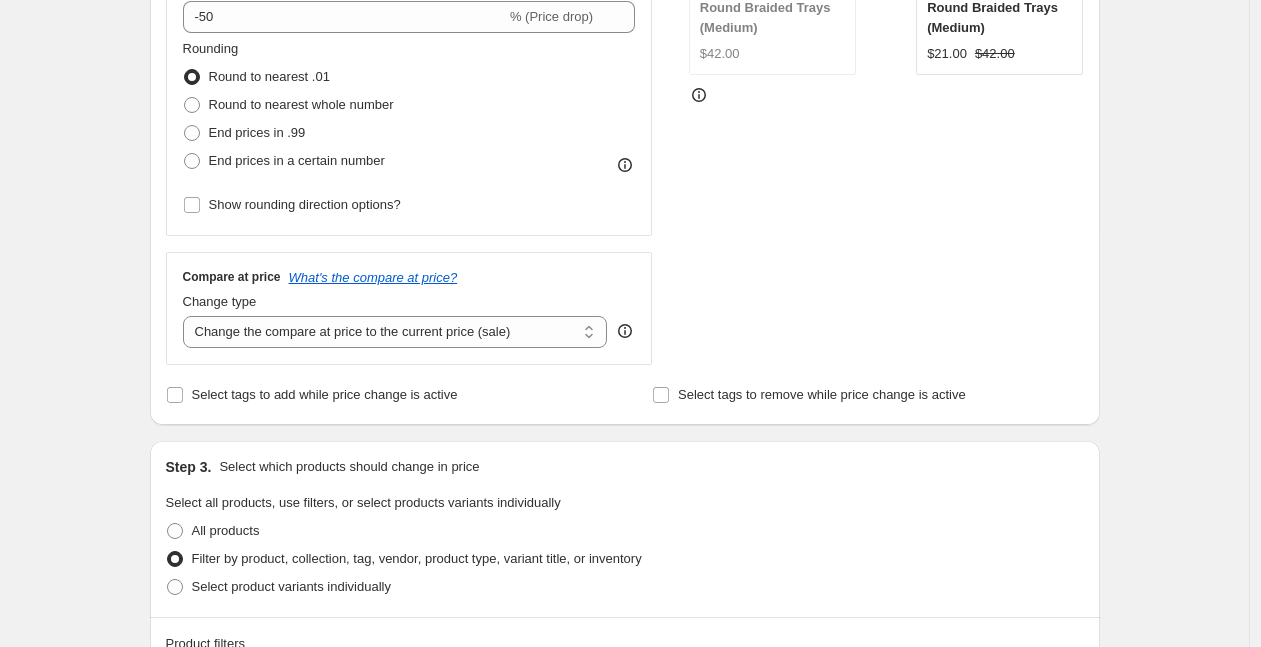 scroll, scrollTop: 0, scrollLeft: 0, axis: both 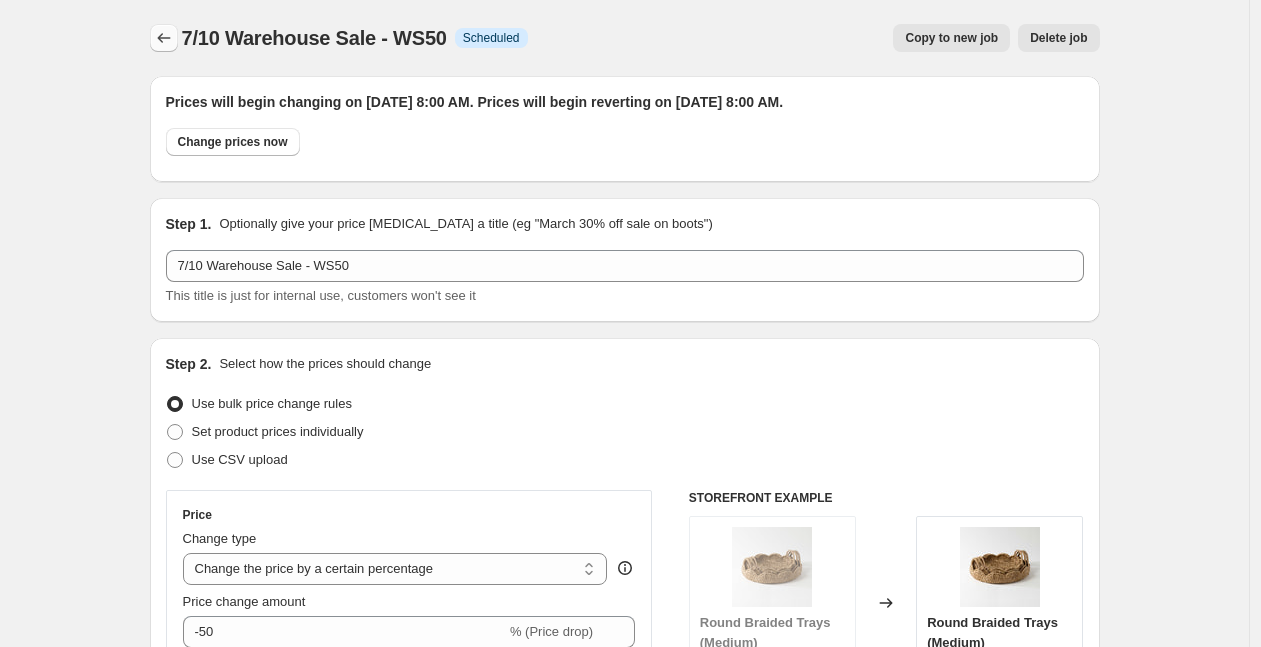 click 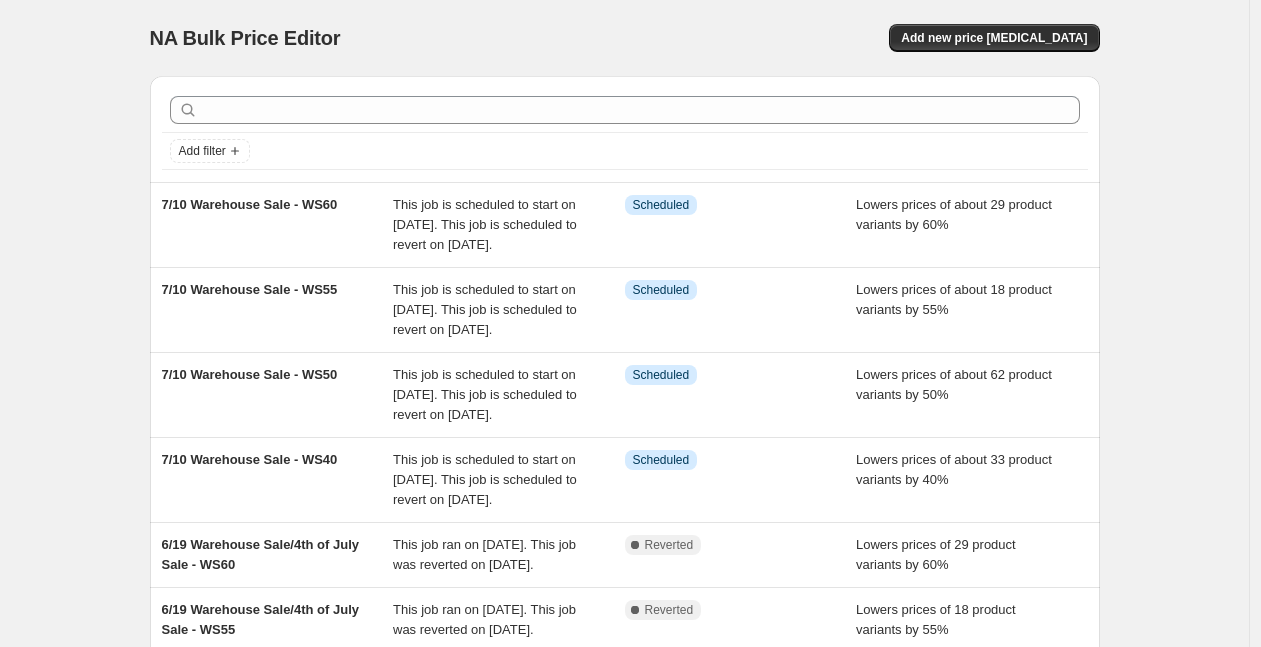 click on "NA Bulk Price Editor. This page is ready NA Bulk Price Editor Add new price [MEDICAL_DATA] Add filter   7/10 Warehouse Sale - WS60 This job is scheduled to start on [DATE]. This job is scheduled to revert on [DATE]. Info Scheduled Lowers prices of about 29 product variants by 60% 7/10 Warehouse Sale - WS55 This job is scheduled to start on [DATE]. This job is scheduled to revert on [DATE]. Info Scheduled Lowers prices of about 18 product variants by 55% 7/10 Warehouse Sale - WS50 This job is scheduled to start on [DATE]. This job is scheduled to revert on [DATE]. Info Scheduled Lowers prices of about 62 product variants by 50% 7/10 Warehouse Sale - WS40 This job is scheduled to start on [DATE]. This job is scheduled to revert on [DATE]. Info Scheduled Lowers prices of about 33 product variants by 40% 6/19 Warehouse Sale/4th of July Sale - WS60 This job ran on [DATE]. This job was reverted on [DATE]. Complete Reverted Complete Reverted Complete" at bounding box center [624, 555] 